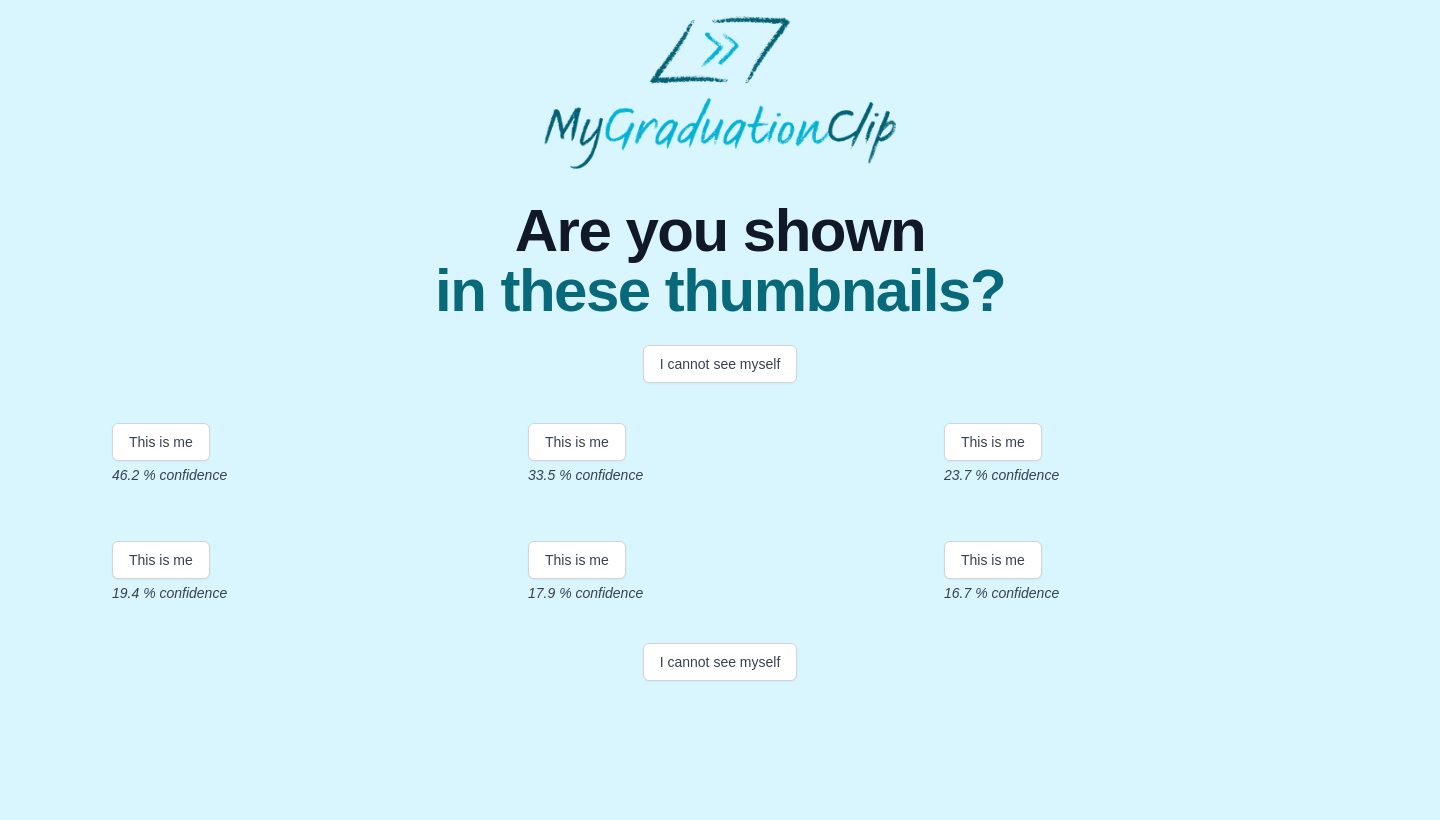 scroll, scrollTop: 317, scrollLeft: 0, axis: vertical 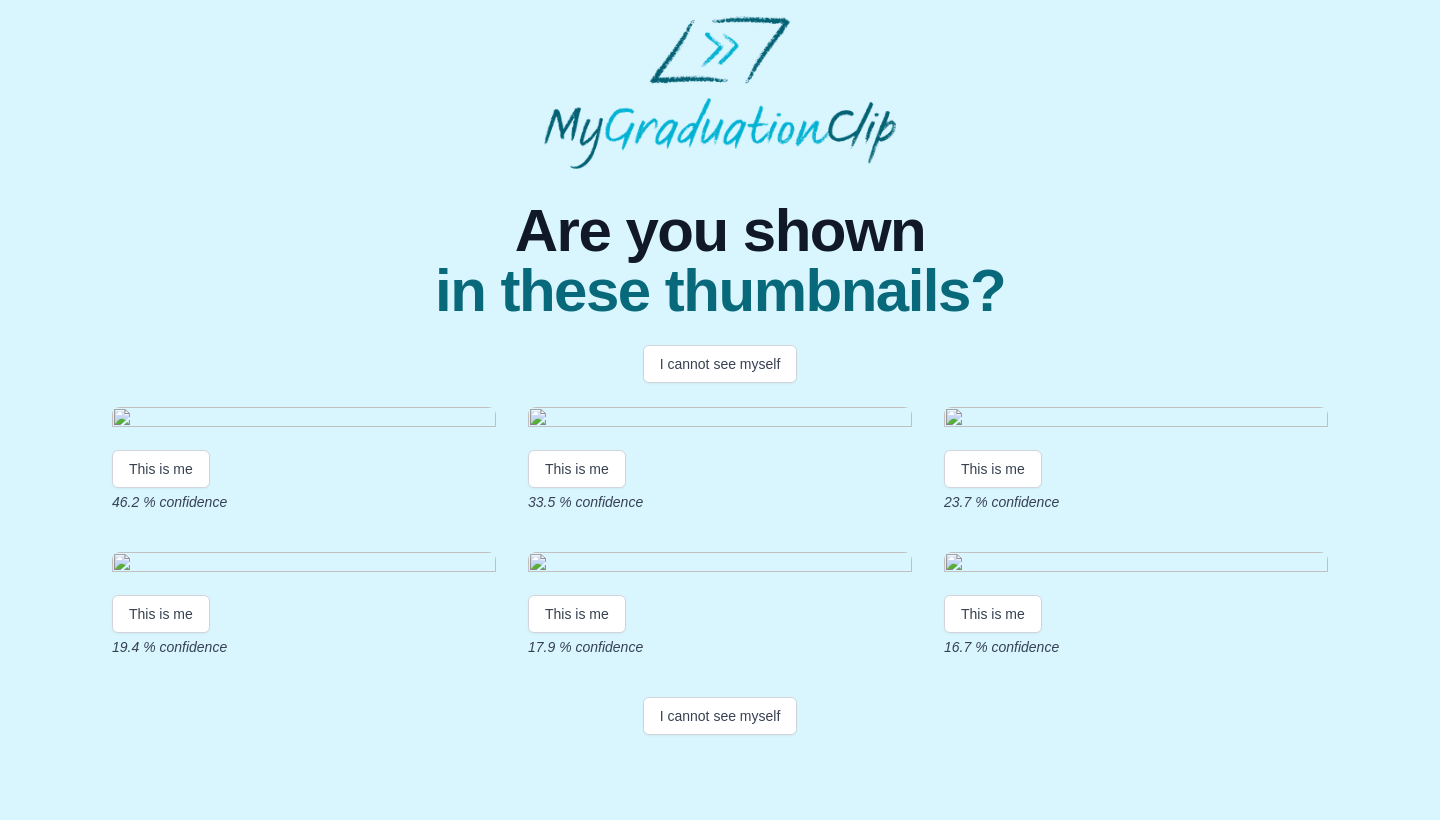 click at bounding box center [304, 420] 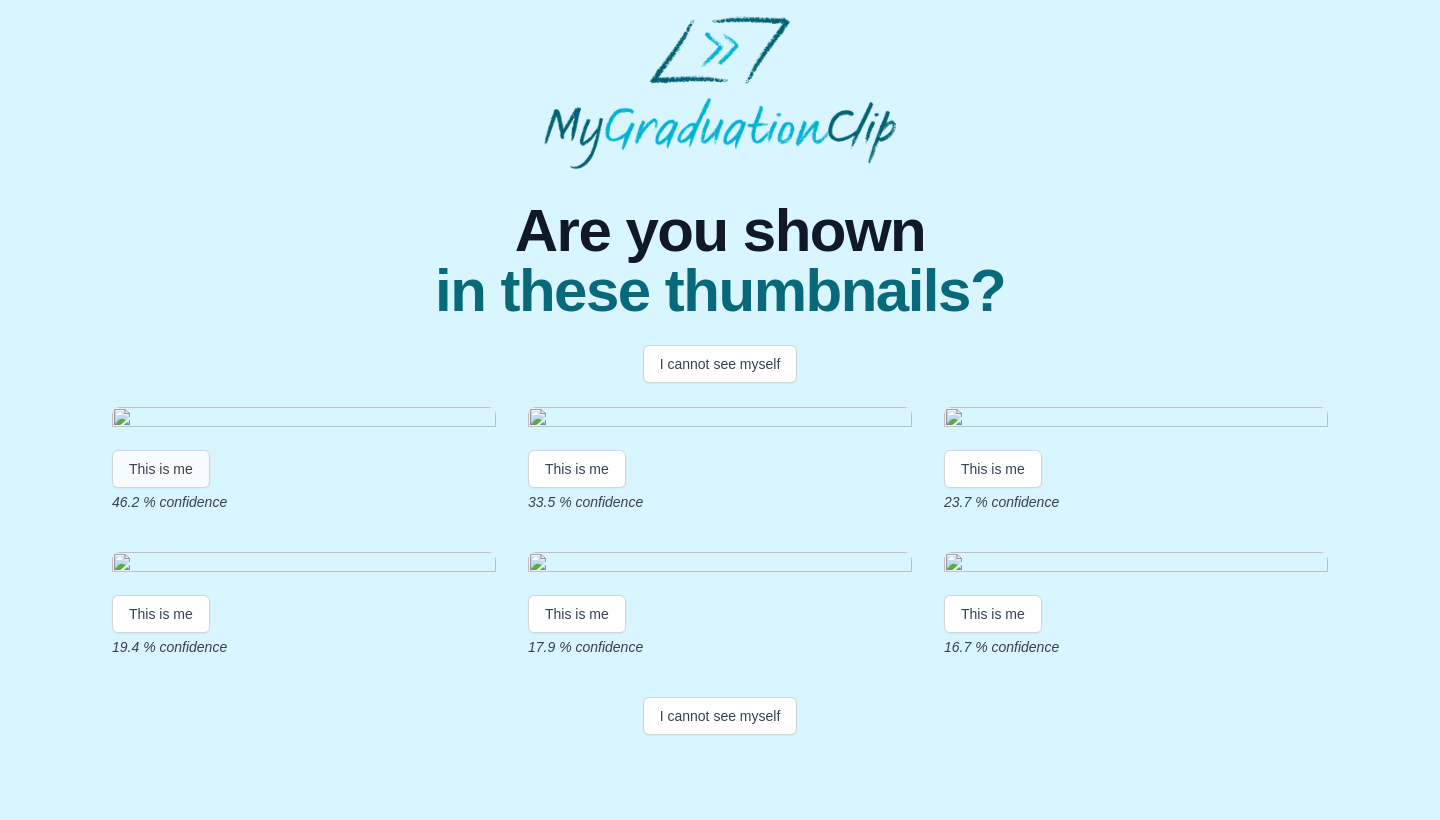click on "This is me" at bounding box center (161, 469) 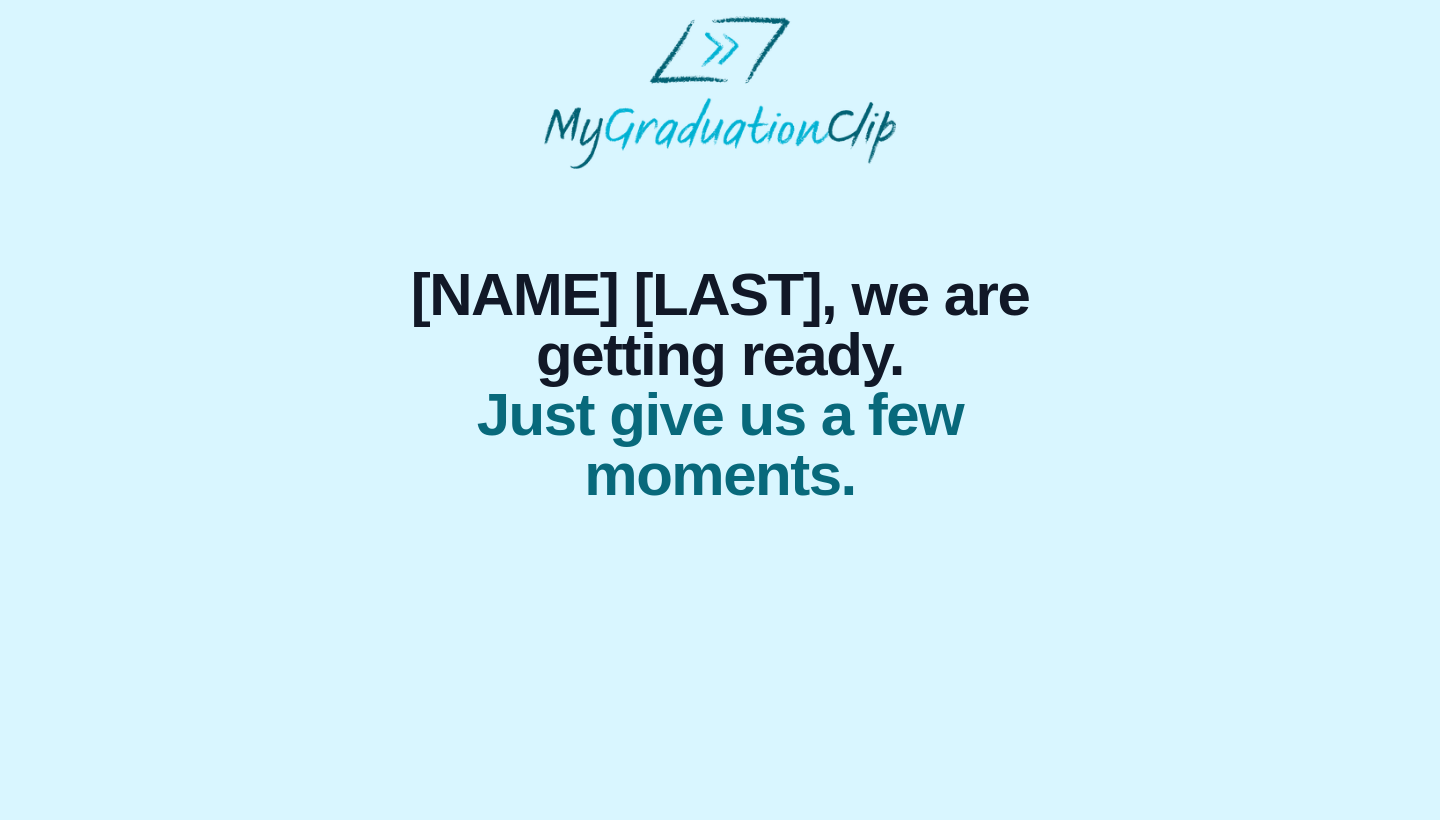 scroll, scrollTop: 0, scrollLeft: 0, axis: both 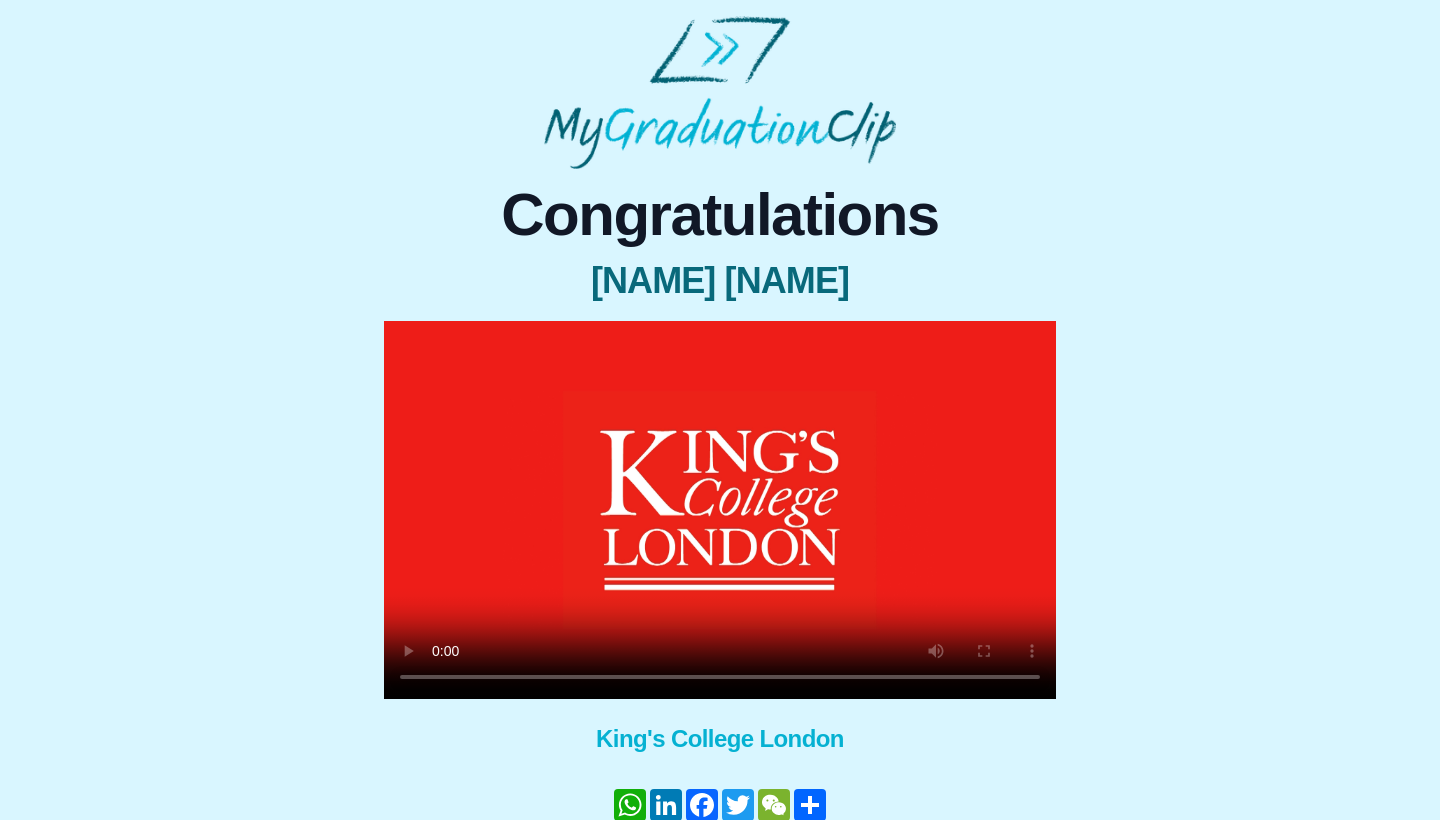 click at bounding box center (720, 510) 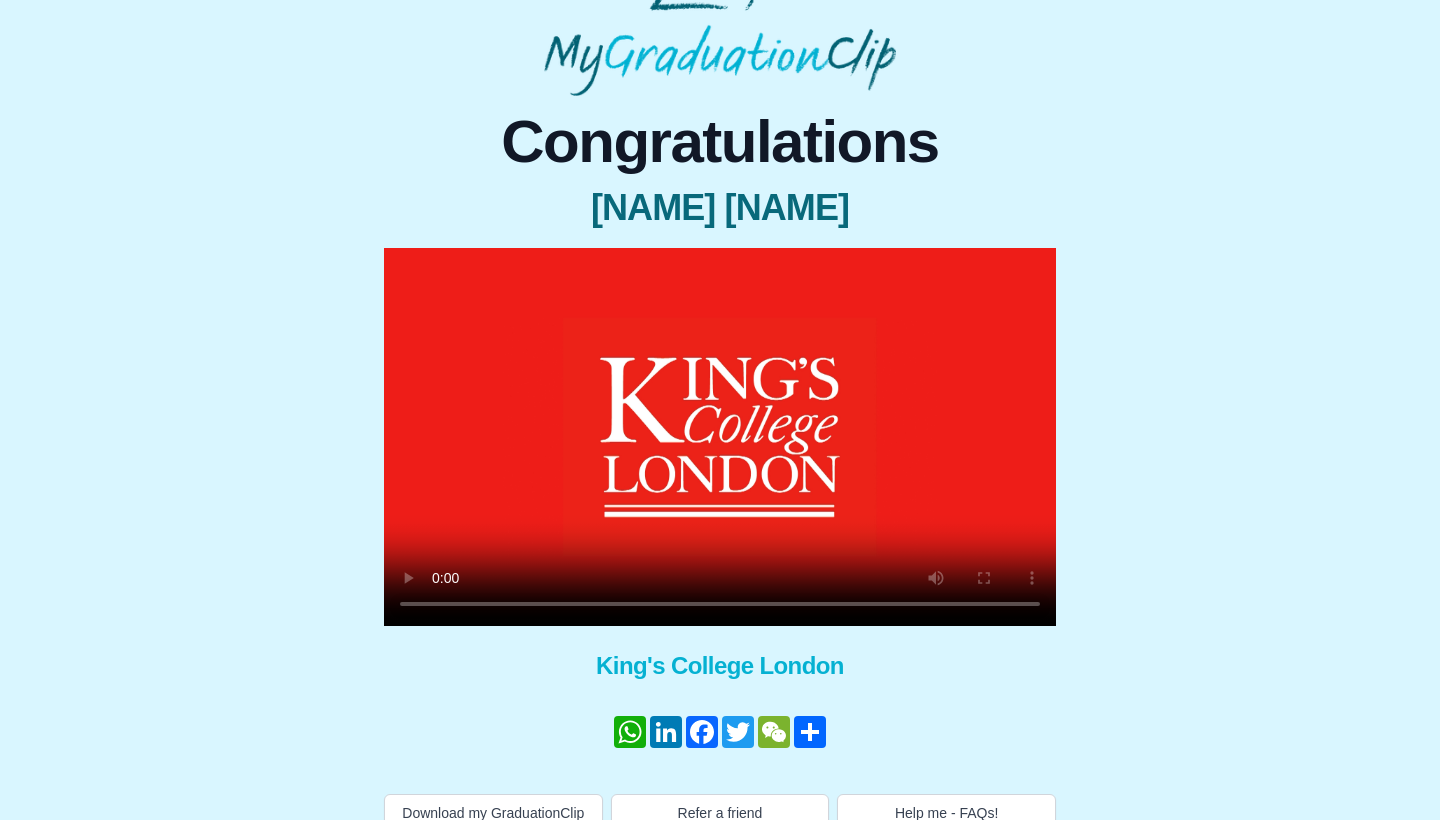 scroll, scrollTop: 80, scrollLeft: 0, axis: vertical 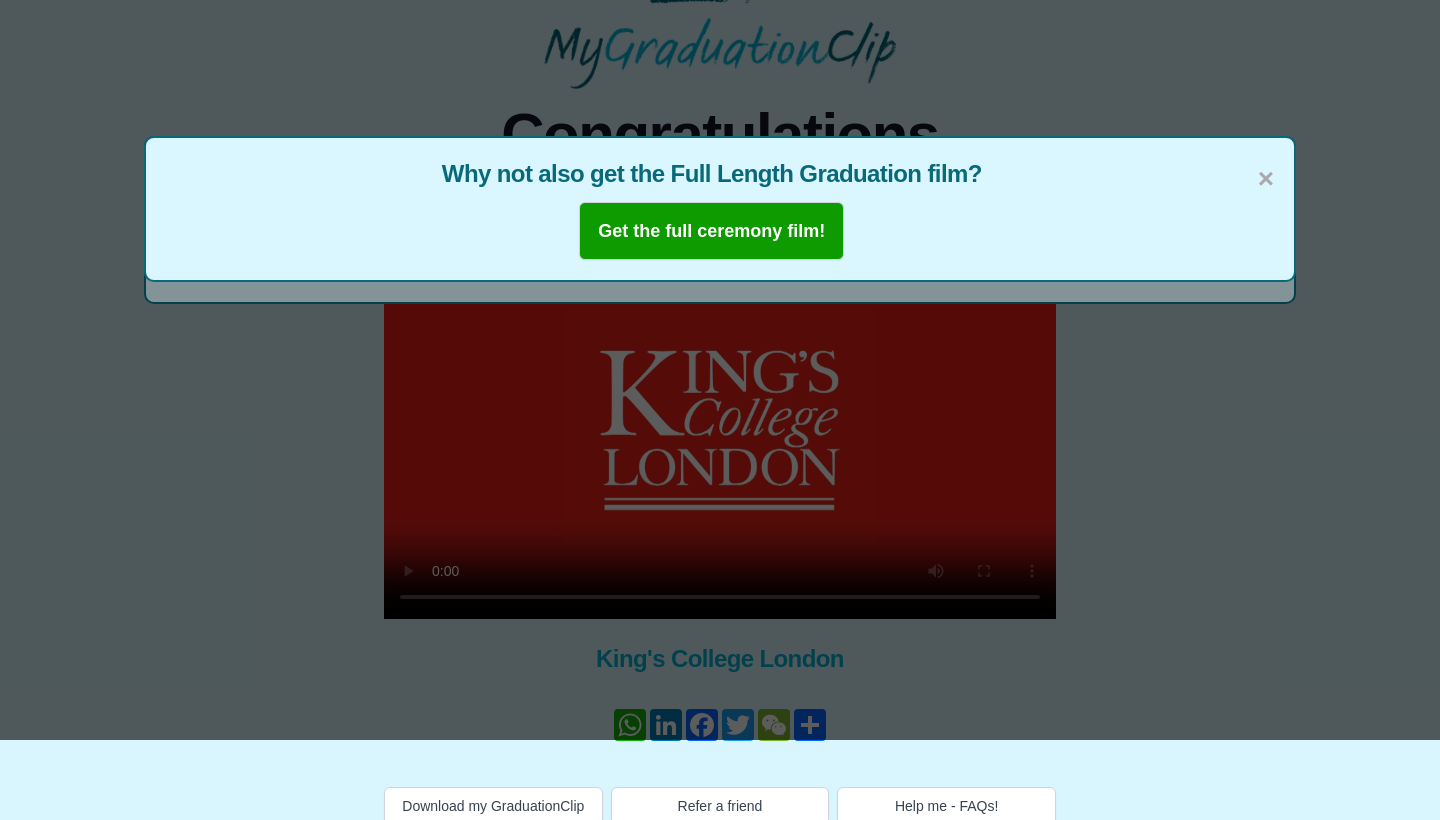 click on "Get the full ceremony film!" at bounding box center (711, 231) 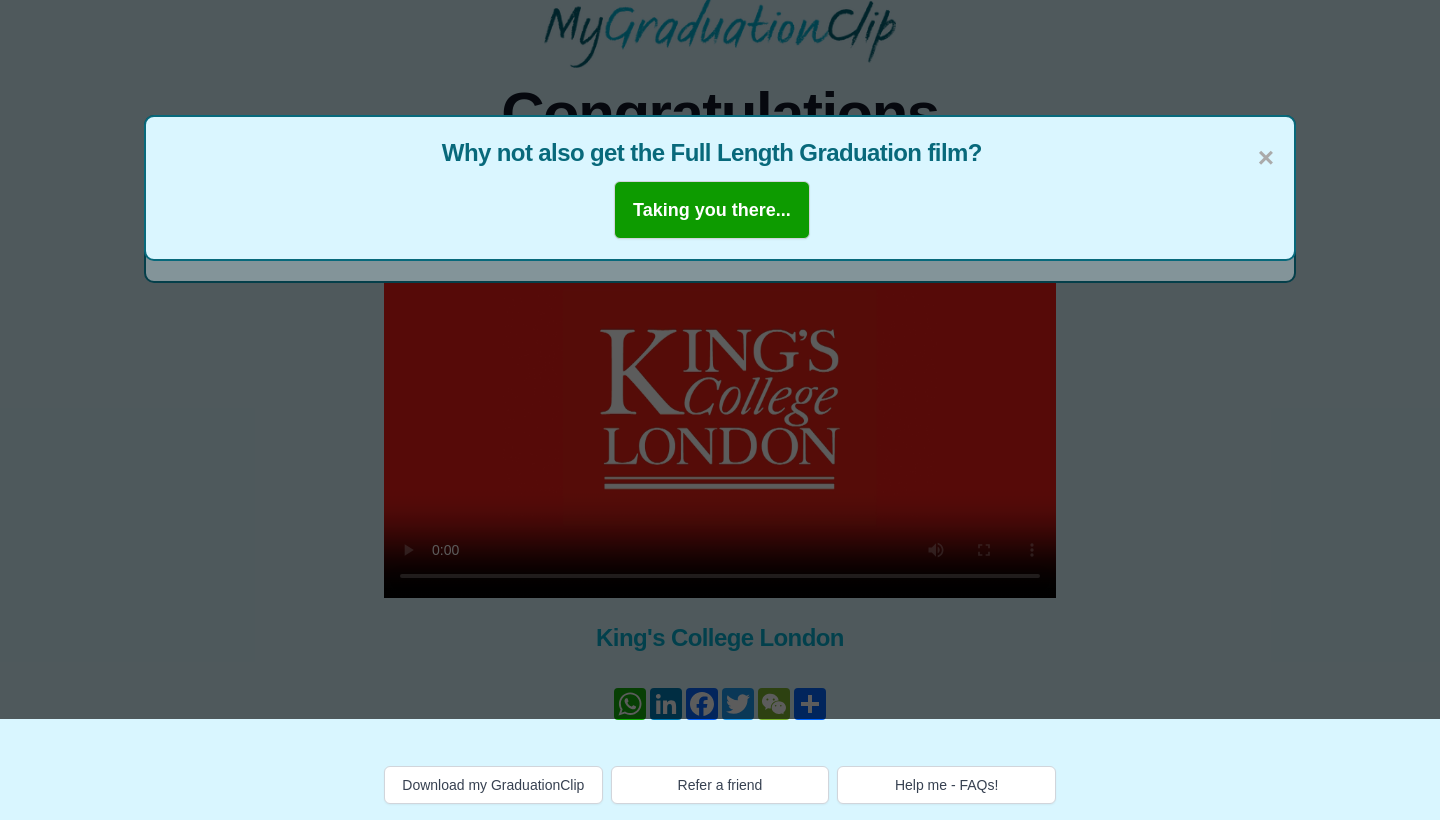 scroll, scrollTop: 121, scrollLeft: 0, axis: vertical 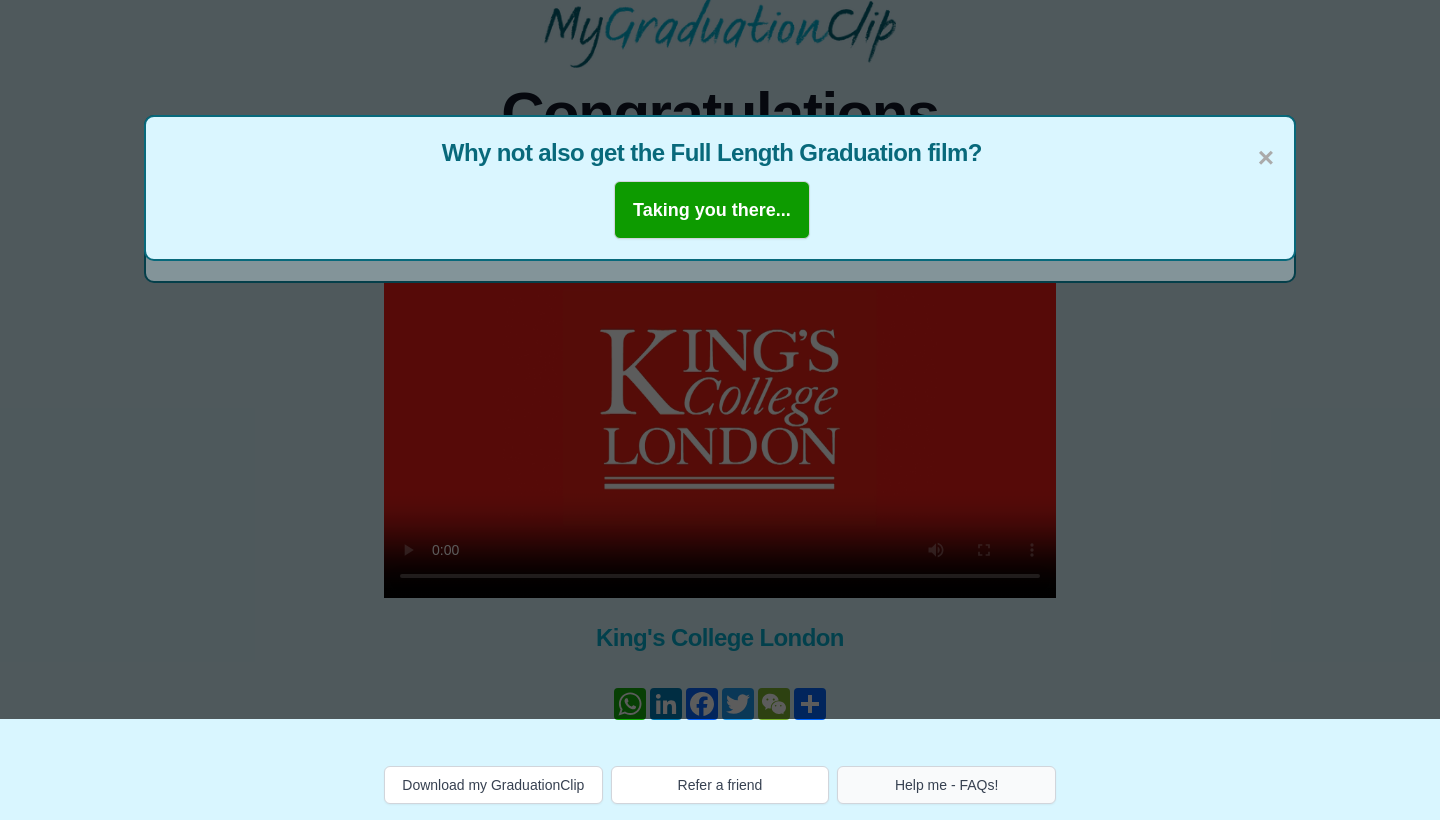 click on "Help me - FAQs!" at bounding box center [946, 785] 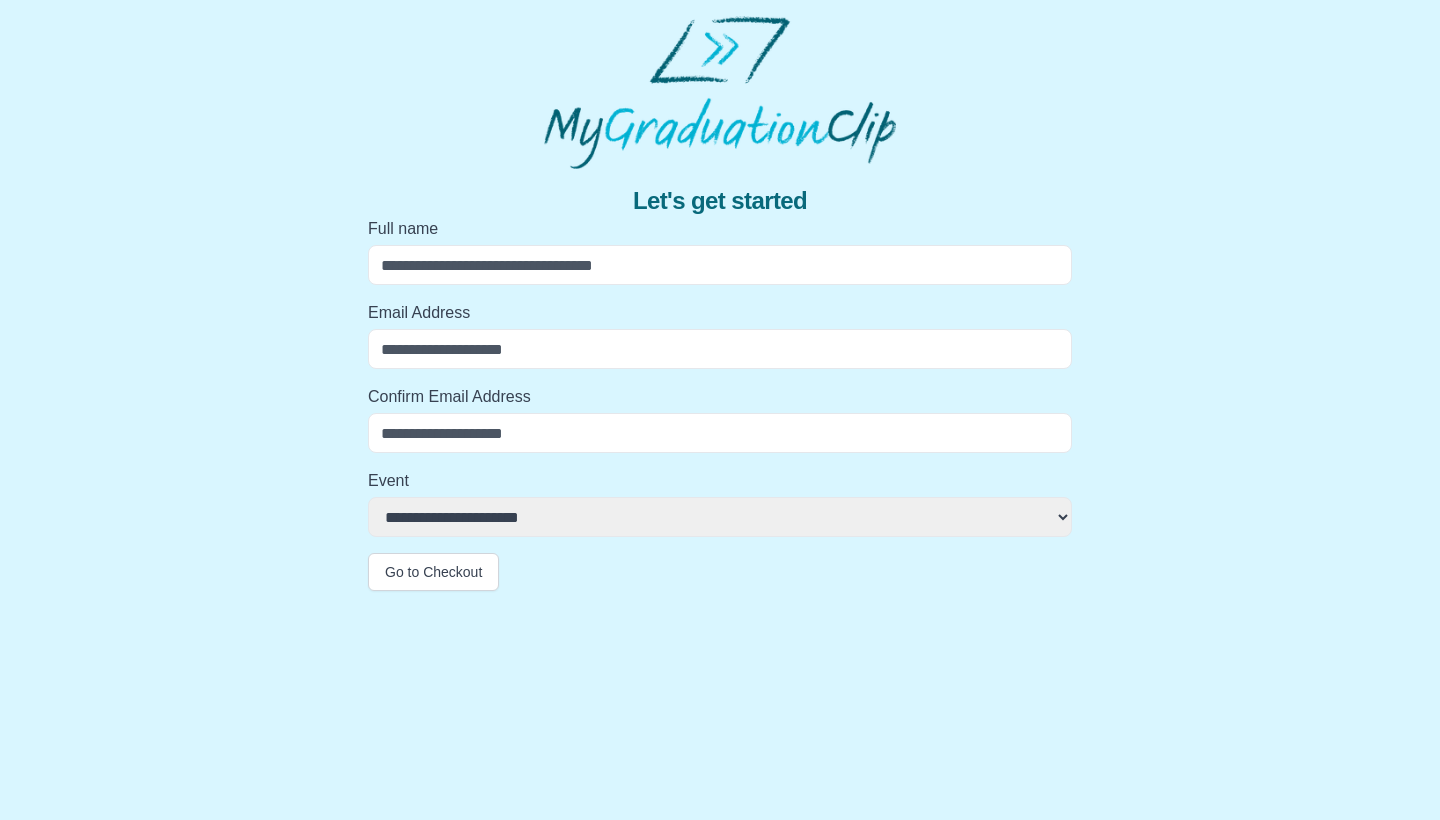 scroll, scrollTop: 0, scrollLeft: 0, axis: both 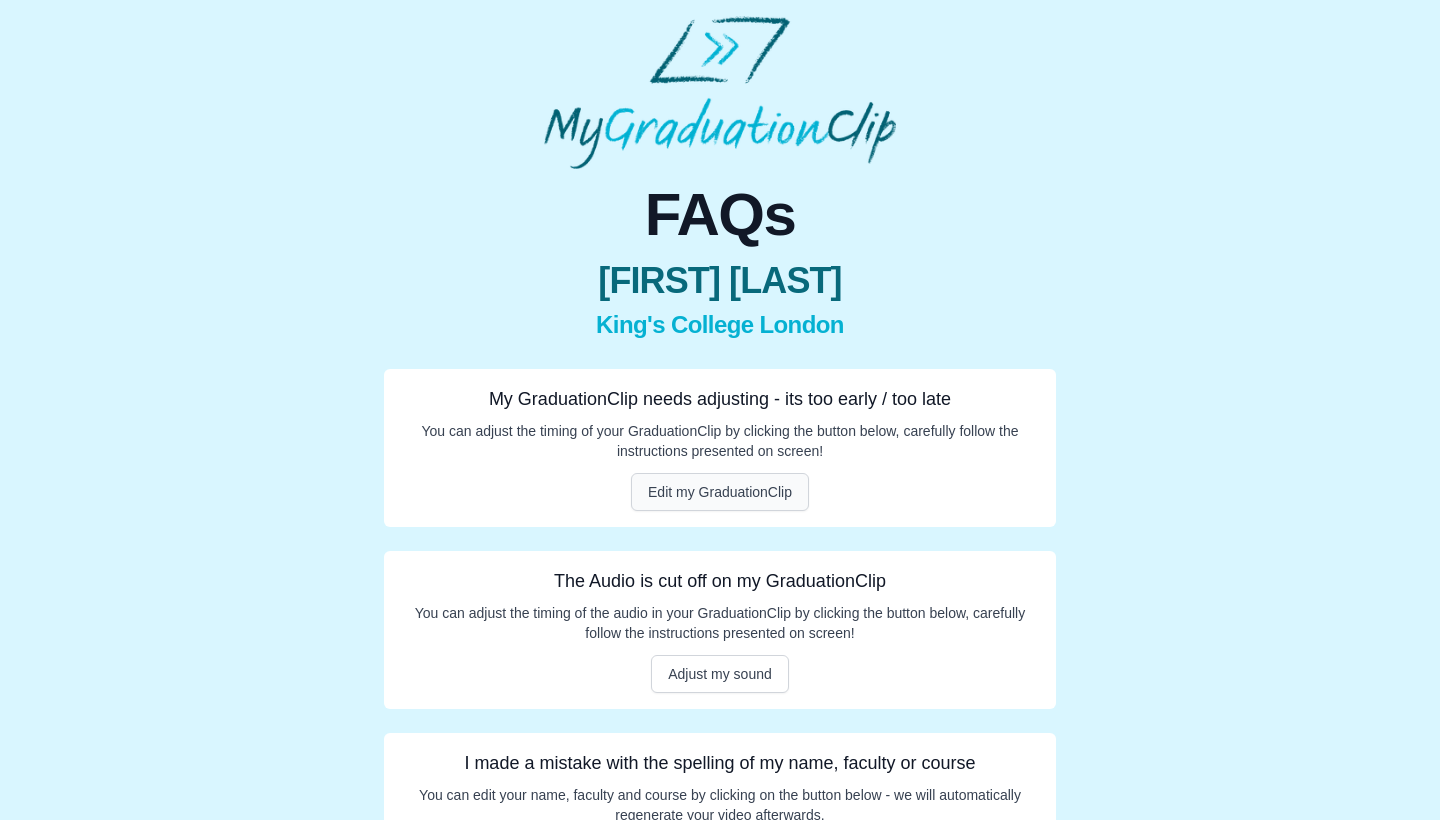 click on "Edit my GraduationClip" at bounding box center (720, 492) 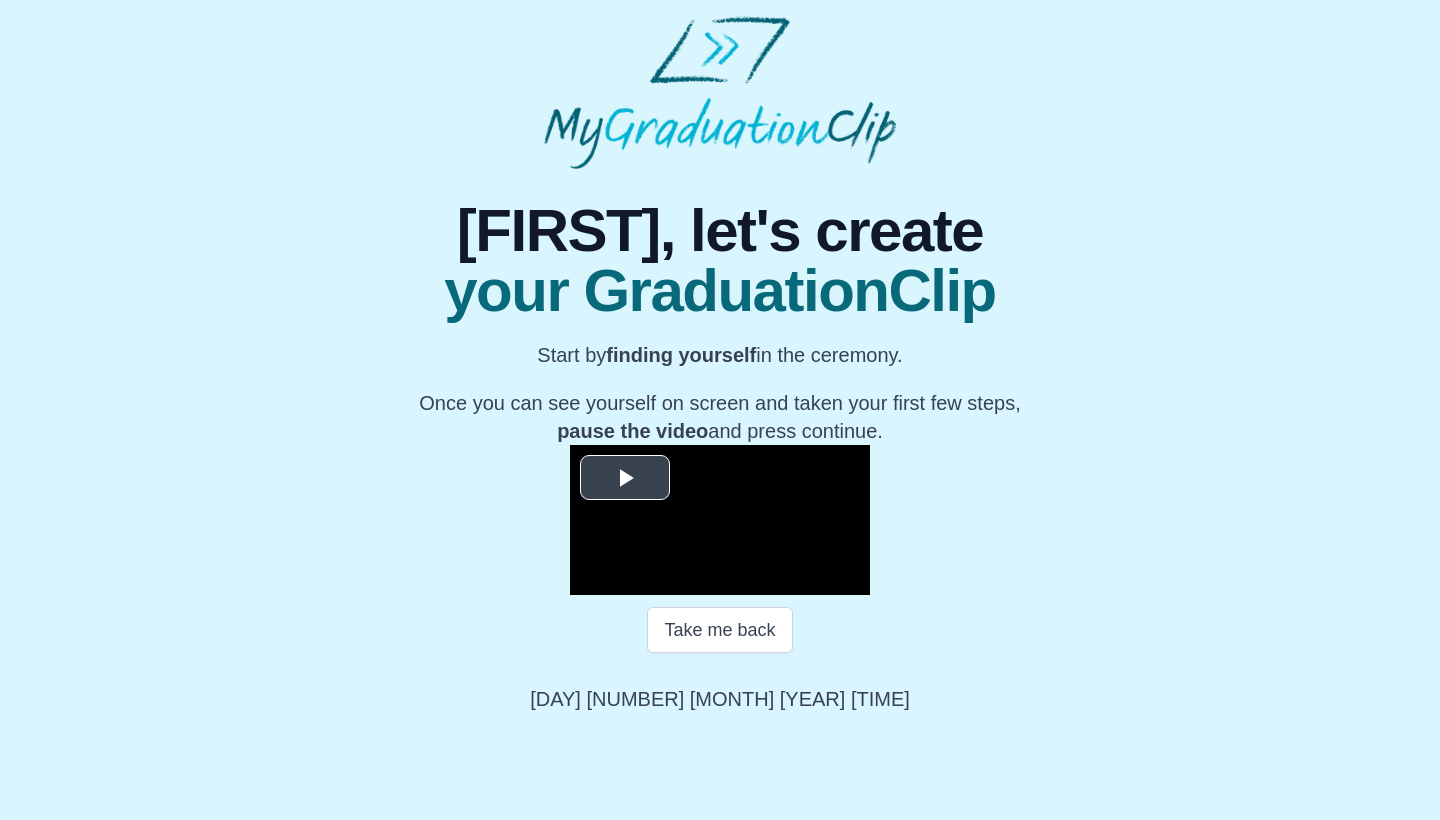 scroll, scrollTop: 165, scrollLeft: 0, axis: vertical 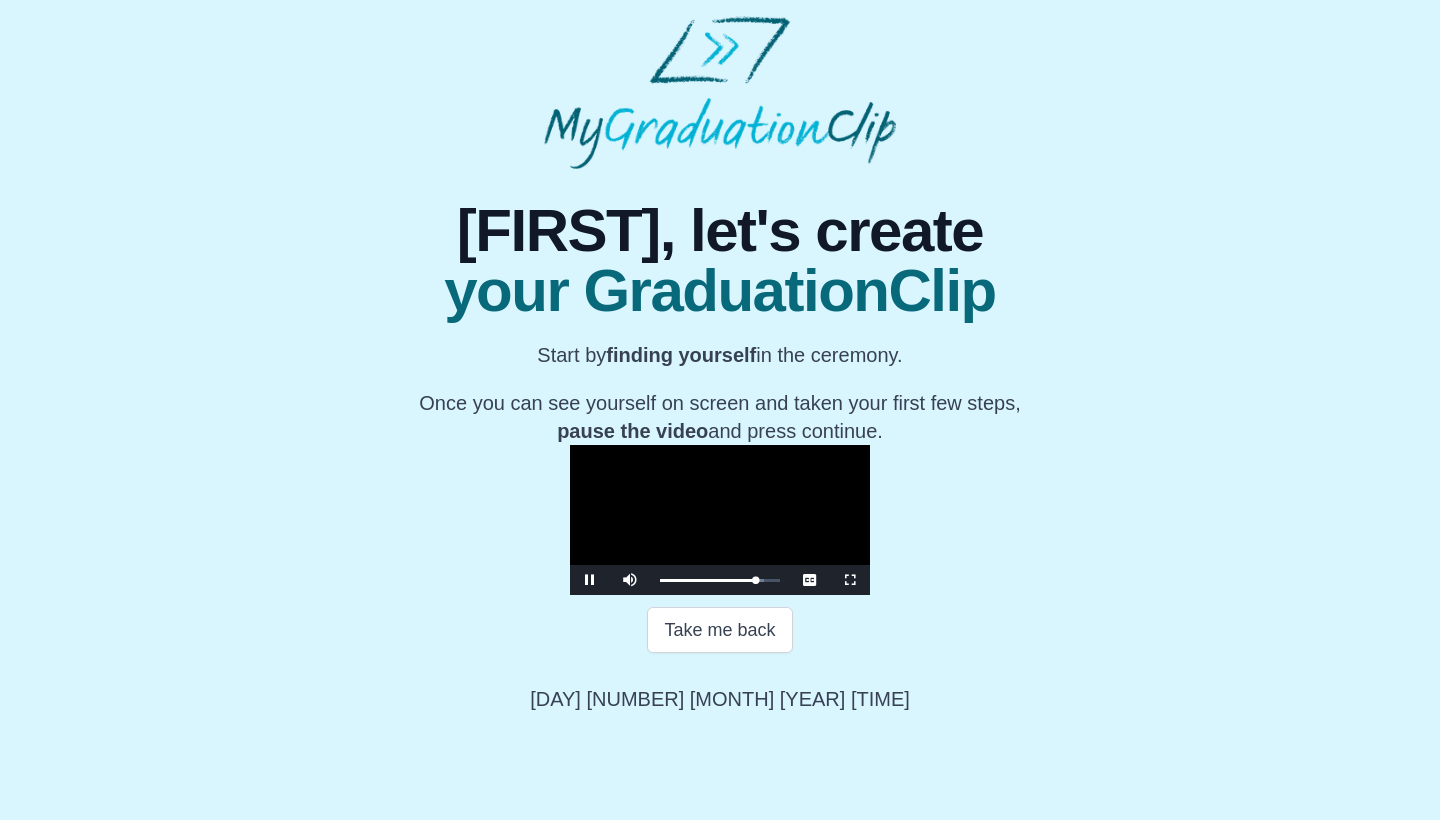 click at bounding box center (590, 580) 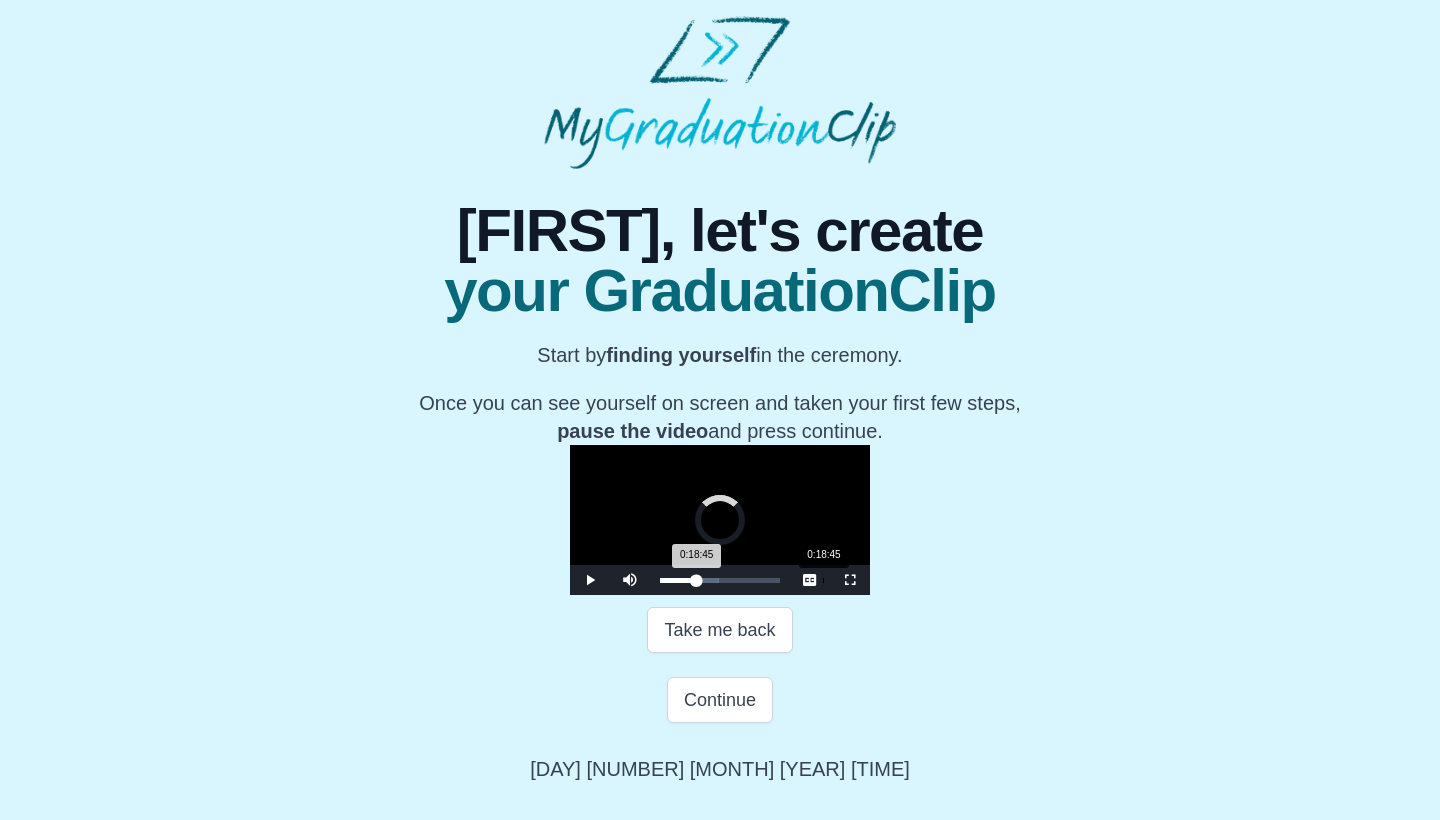 drag, startPoint x: 871, startPoint y: 667, endPoint x: 609, endPoint y: 665, distance: 262.00763 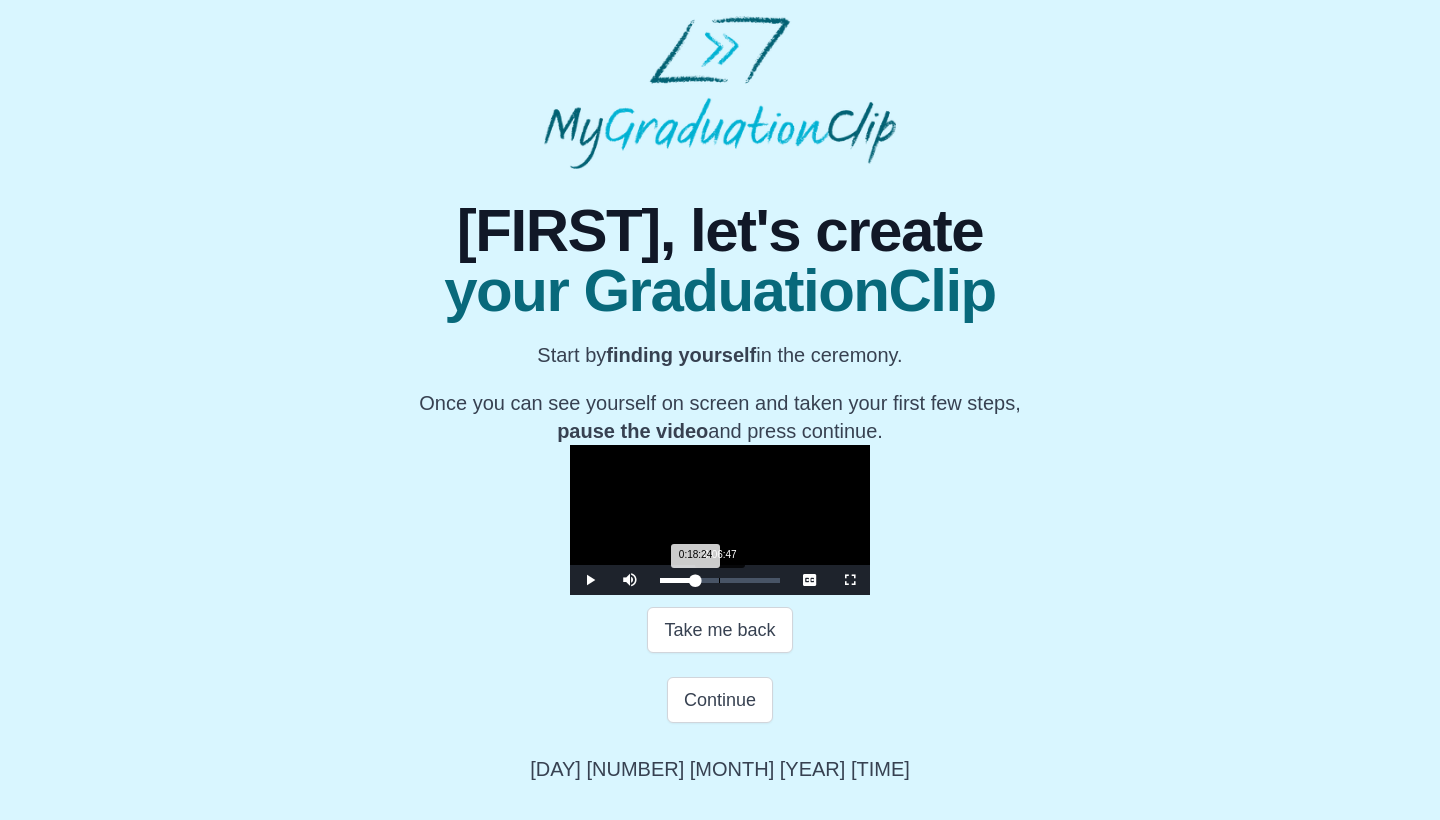 click on "Loaded : 0% 0:06:47 0:18:24 Progress : 0%" at bounding box center (720, 580) 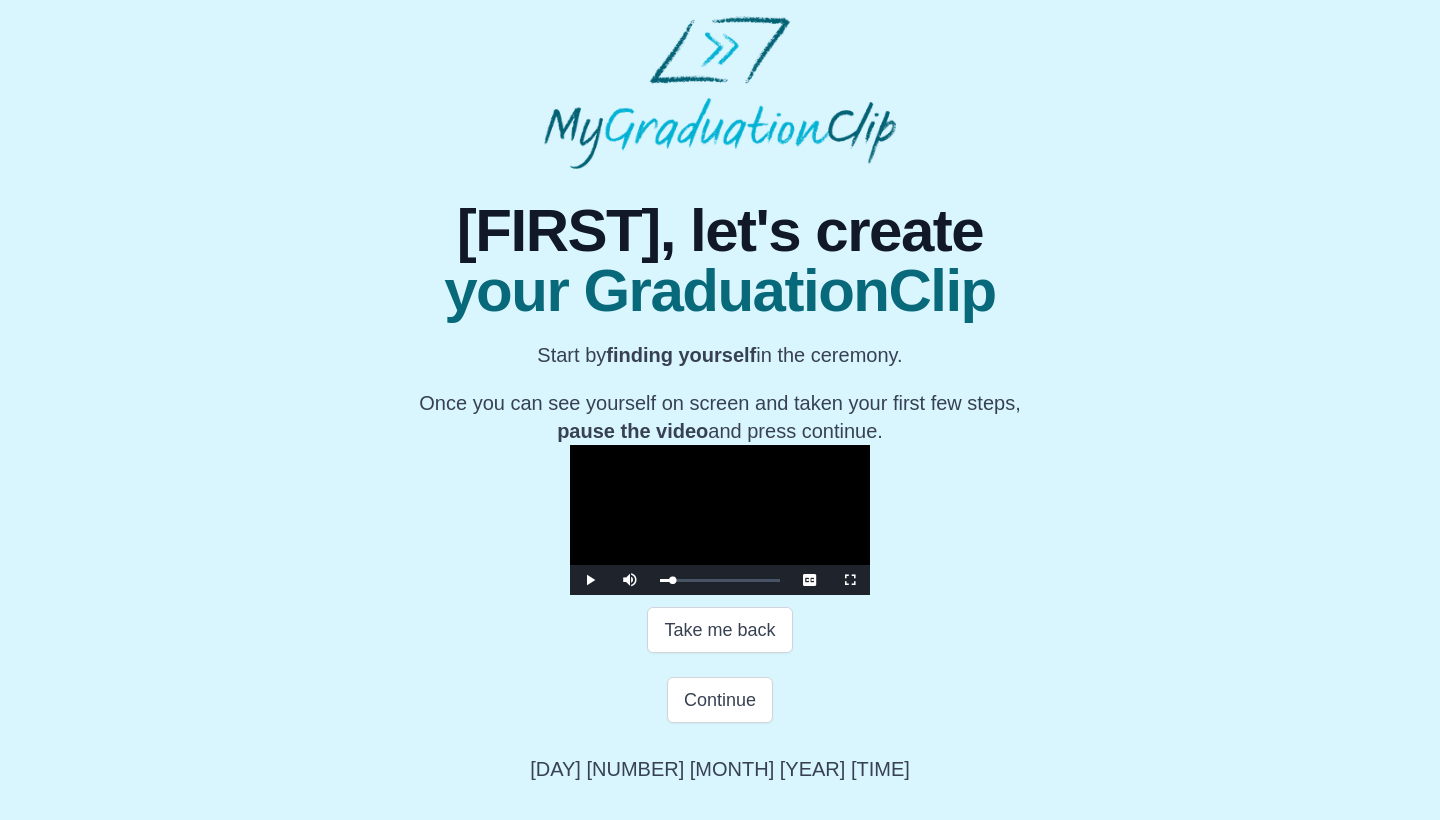 click at bounding box center [590, 580] 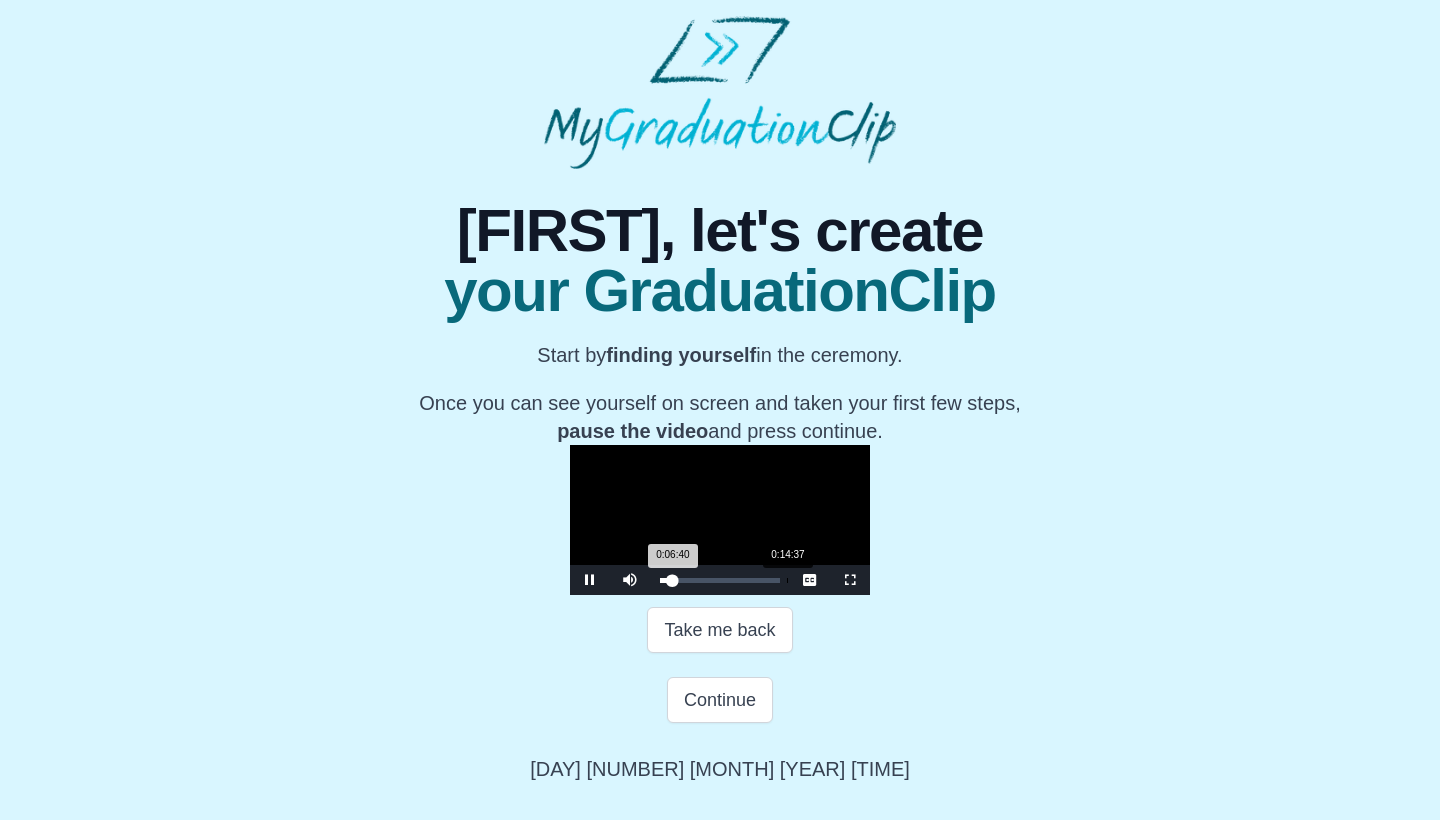 click on "Loaded : 0% 0:14:37 0:06:40 Progress : 0%" at bounding box center [720, 580] 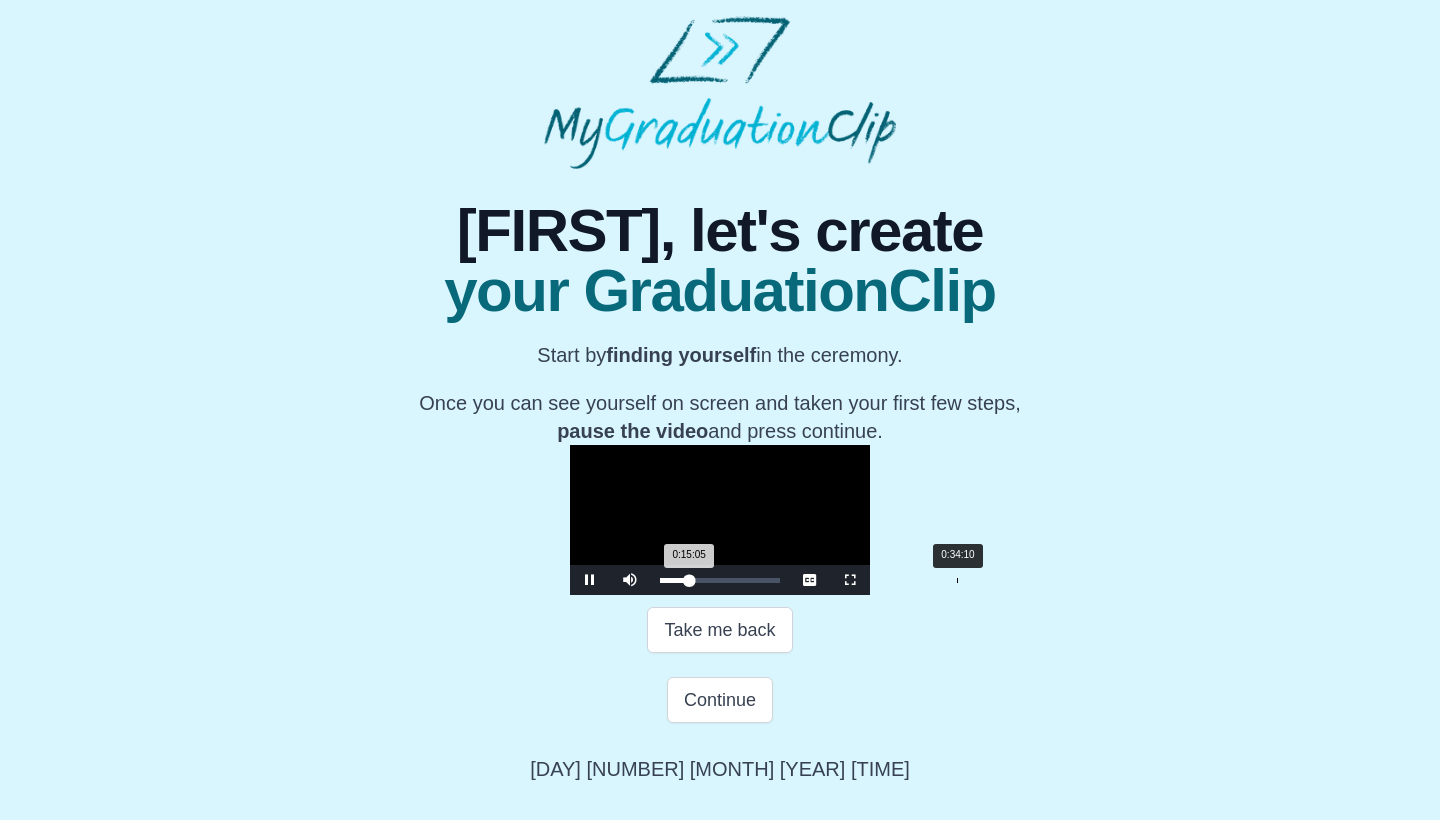 click on "Loaded : 0% 0:34:10 0:15:05 Progress : 0%" at bounding box center (720, 580) 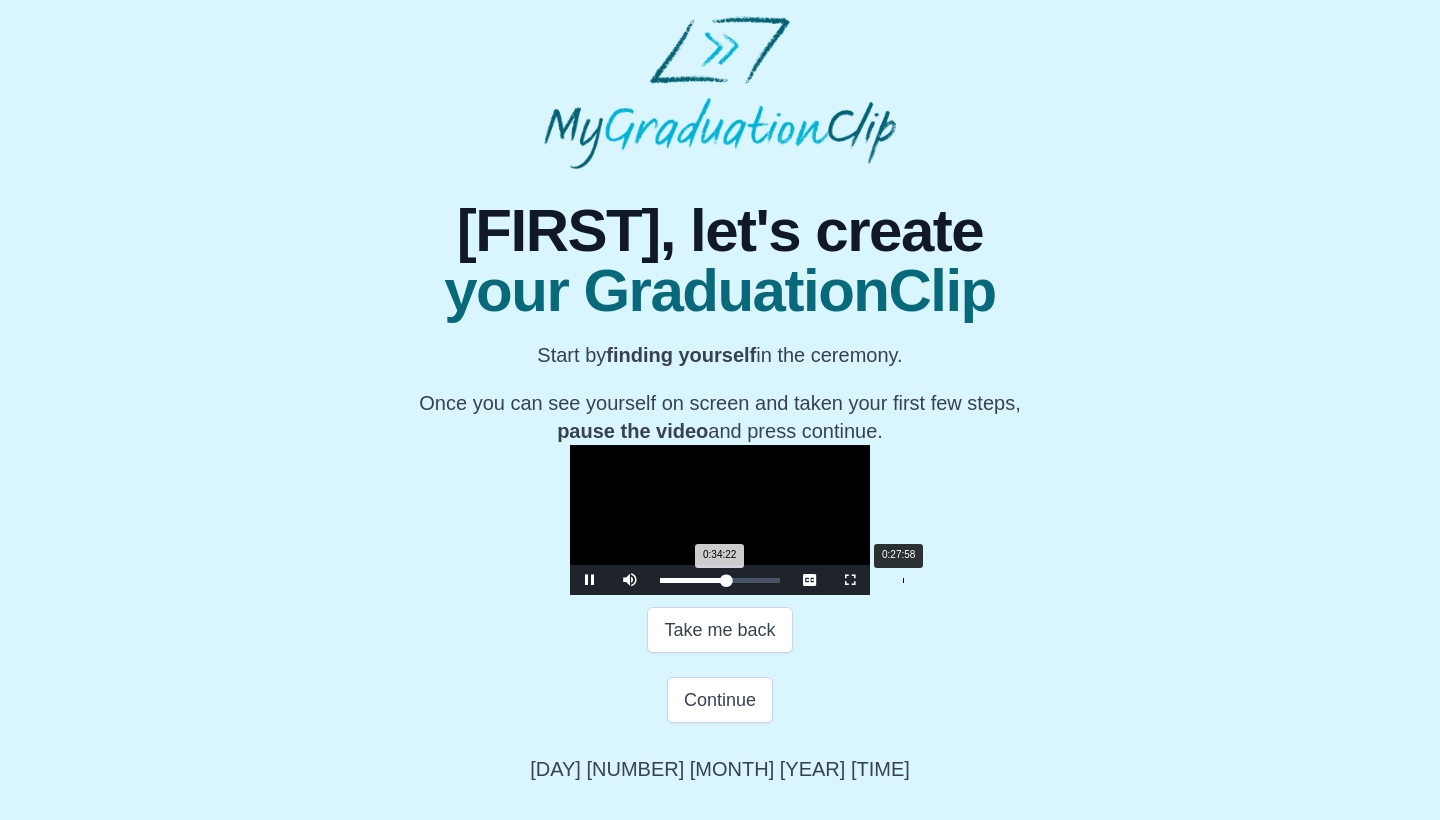scroll, scrollTop: 235, scrollLeft: 0, axis: vertical 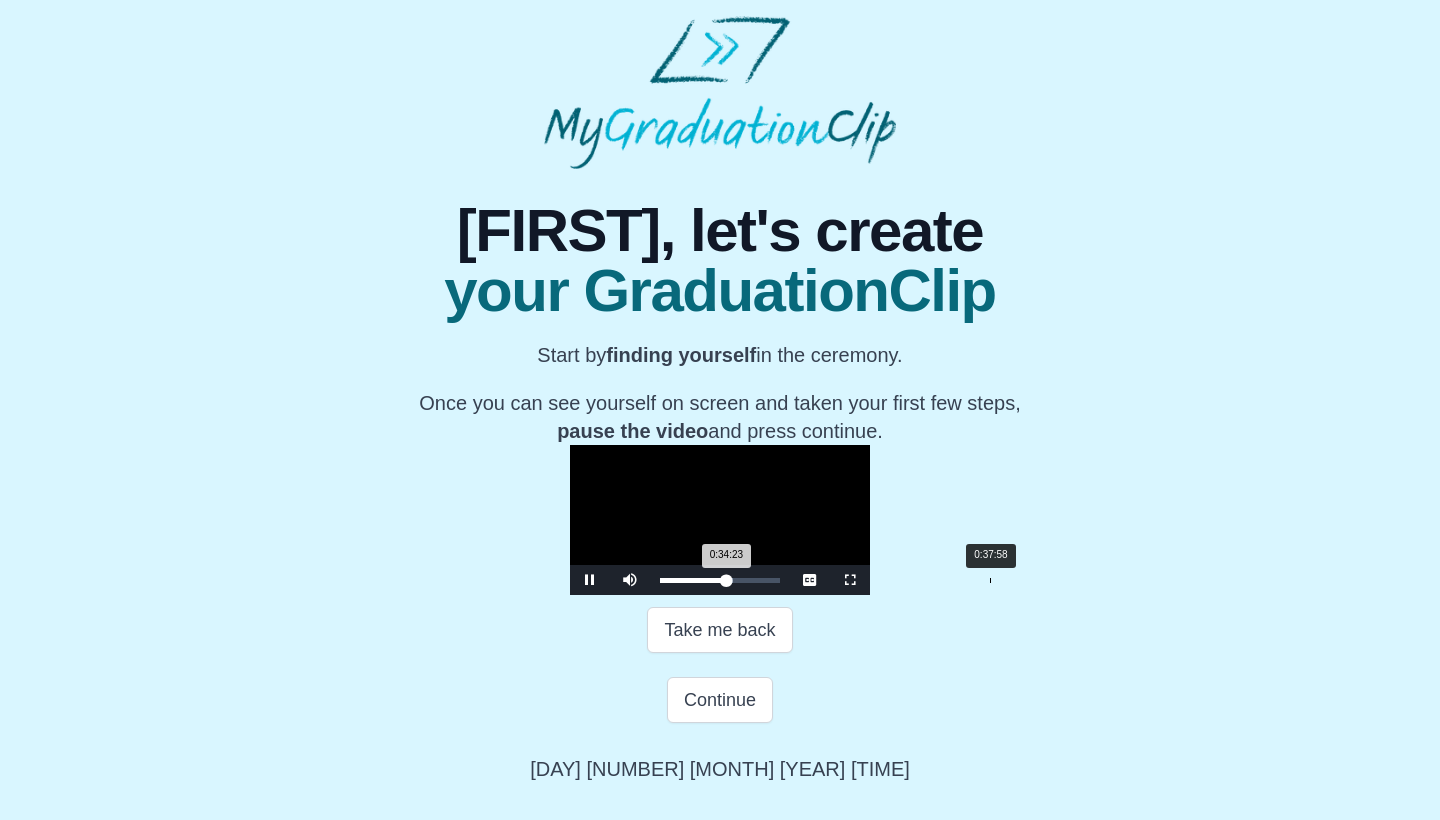 click on "Loaded : 0% 0:37:58 0:34:23 Progress : 0%" at bounding box center [720, 580] 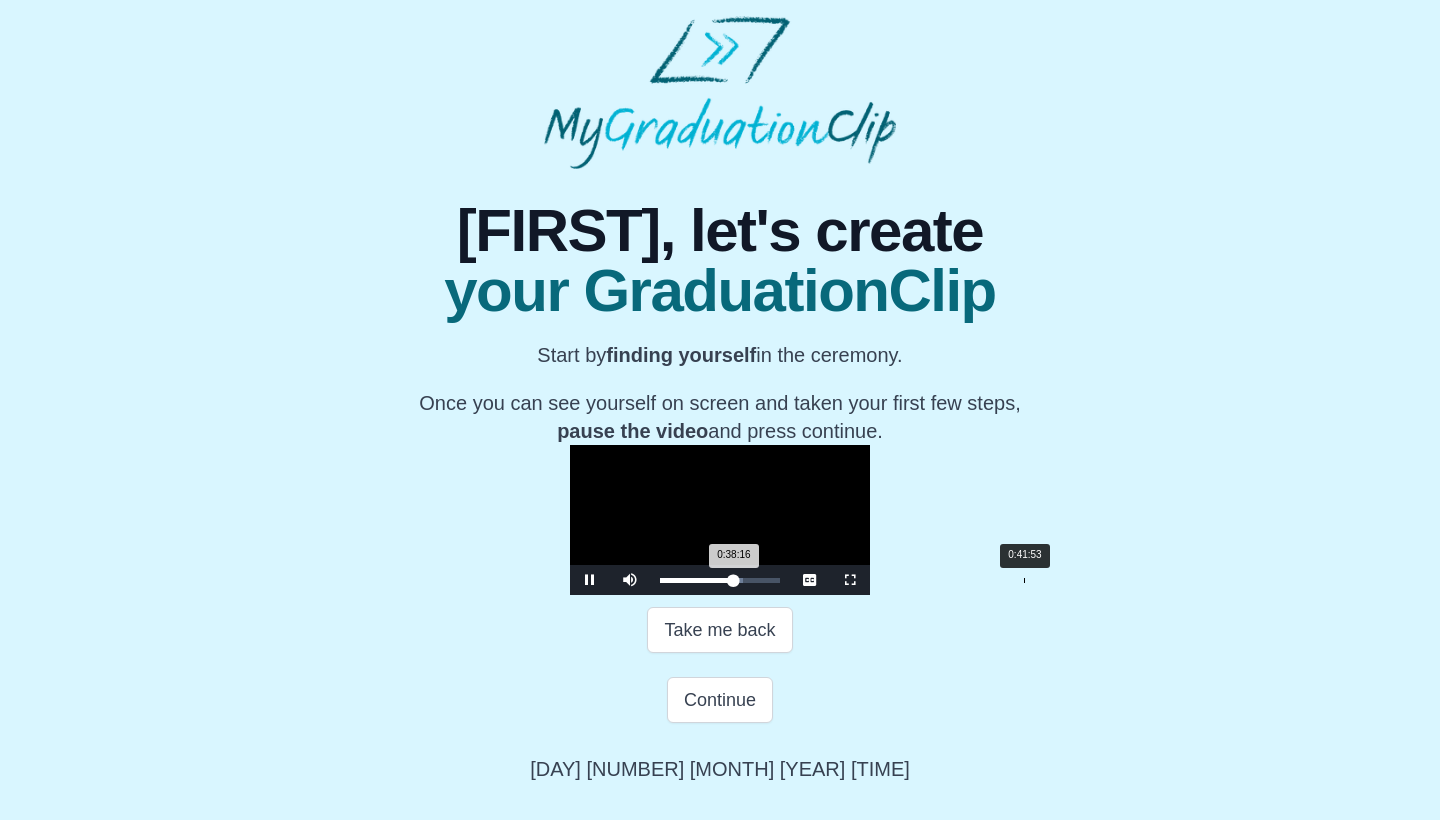 click on "Loaded : 0% 0:41:53 0:38:16 Progress : 0%" at bounding box center (720, 580) 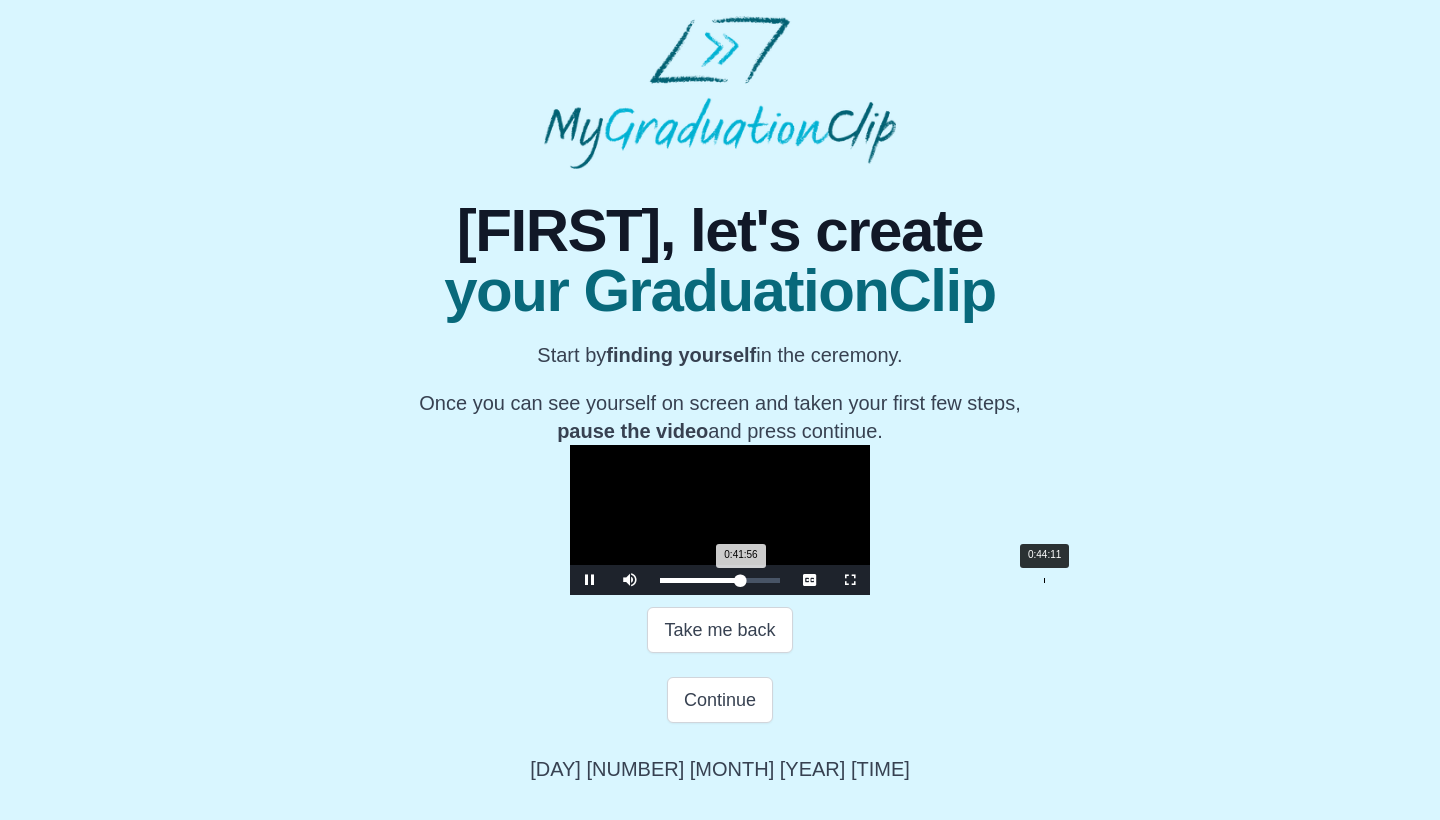 click on "Loaded : 0% 0:44:11 0:41:56 Progress : 0%" at bounding box center [720, 580] 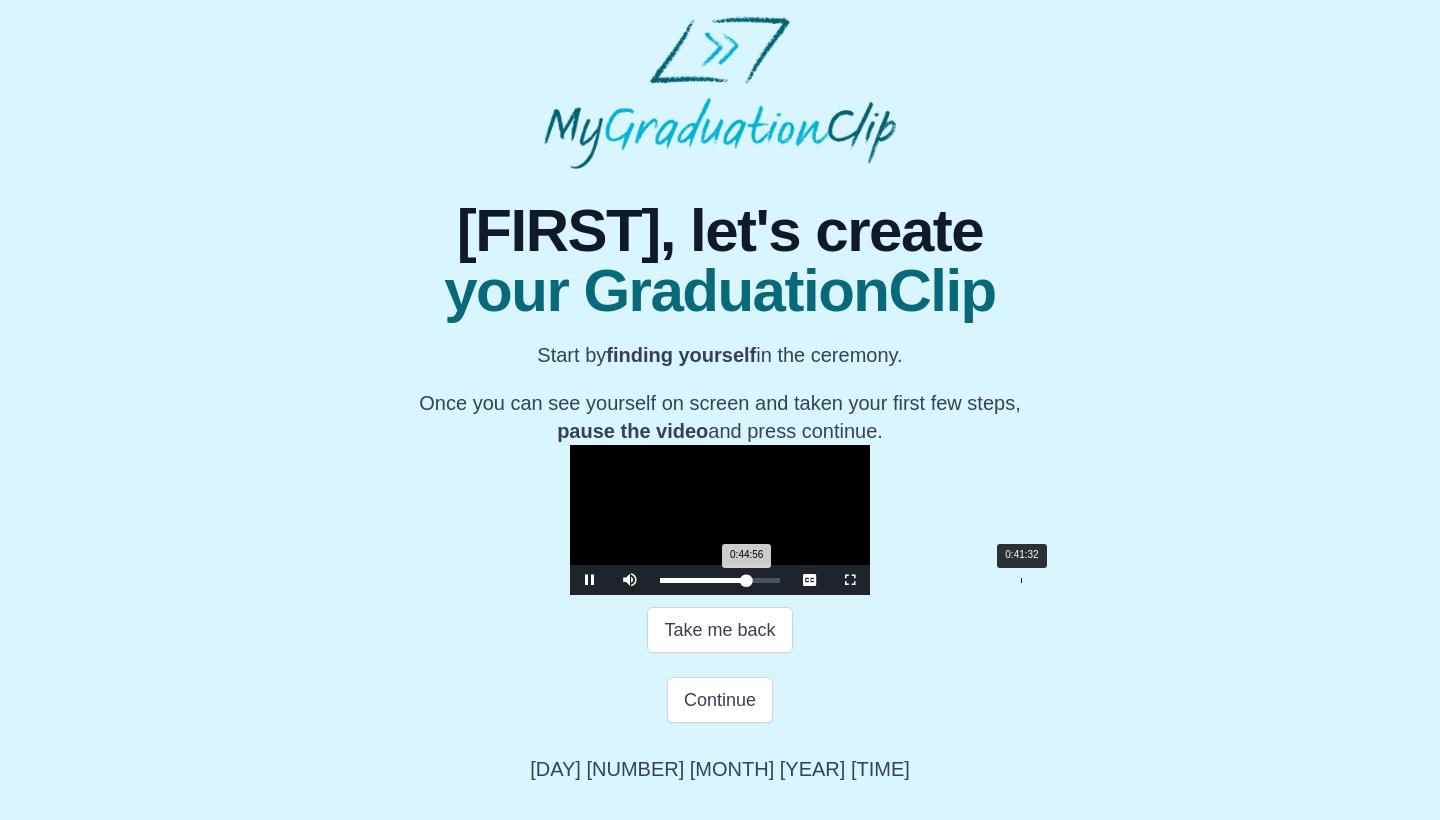 click on "0:41:32" at bounding box center (1021, 580) 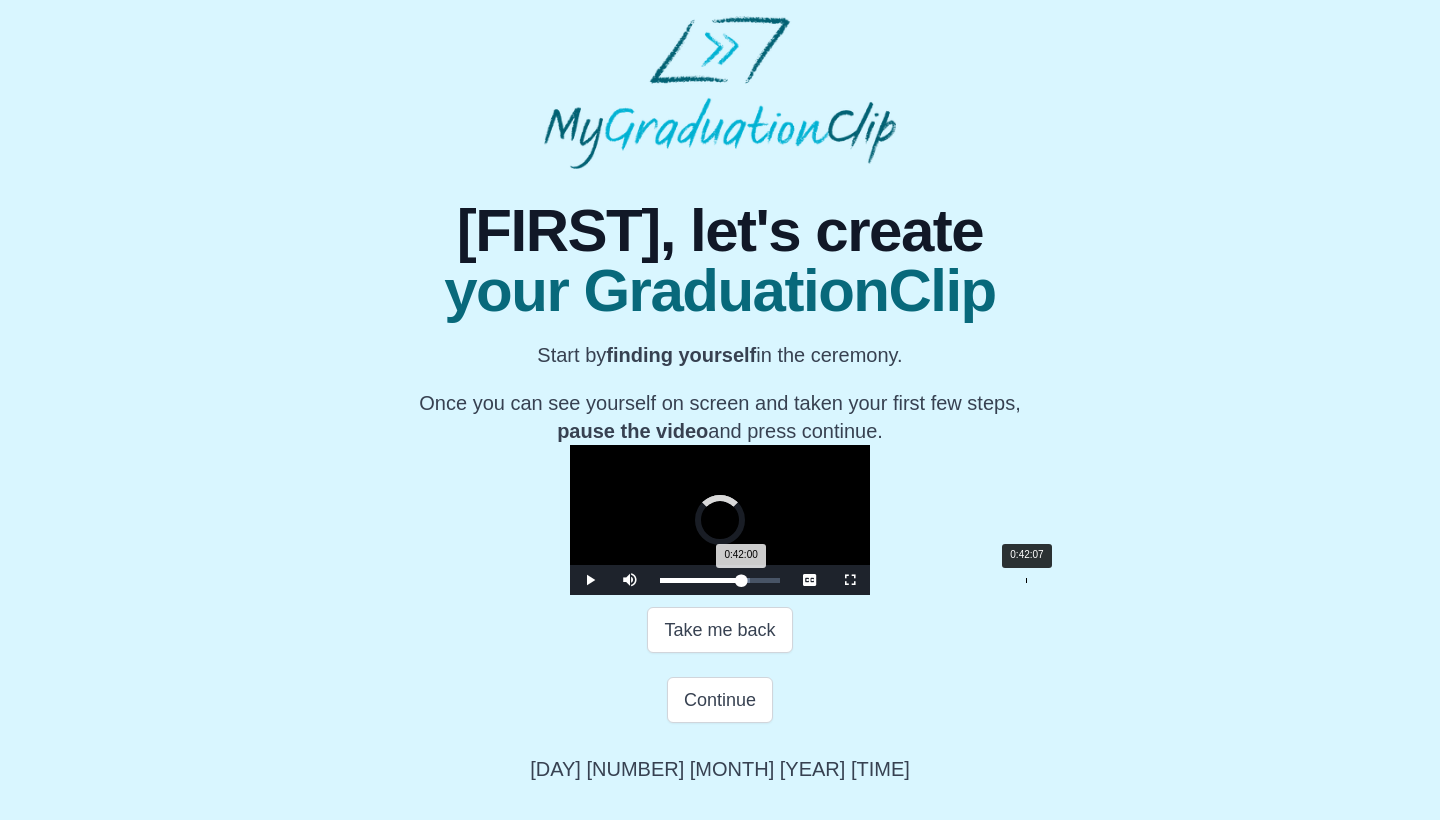 click on "0:42:00 Progress : 0%" at bounding box center [700, 580] 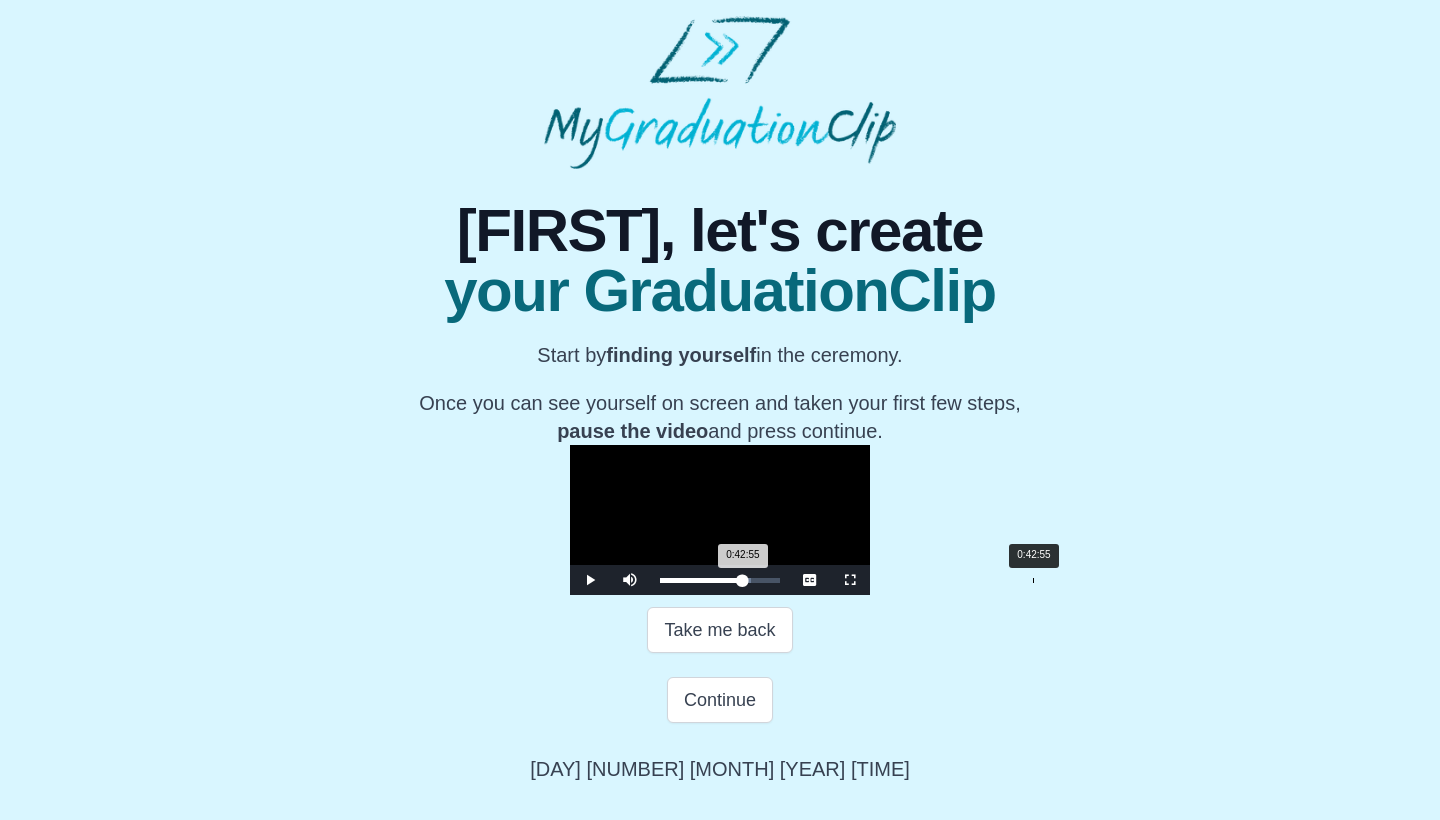 click on "0:42:55 Progress : 0%" at bounding box center (701, 580) 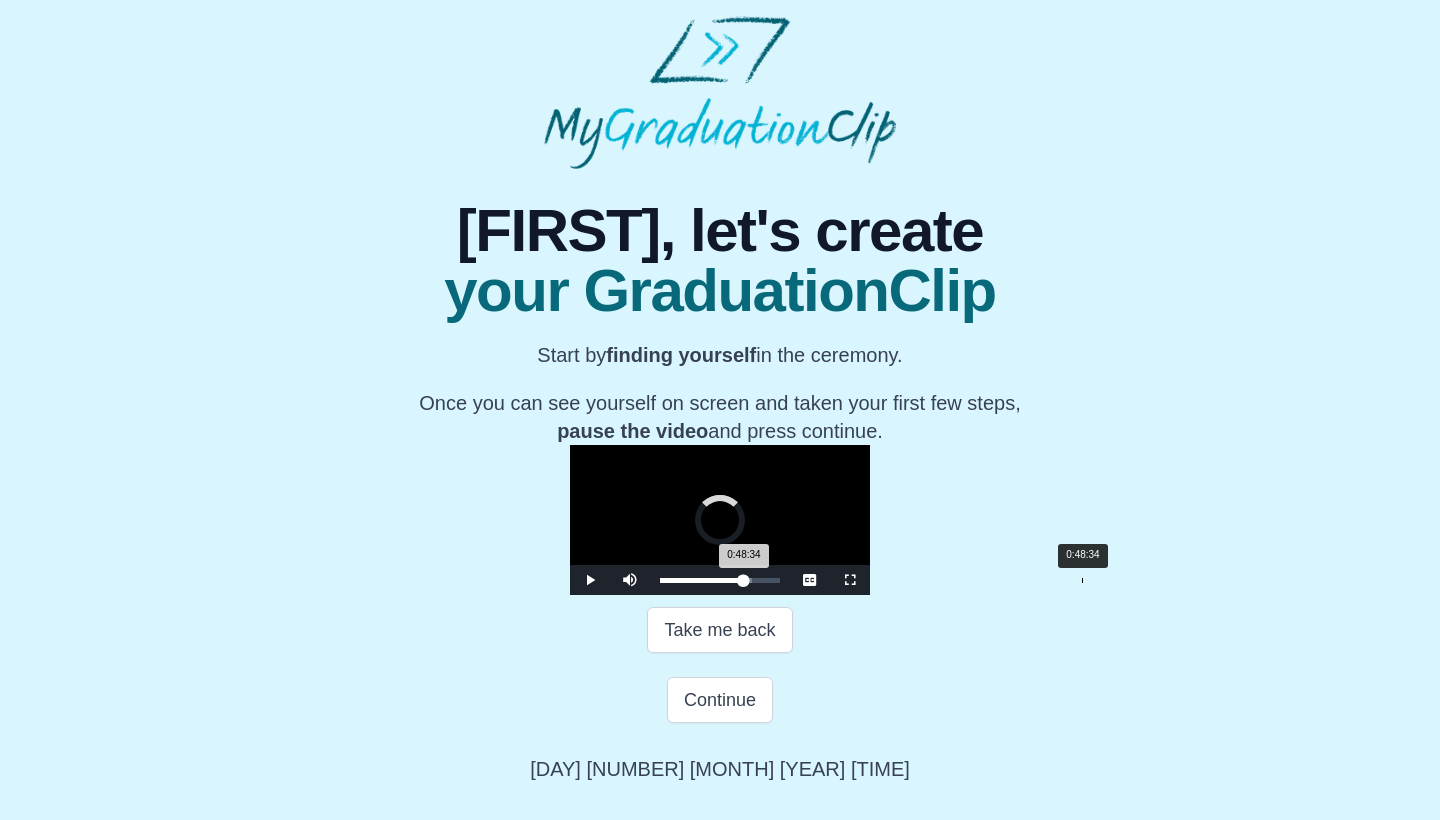 click on "0:48:34" at bounding box center (1082, 580) 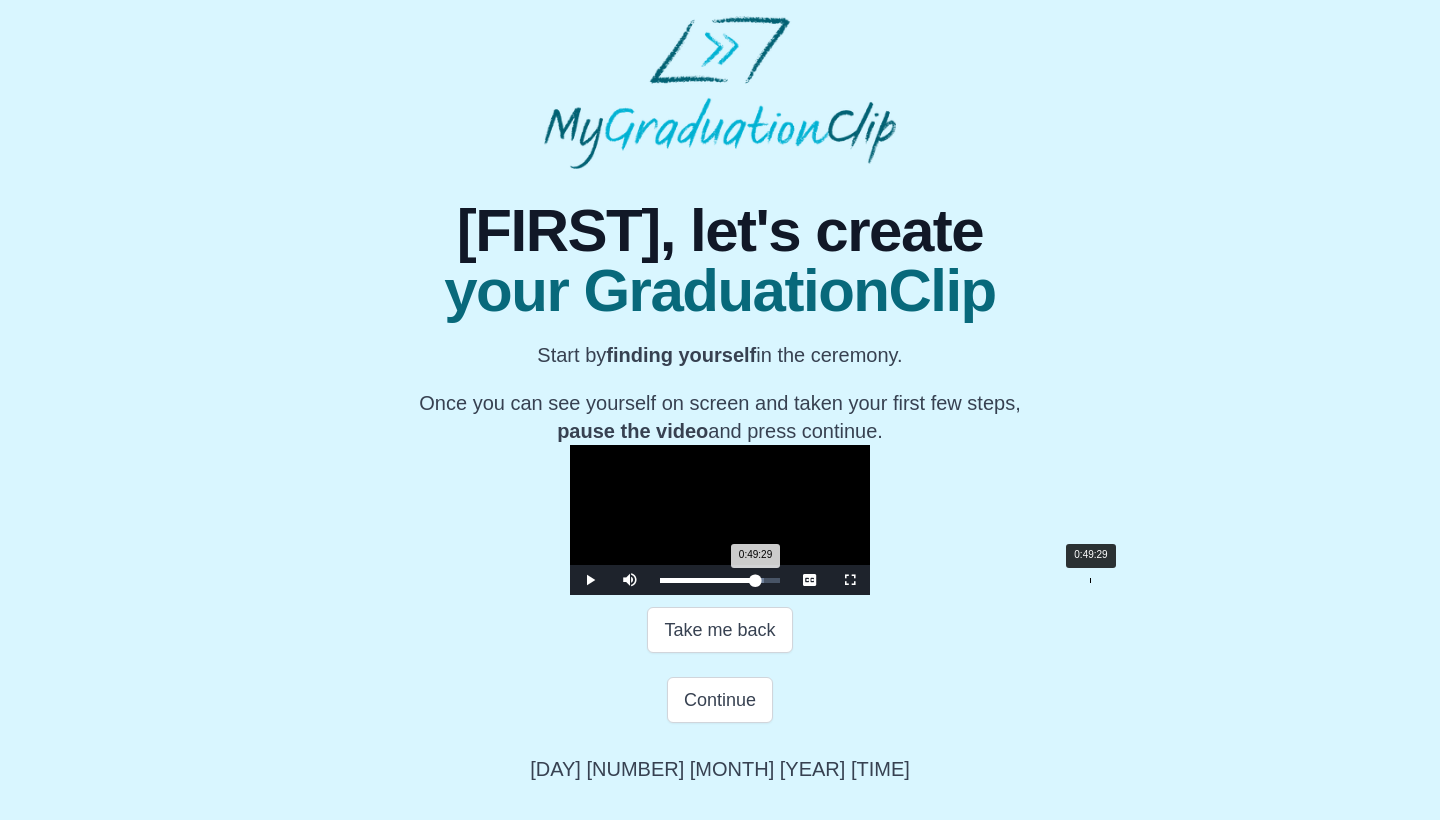 click on "0:49:29 Progress : 0%" at bounding box center [708, 580] 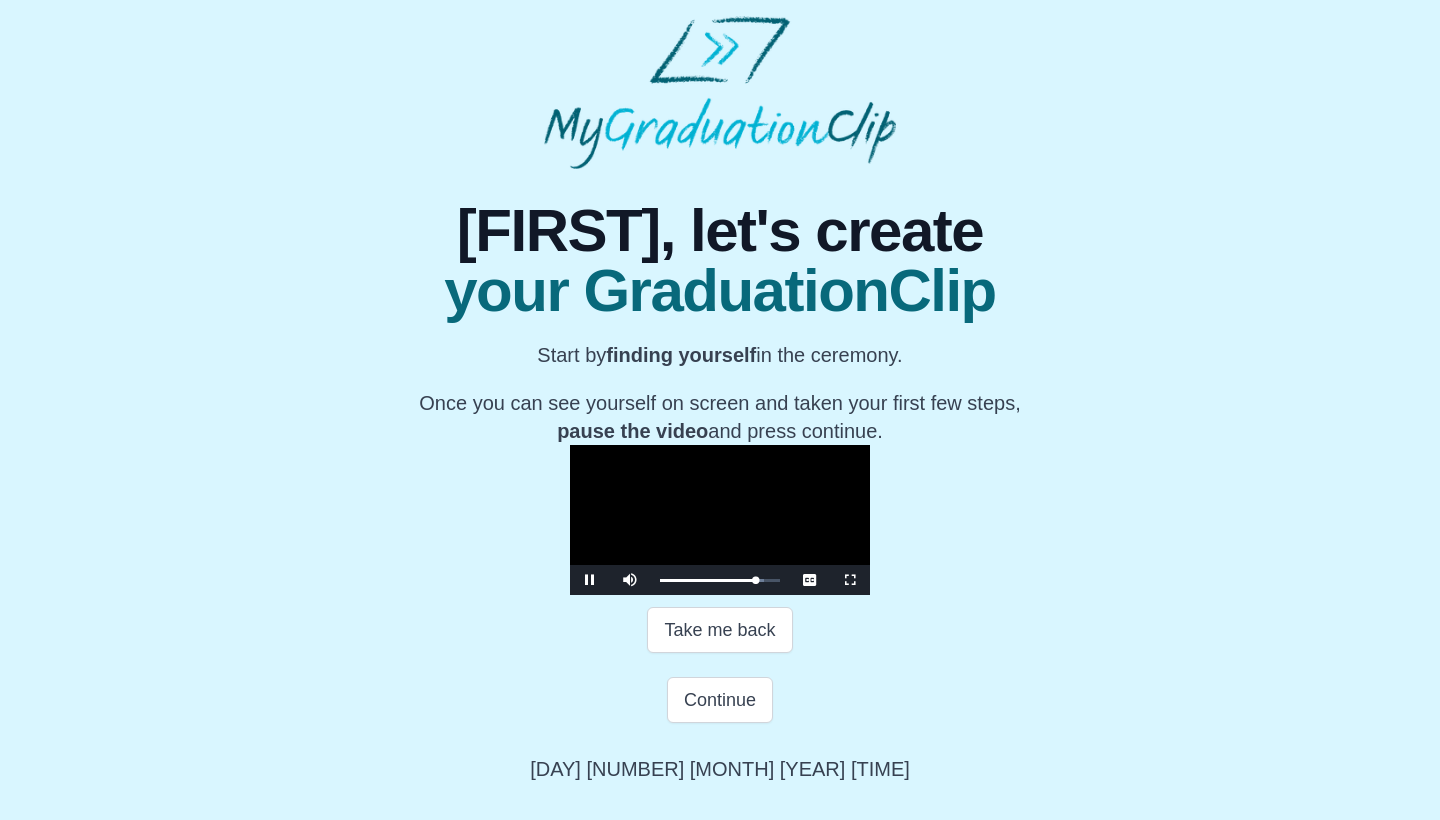 click at bounding box center (590, 580) 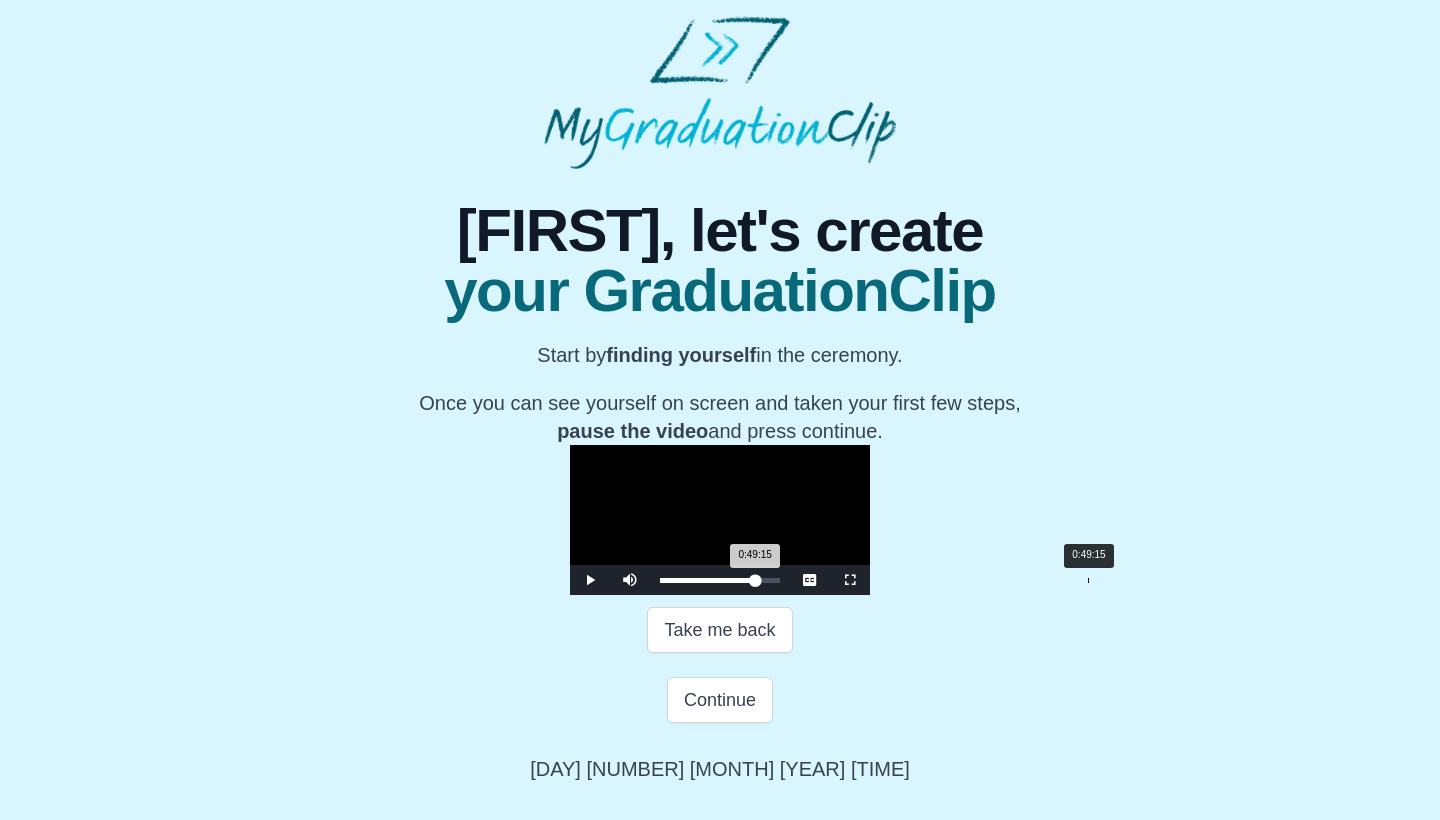 click on "0:49:15 Progress : 0%" at bounding box center [707, 580] 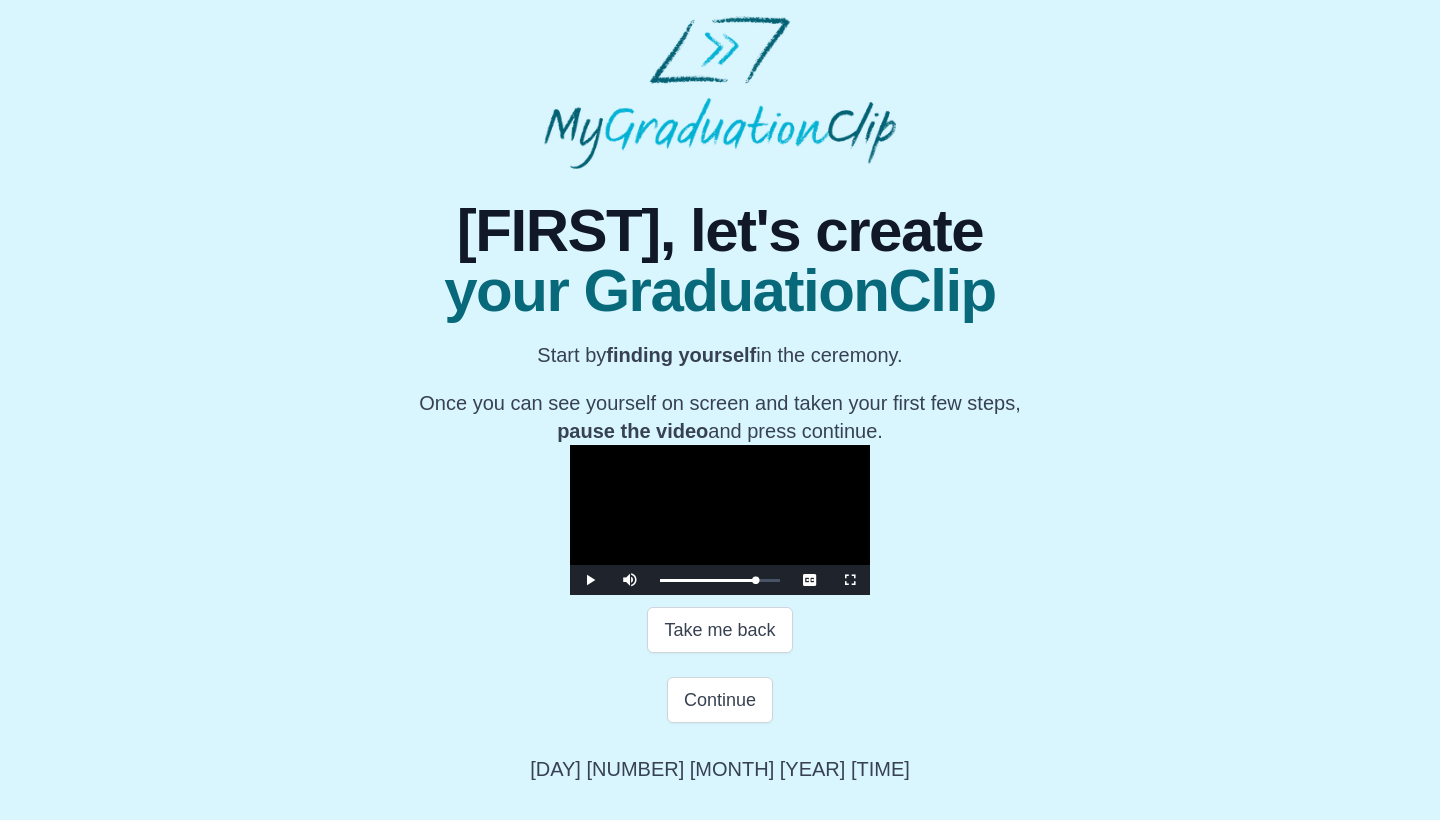 click at bounding box center (590, 580) 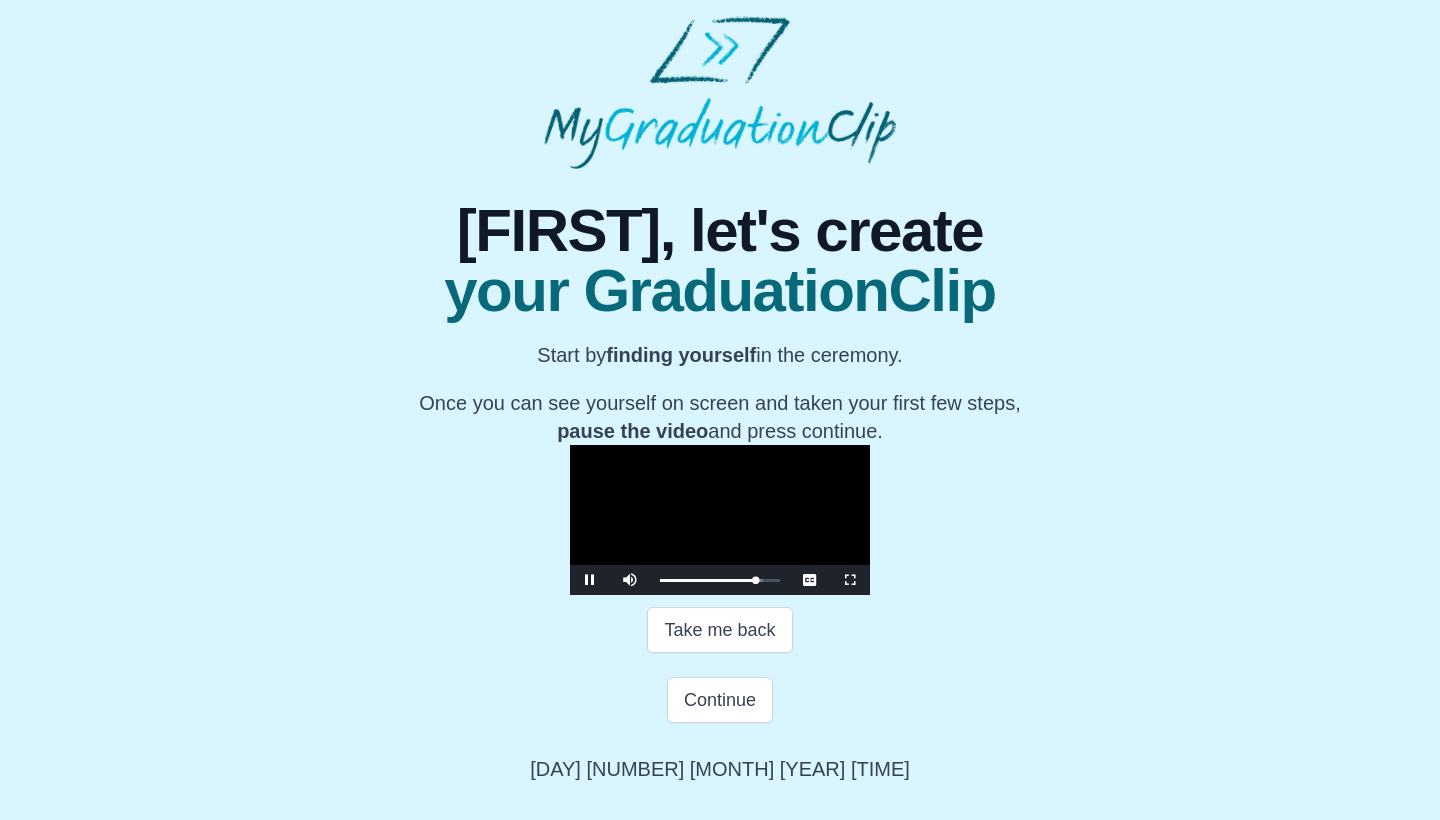 click at bounding box center (590, 580) 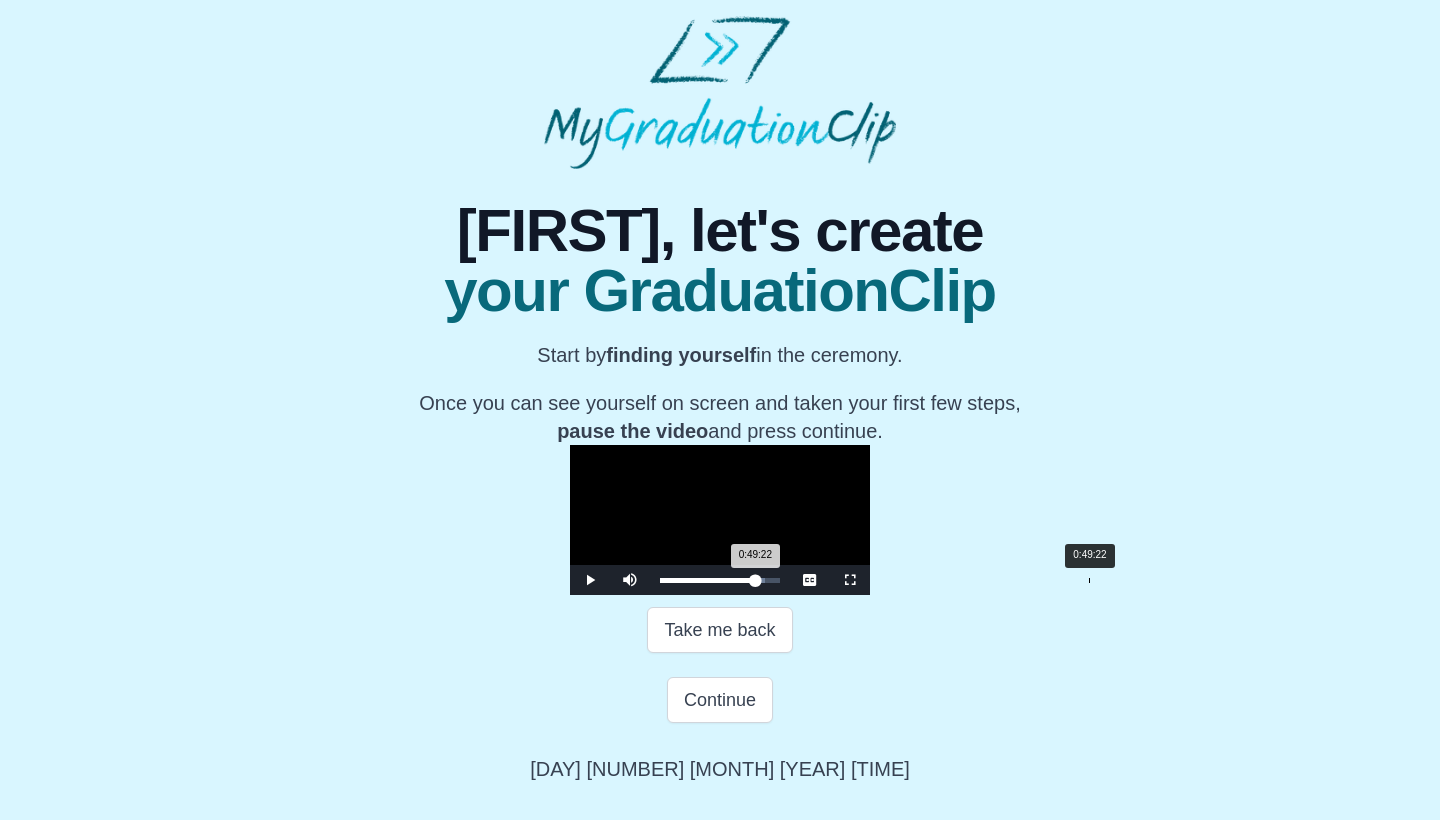 click on "0:49:22 Progress : 0%" at bounding box center [707, 580] 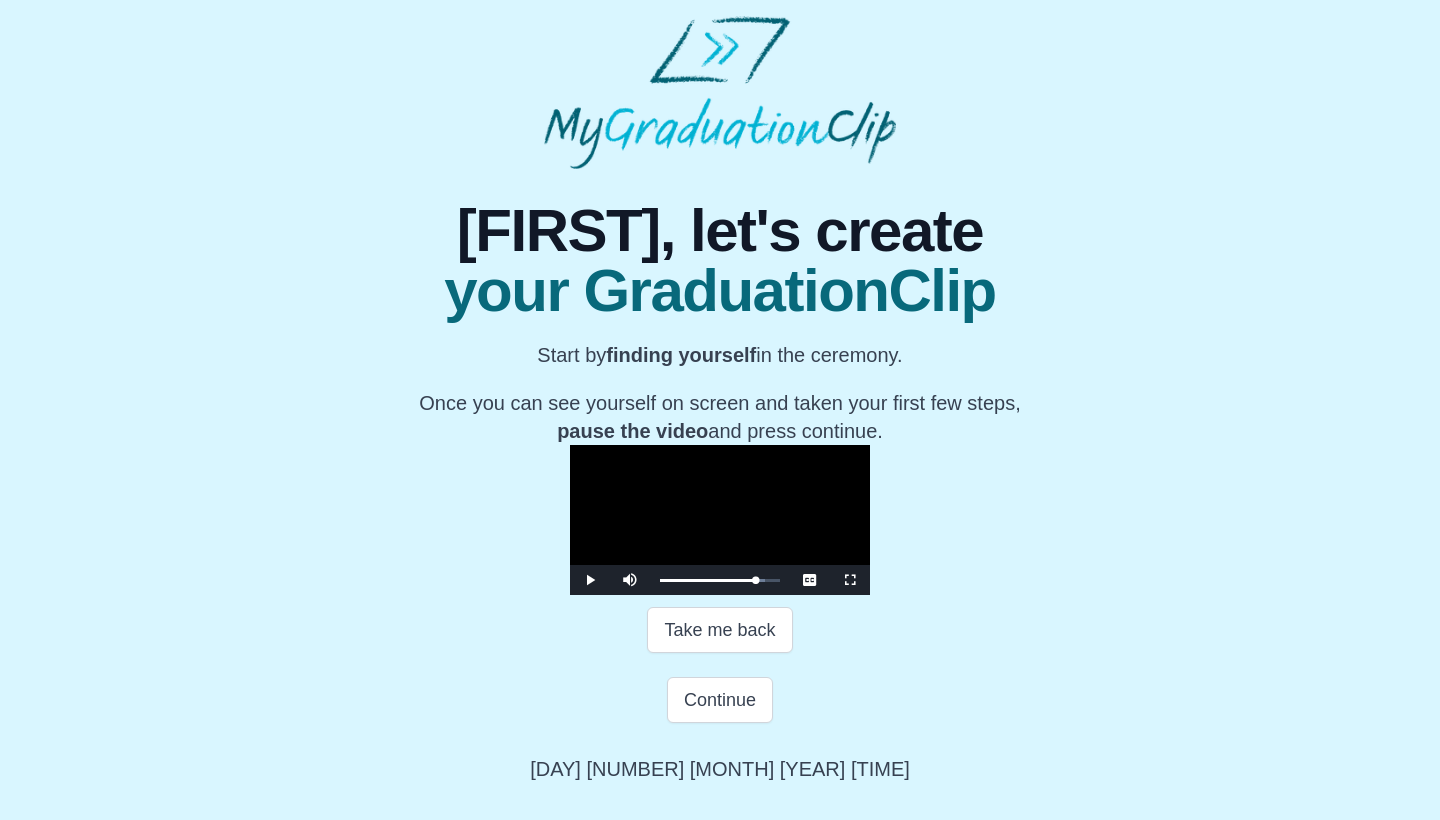 click at bounding box center (590, 580) 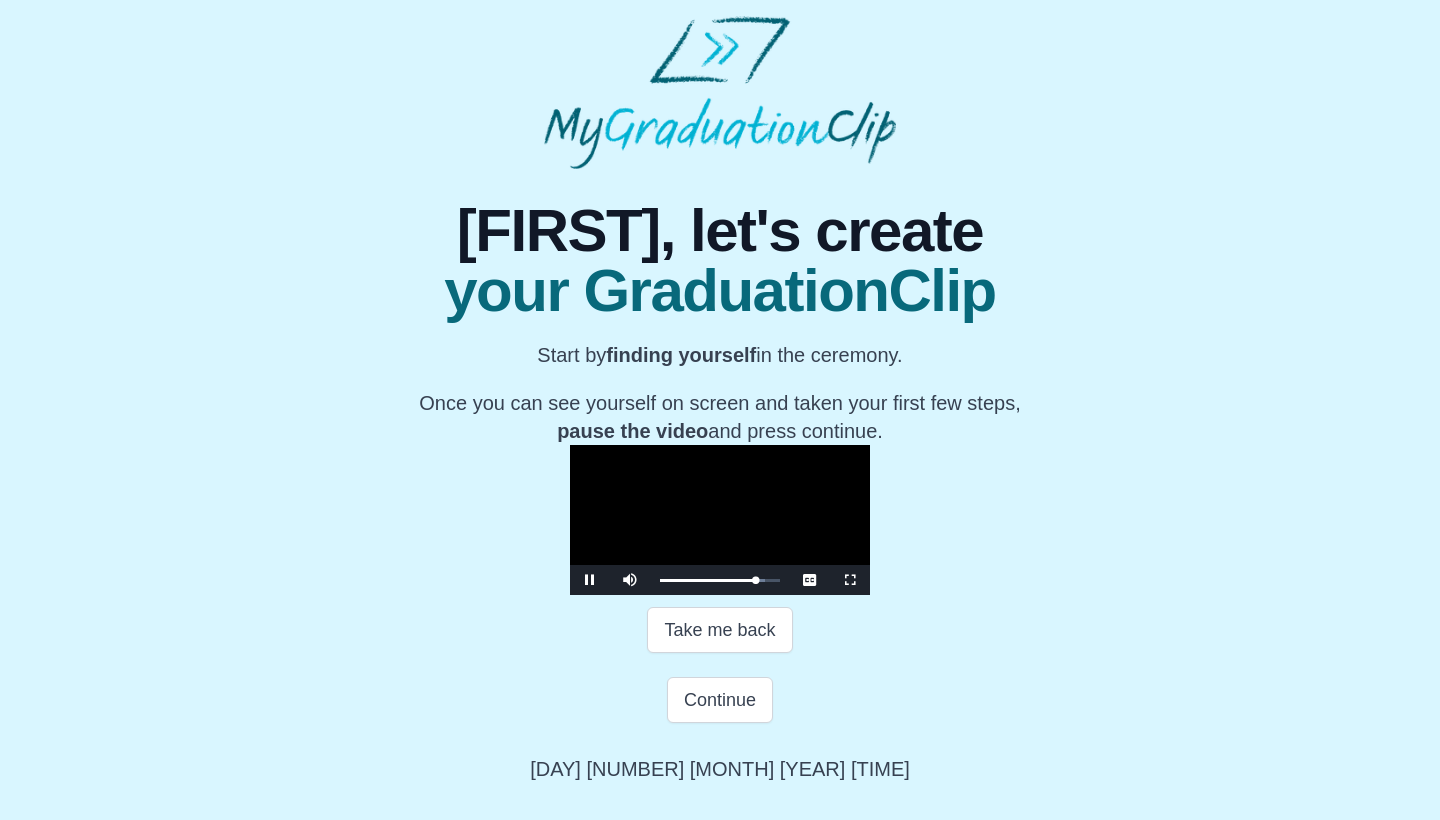 click at bounding box center [590, 580] 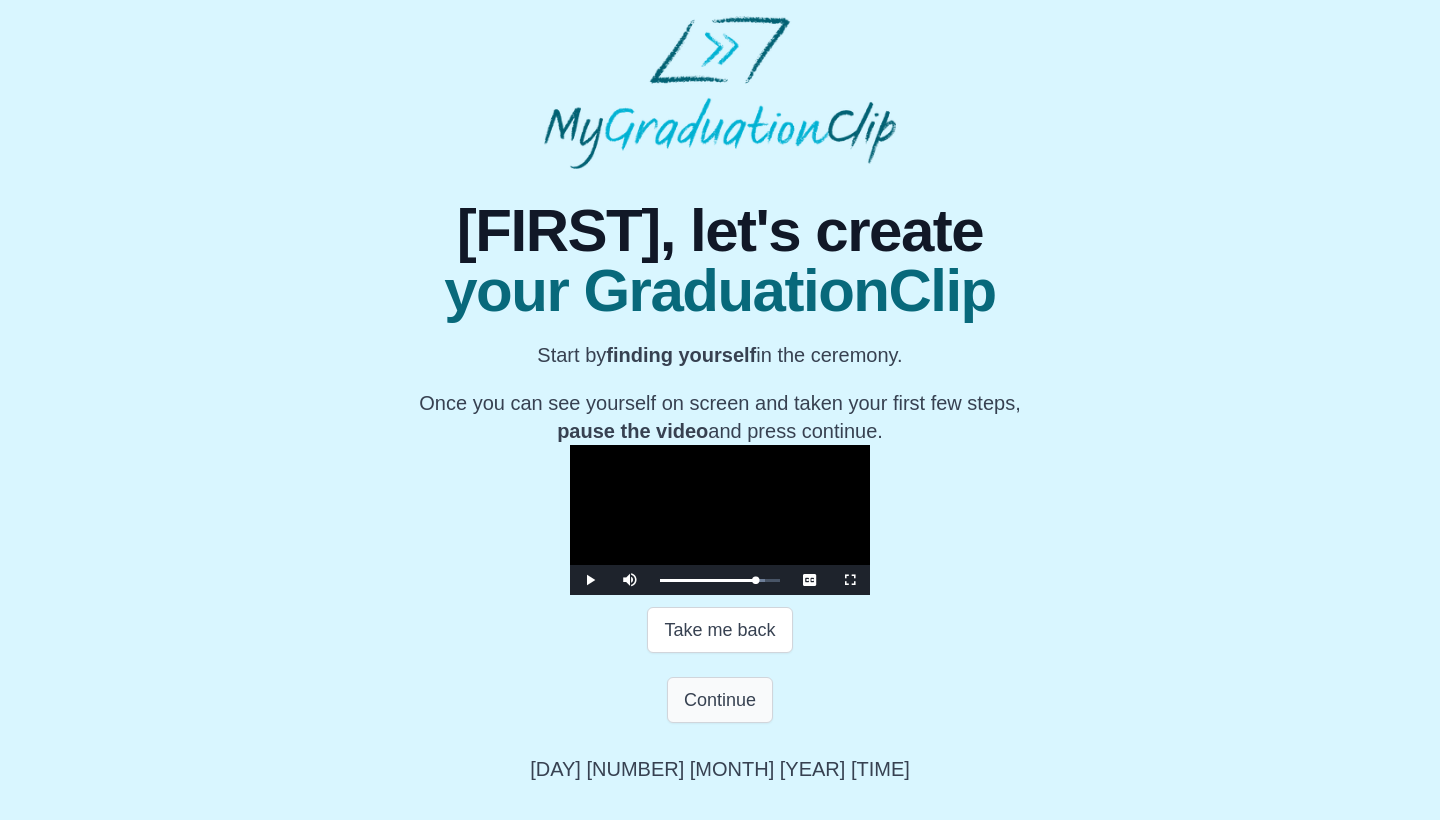 click on "Continue" at bounding box center [720, 700] 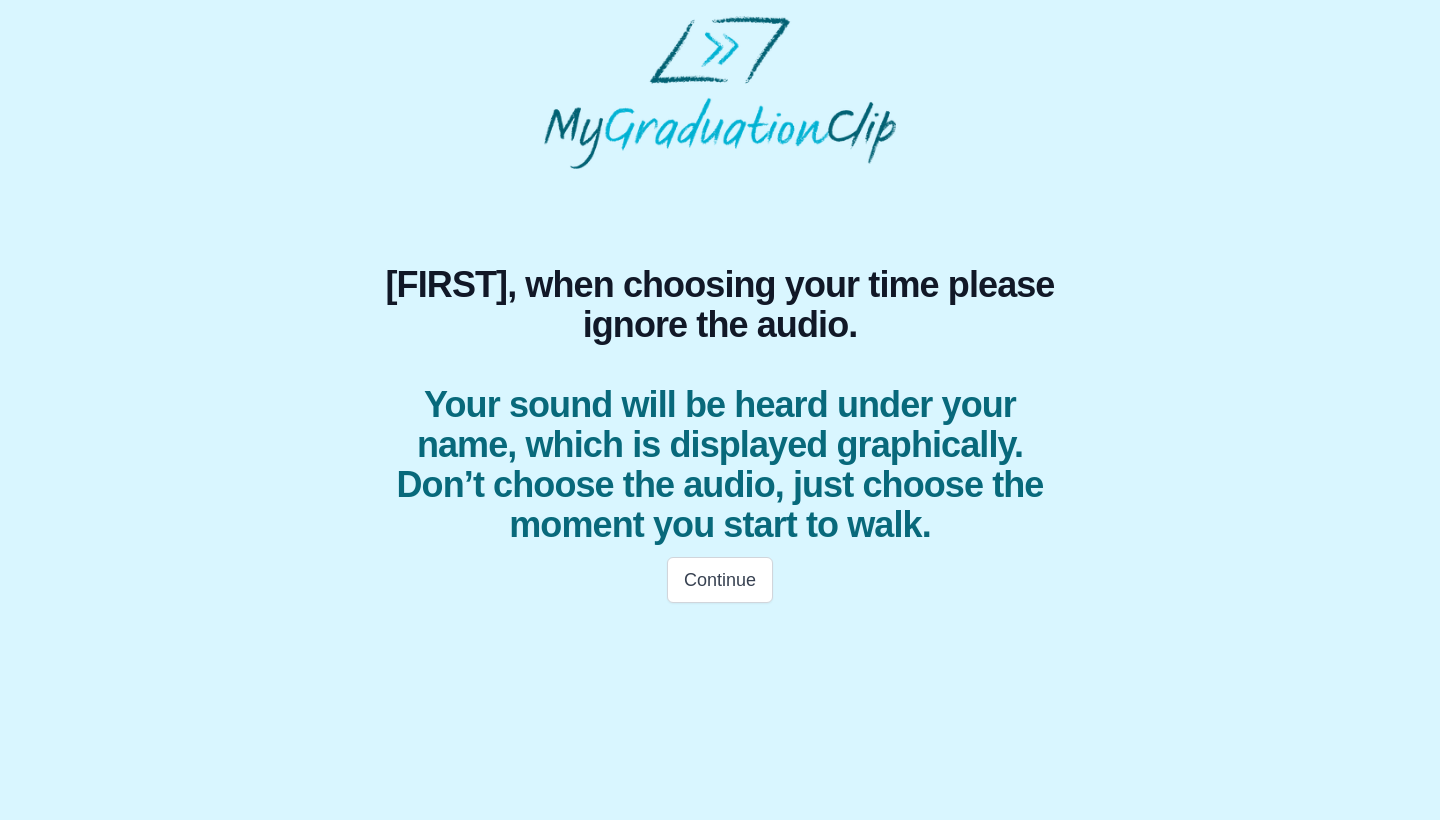 scroll, scrollTop: 0, scrollLeft: 0, axis: both 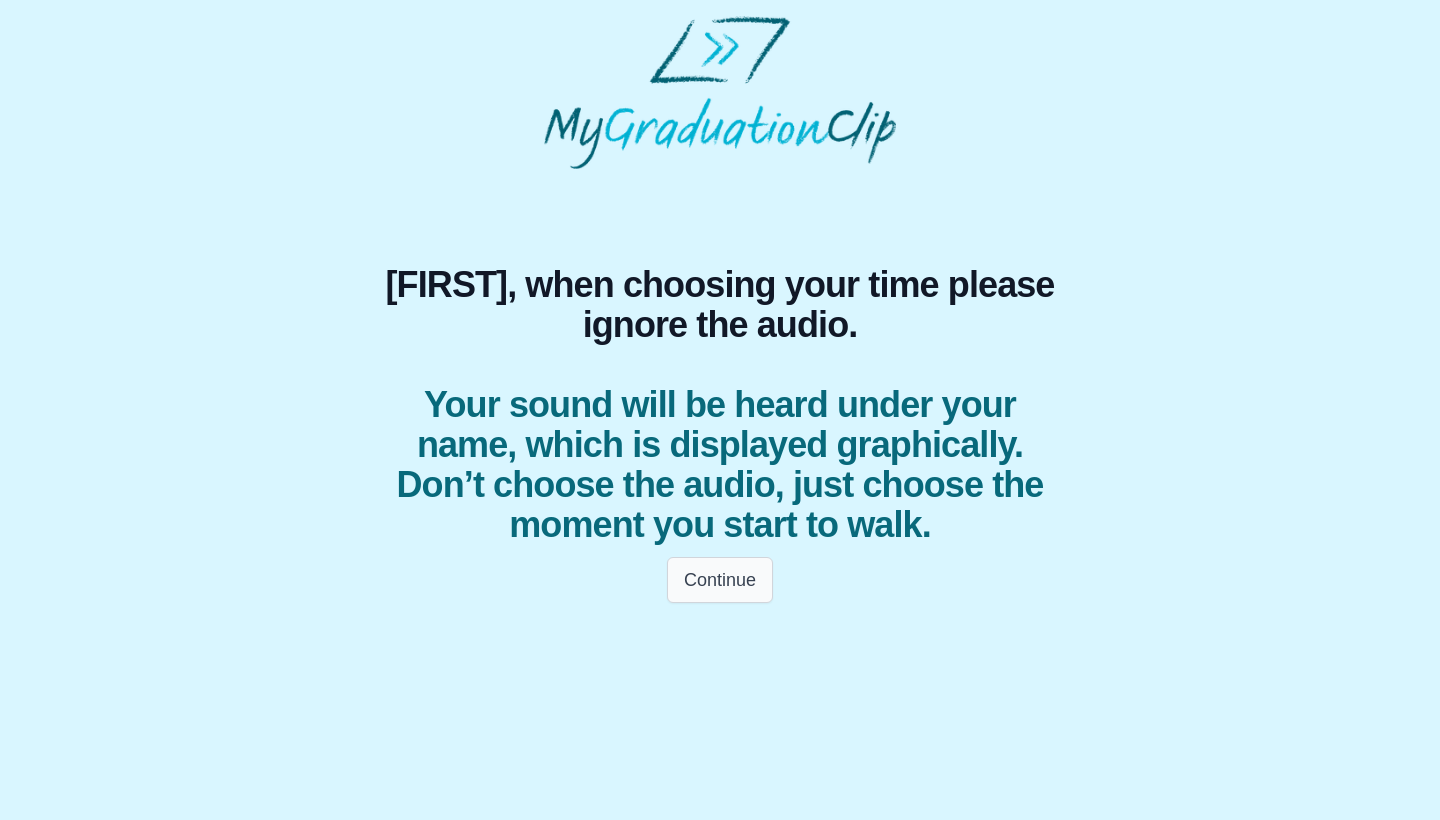 click on "Continue" at bounding box center (720, 580) 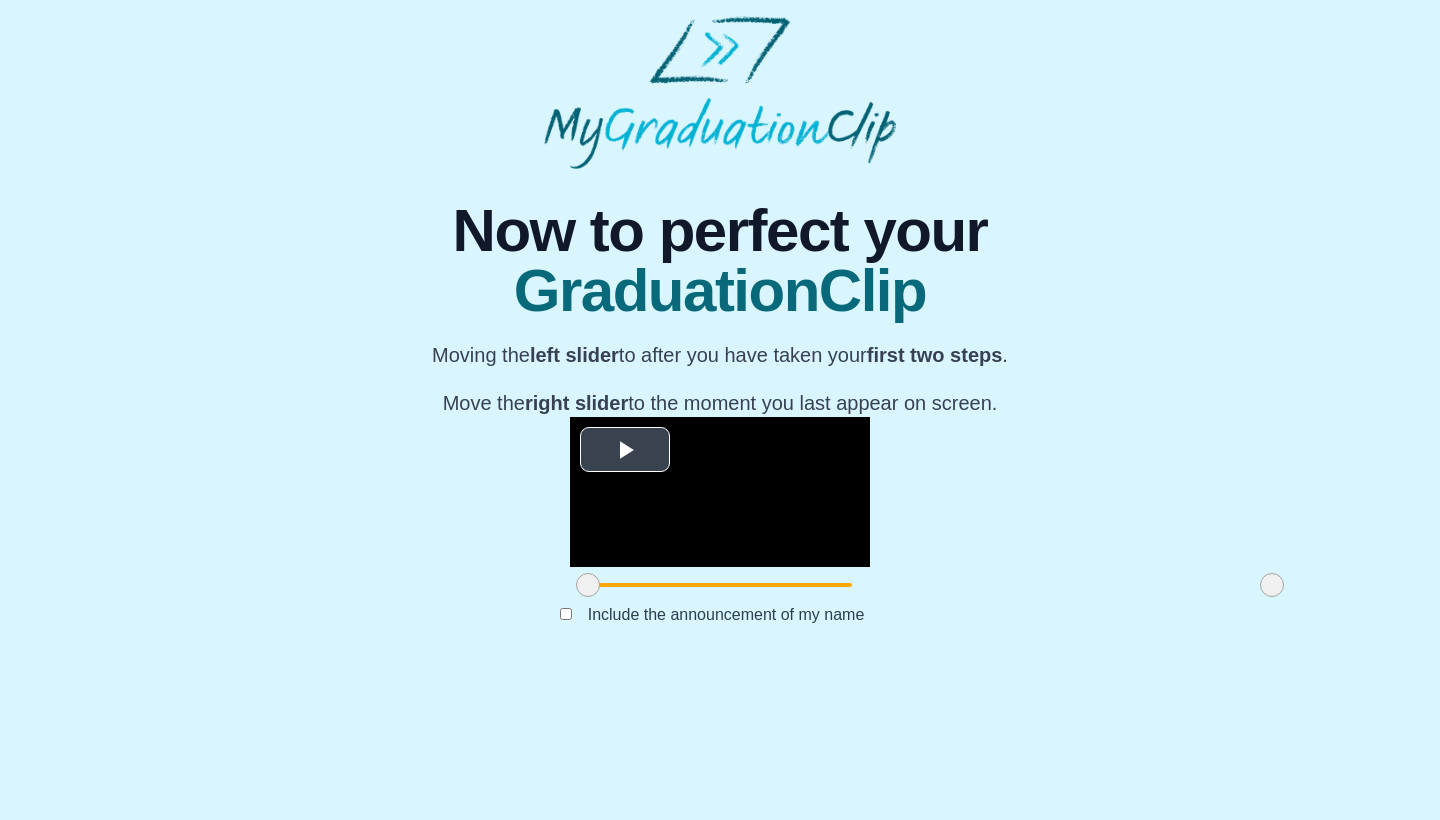 scroll, scrollTop: 117, scrollLeft: 0, axis: vertical 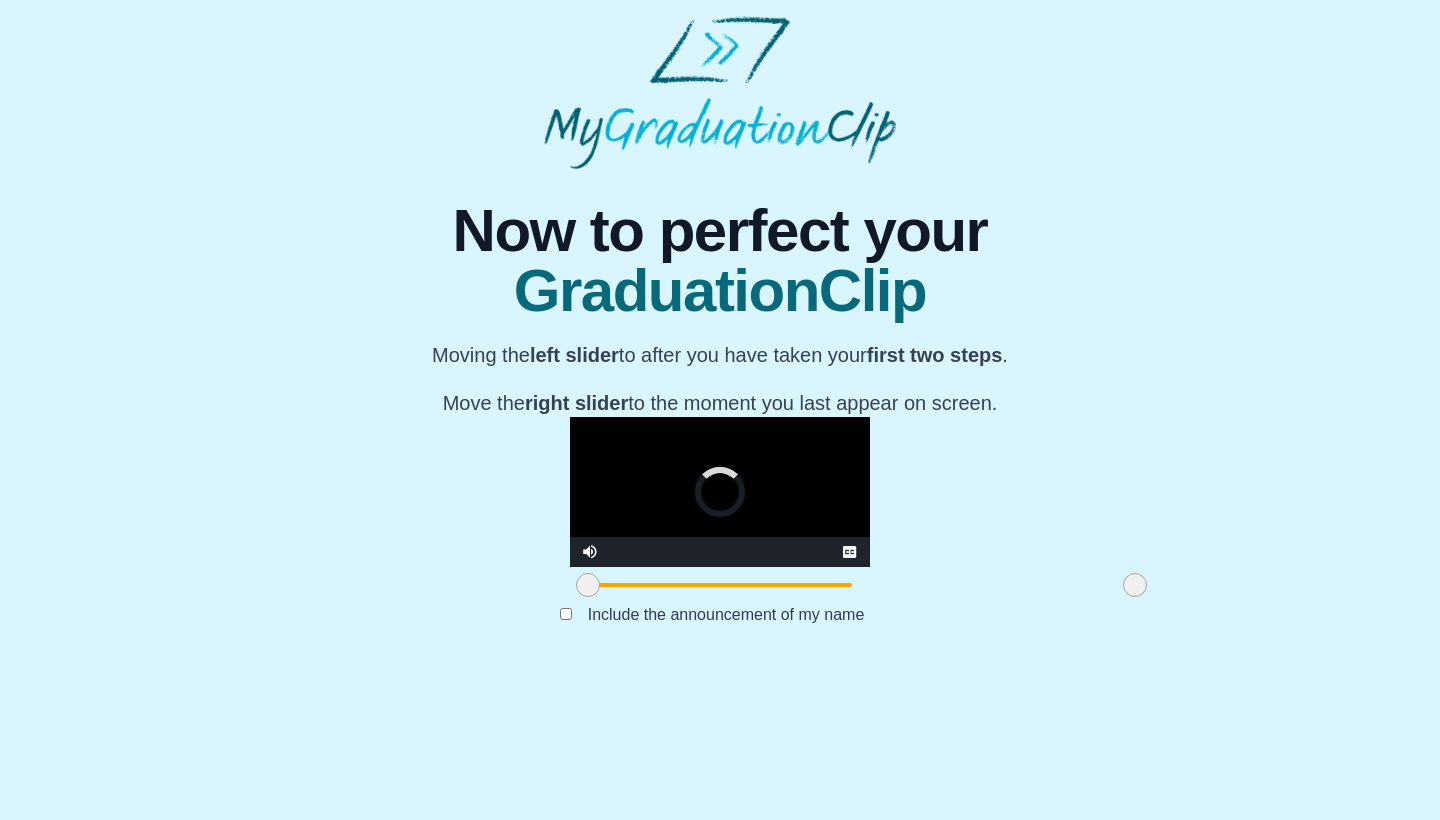 drag, startPoint x: 1064, startPoint y: 722, endPoint x: 922, endPoint y: 716, distance: 142.12671 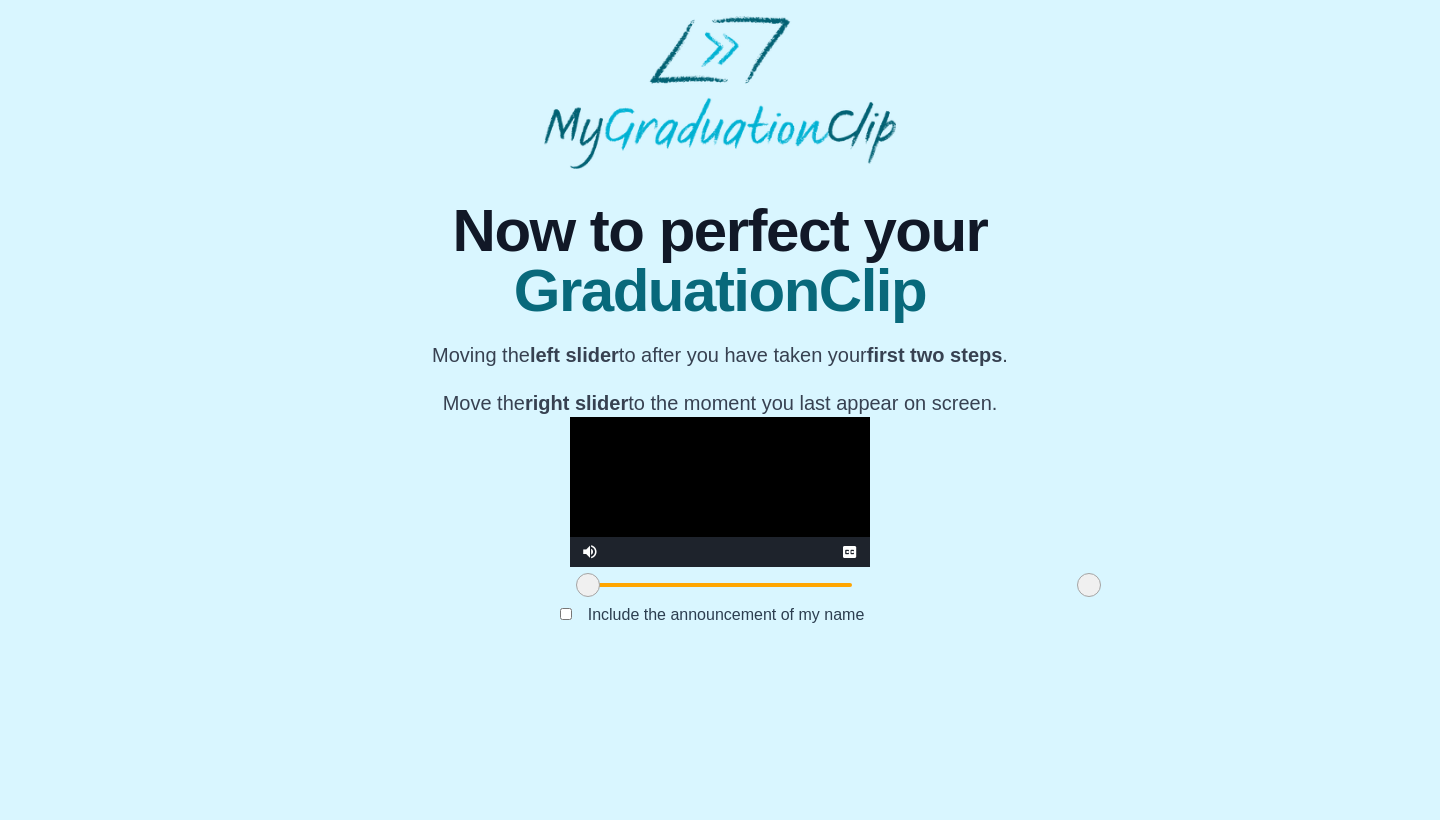 drag, startPoint x: 921, startPoint y: 716, endPoint x: 876, endPoint y: 708, distance: 45.705578 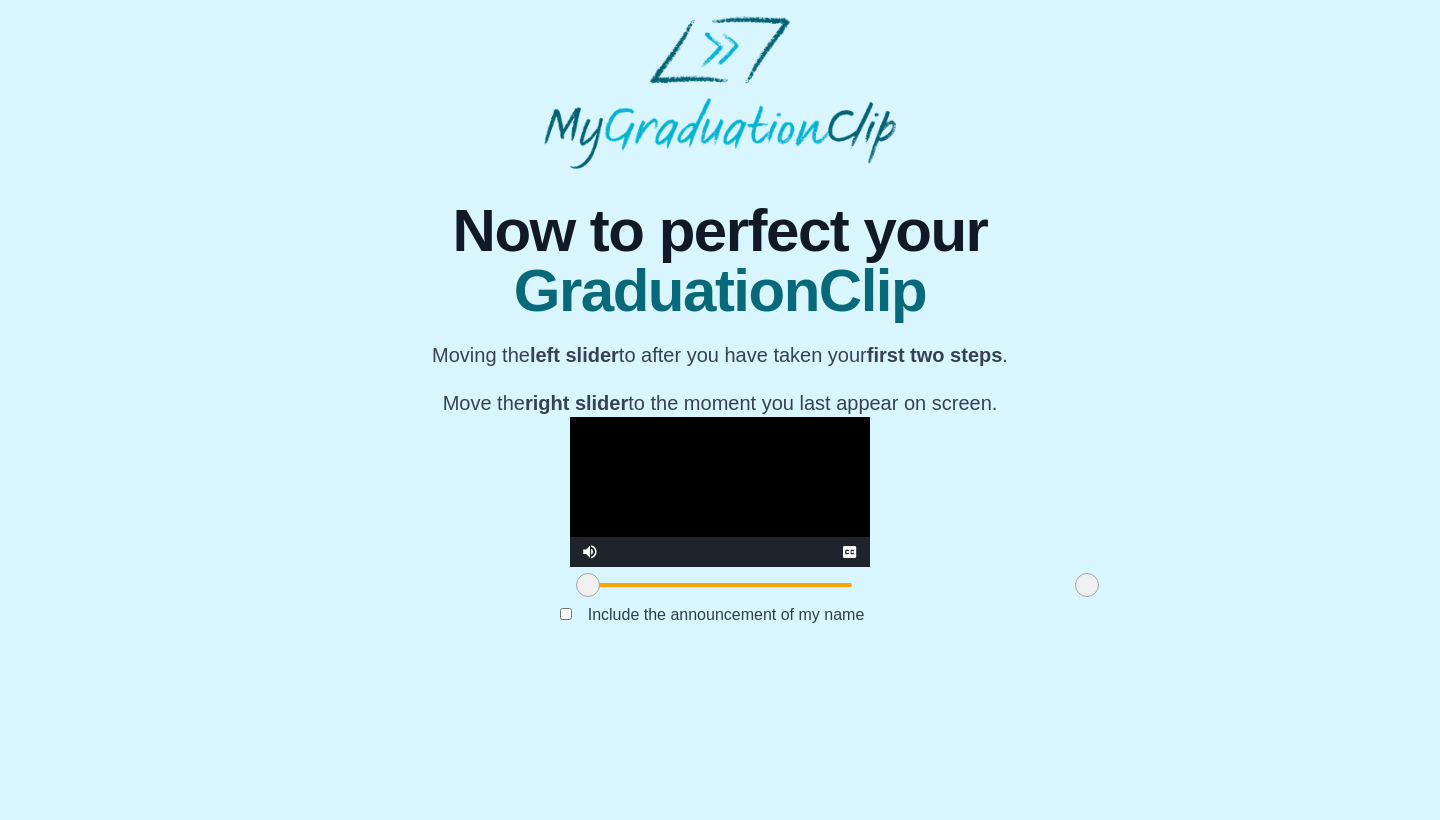 scroll, scrollTop: 117, scrollLeft: 0, axis: vertical 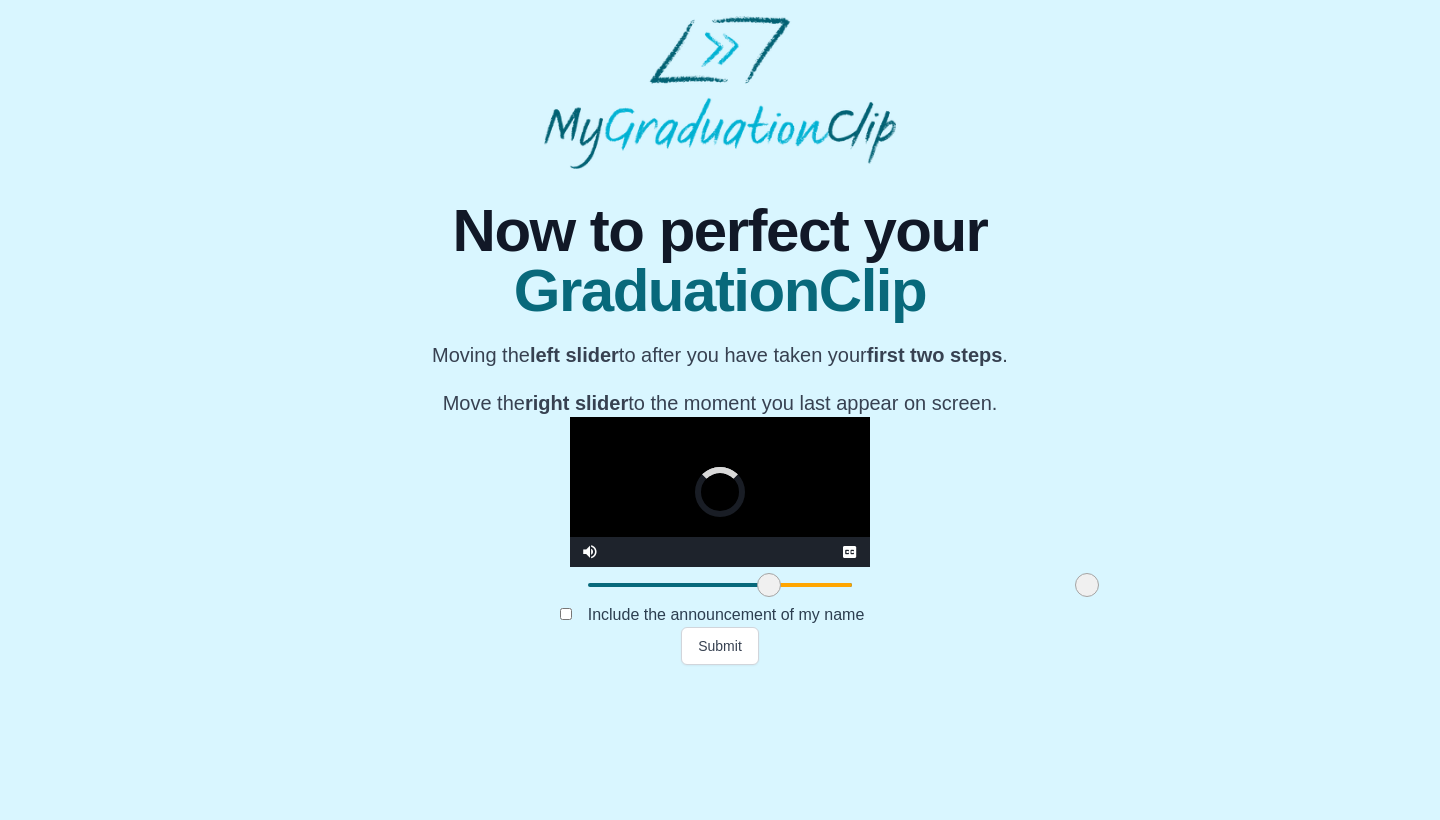 drag, startPoint x: 373, startPoint y: 721, endPoint x: 552, endPoint y: 716, distance: 179.06982 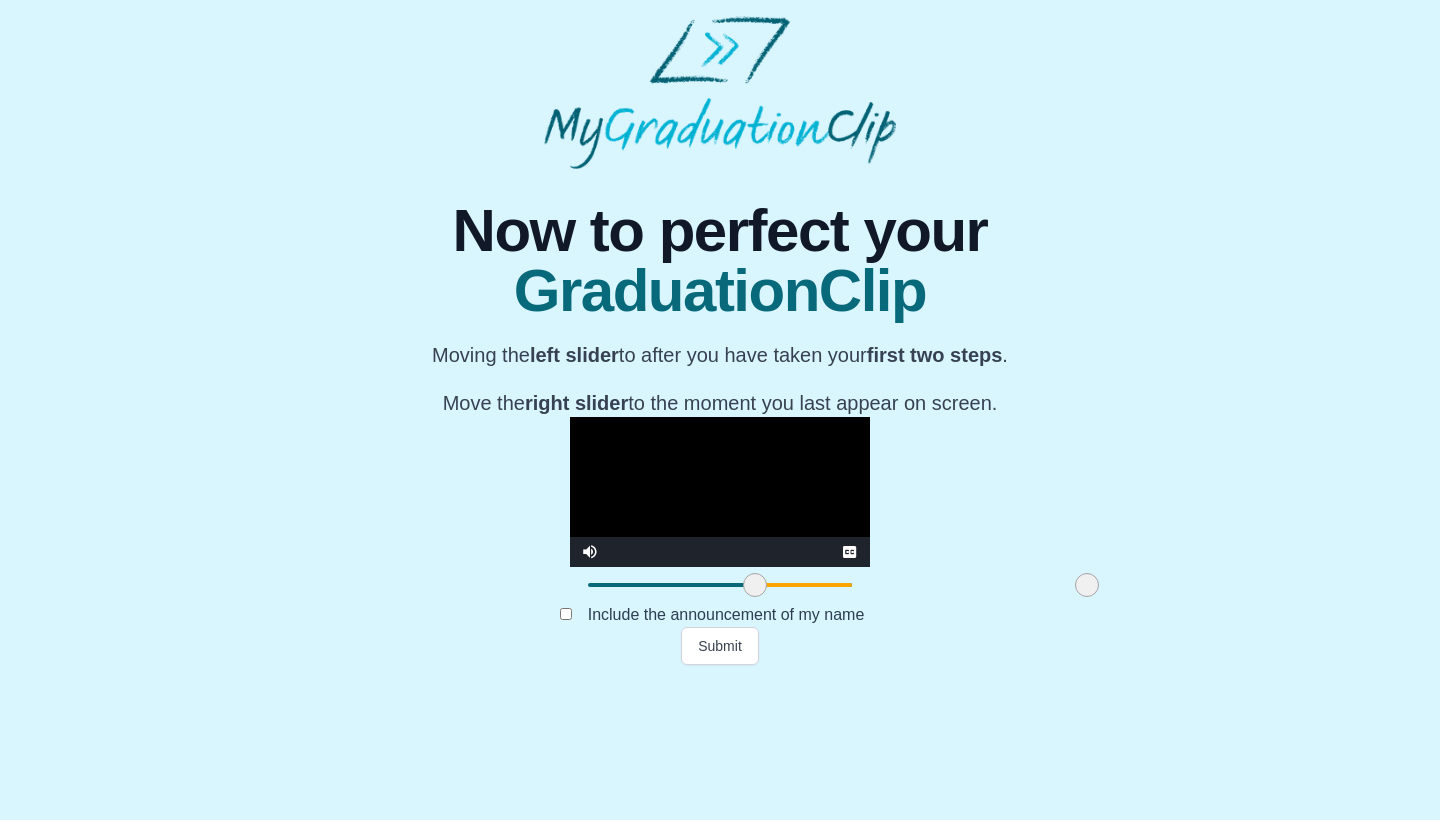 drag, startPoint x: 561, startPoint y: 722, endPoint x: 547, endPoint y: 721, distance: 14.035668 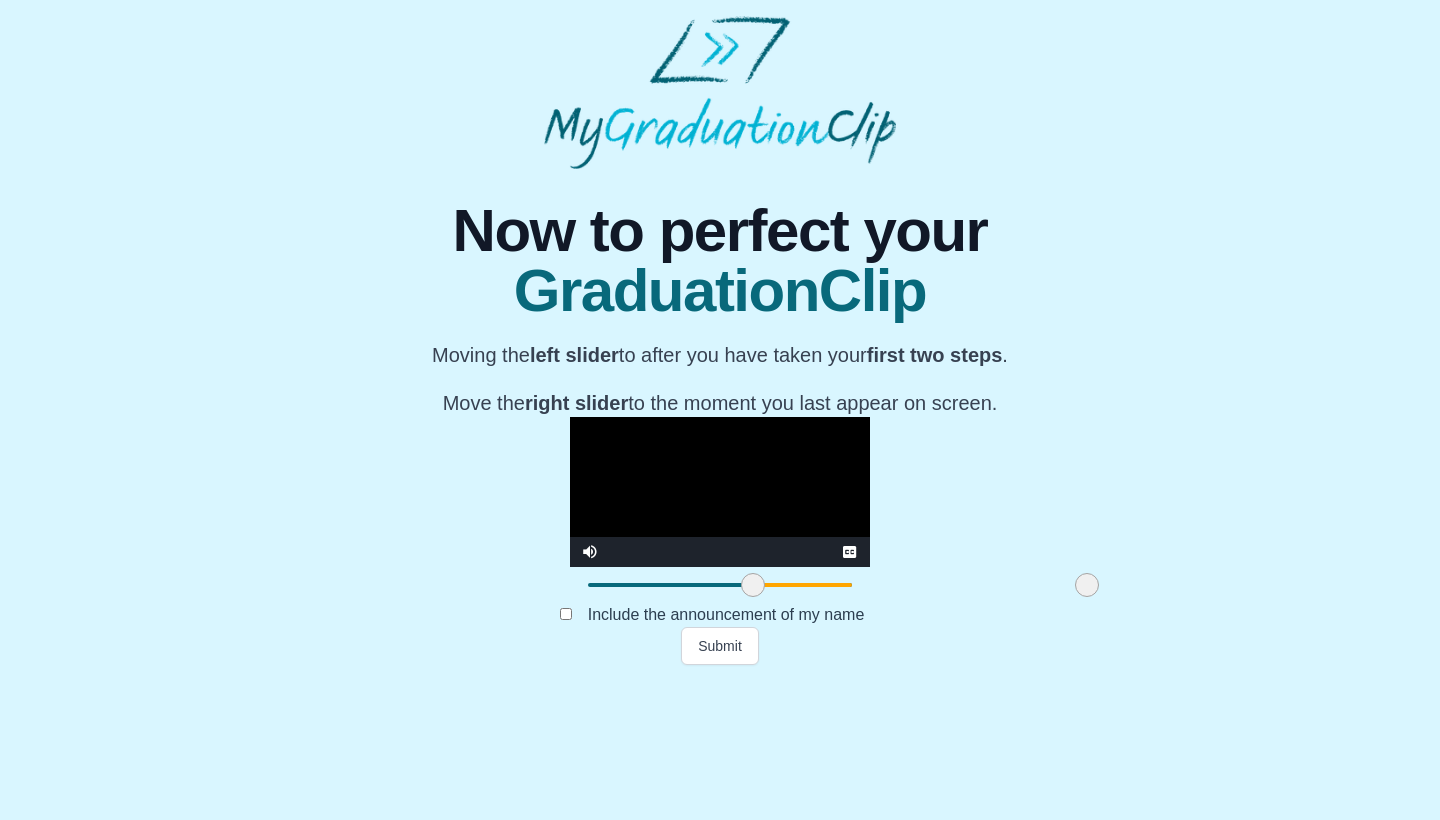 click at bounding box center [753, 585] 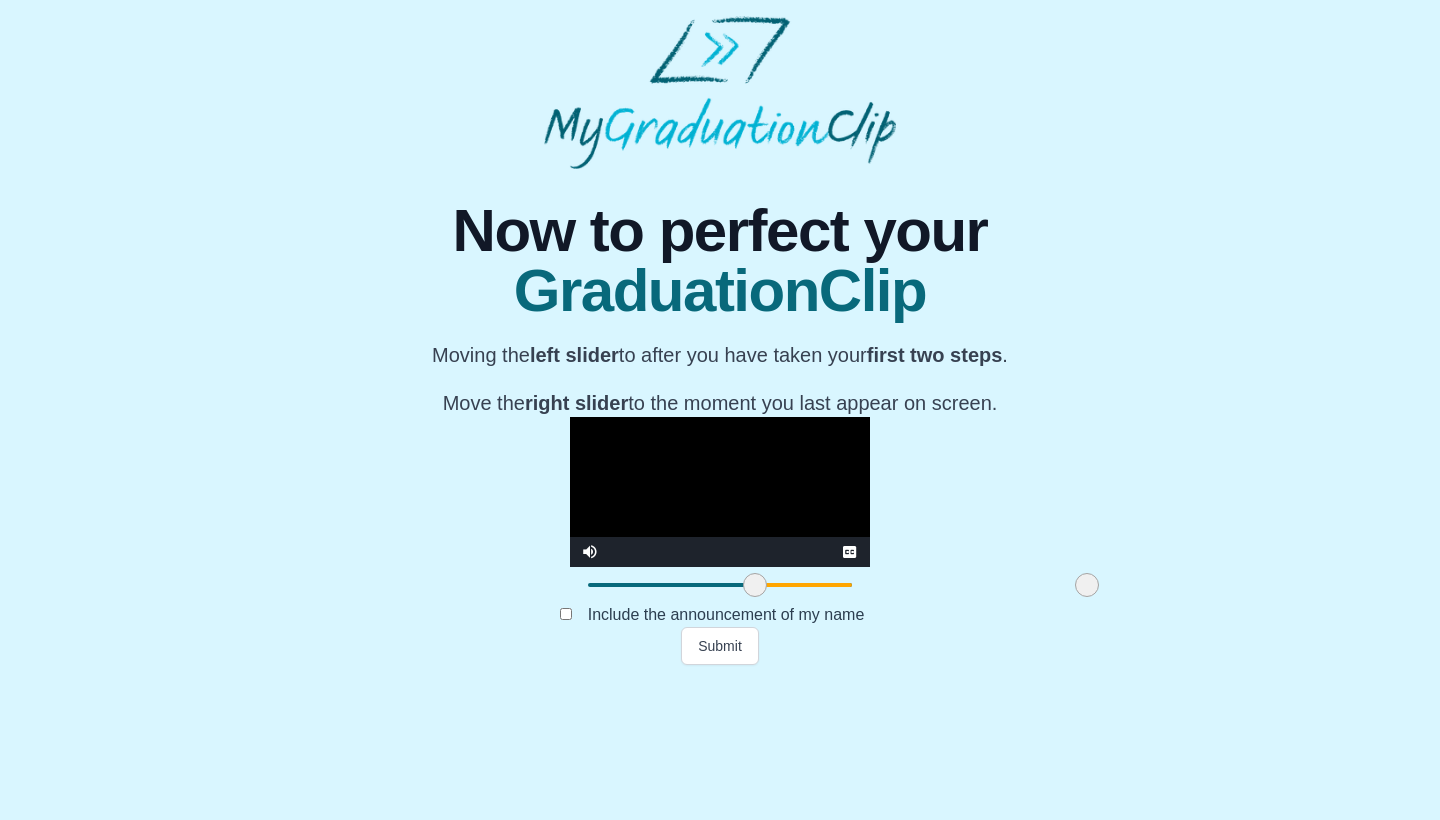 click at bounding box center [755, 585] 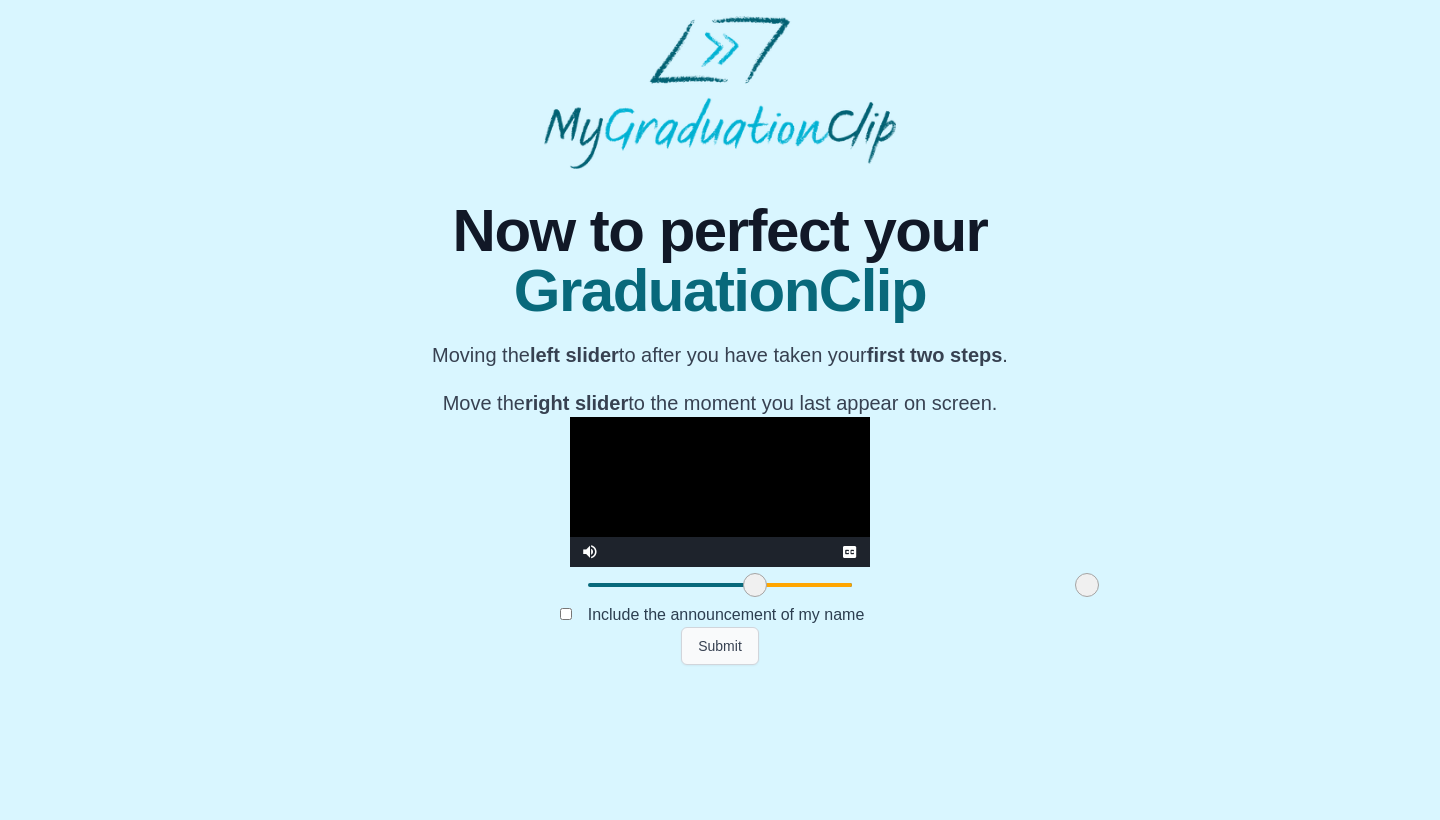 click on "Submit" at bounding box center (720, 646) 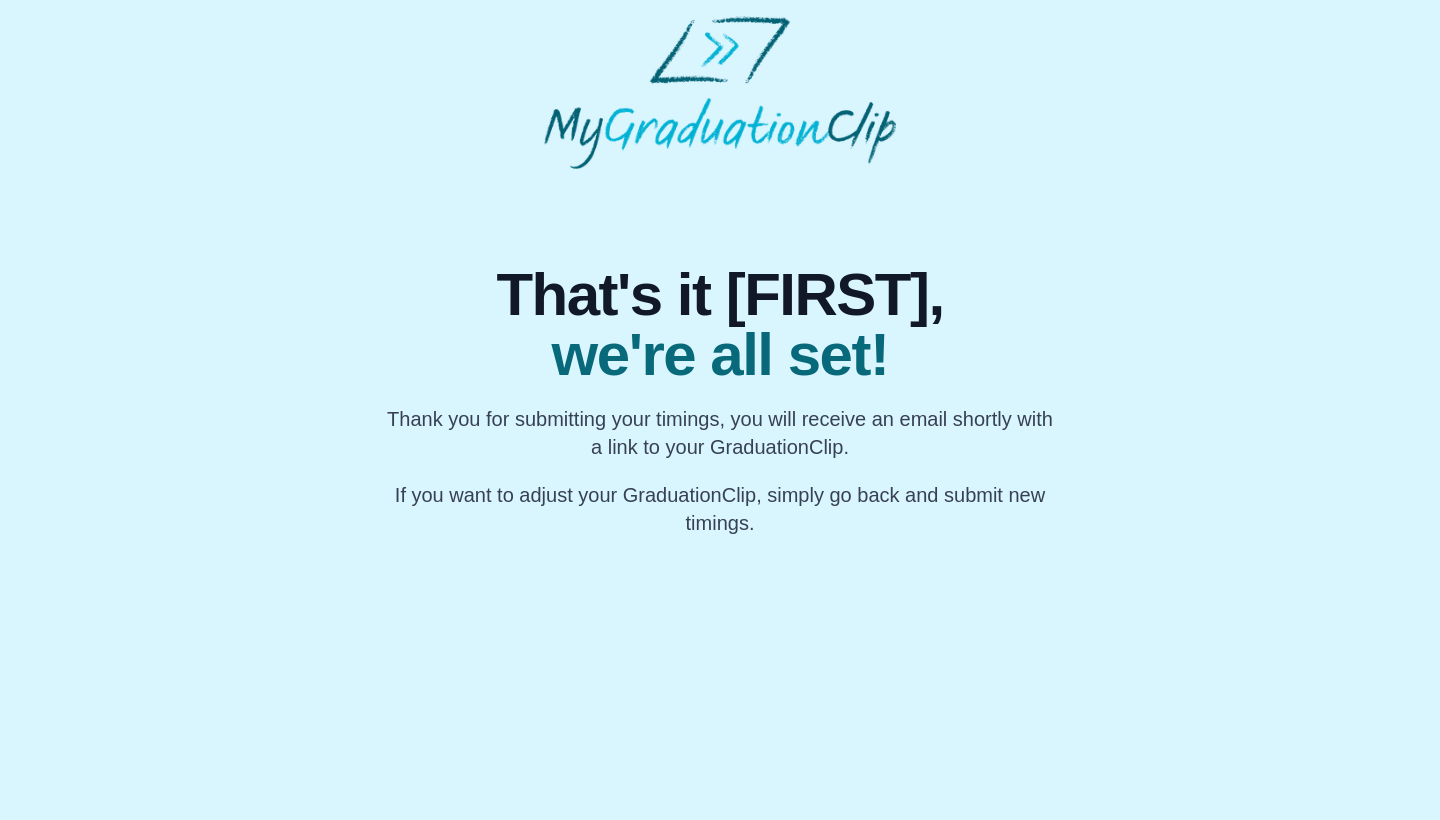 scroll, scrollTop: 0, scrollLeft: 0, axis: both 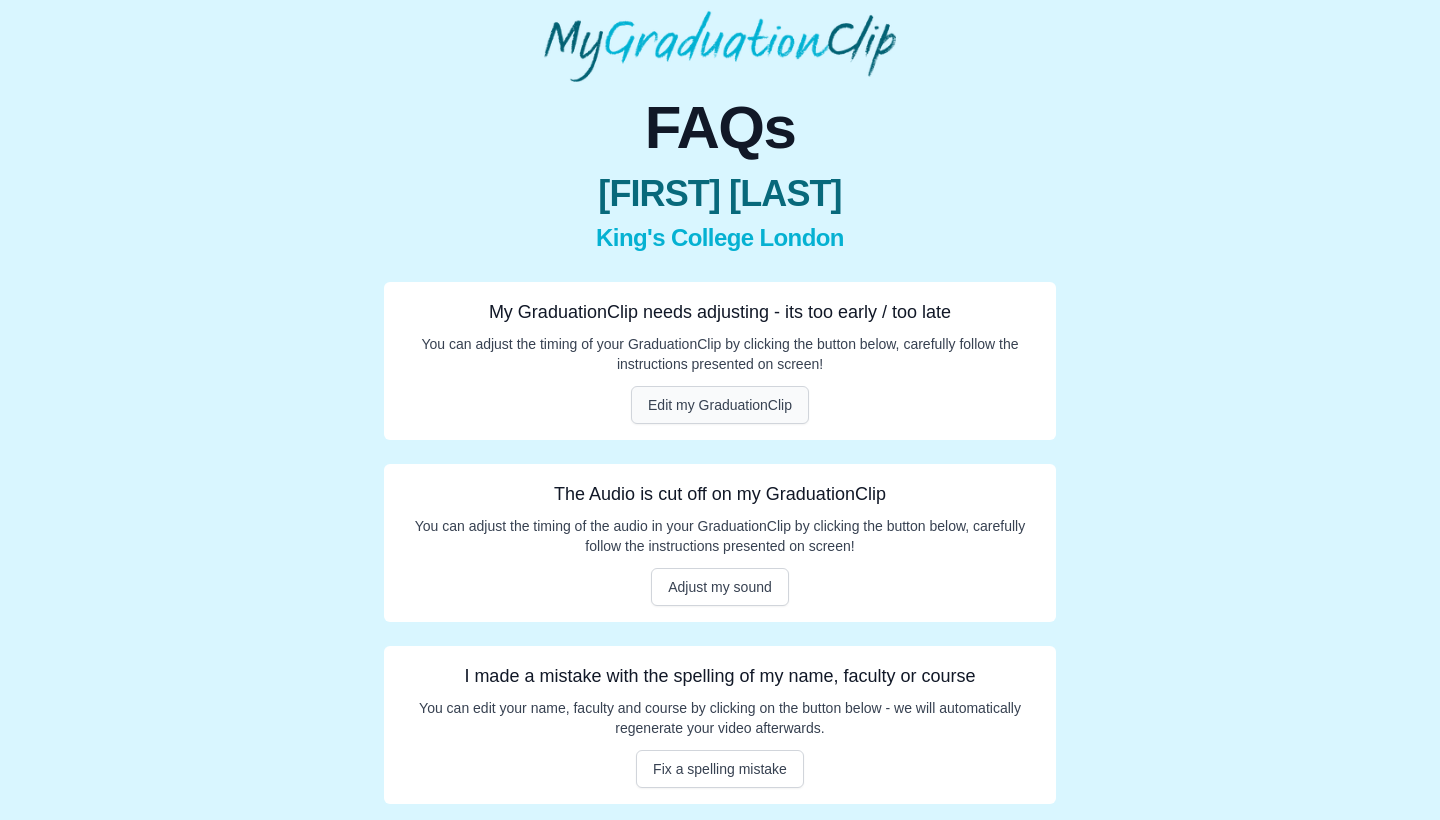 click on "Edit my GraduationClip" at bounding box center [720, 405] 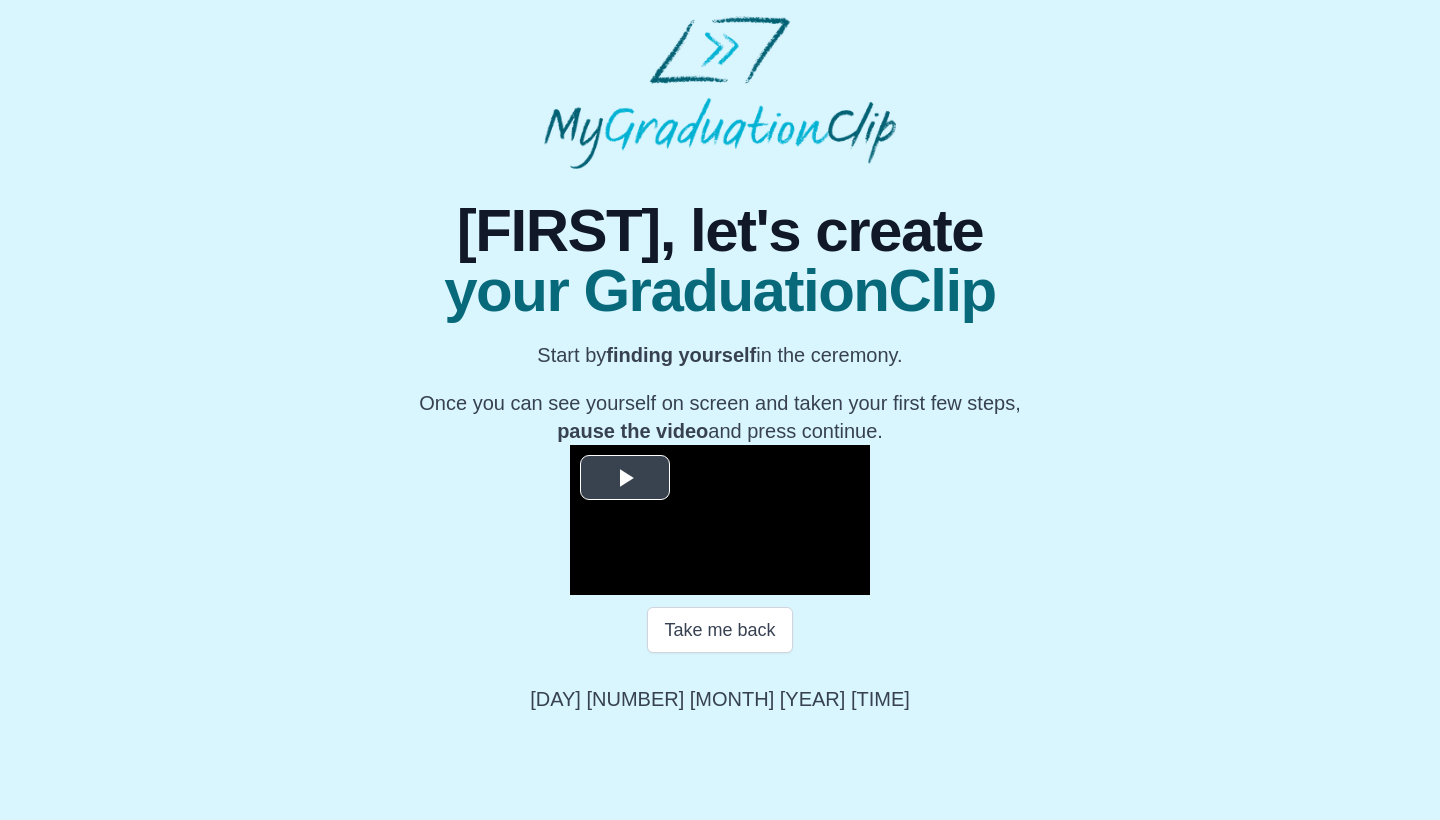 scroll, scrollTop: 165, scrollLeft: 0, axis: vertical 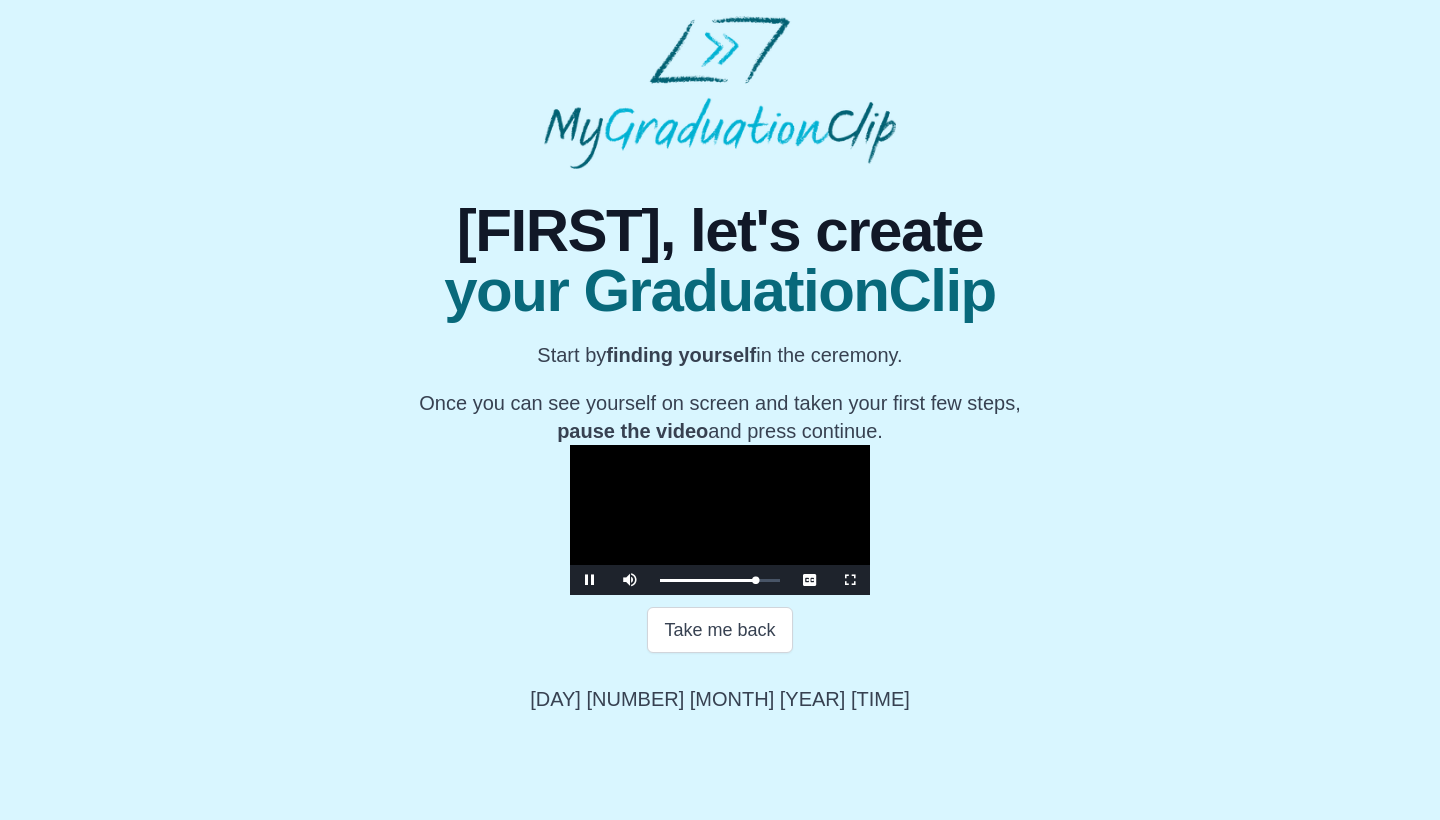 click at bounding box center [590, 580] 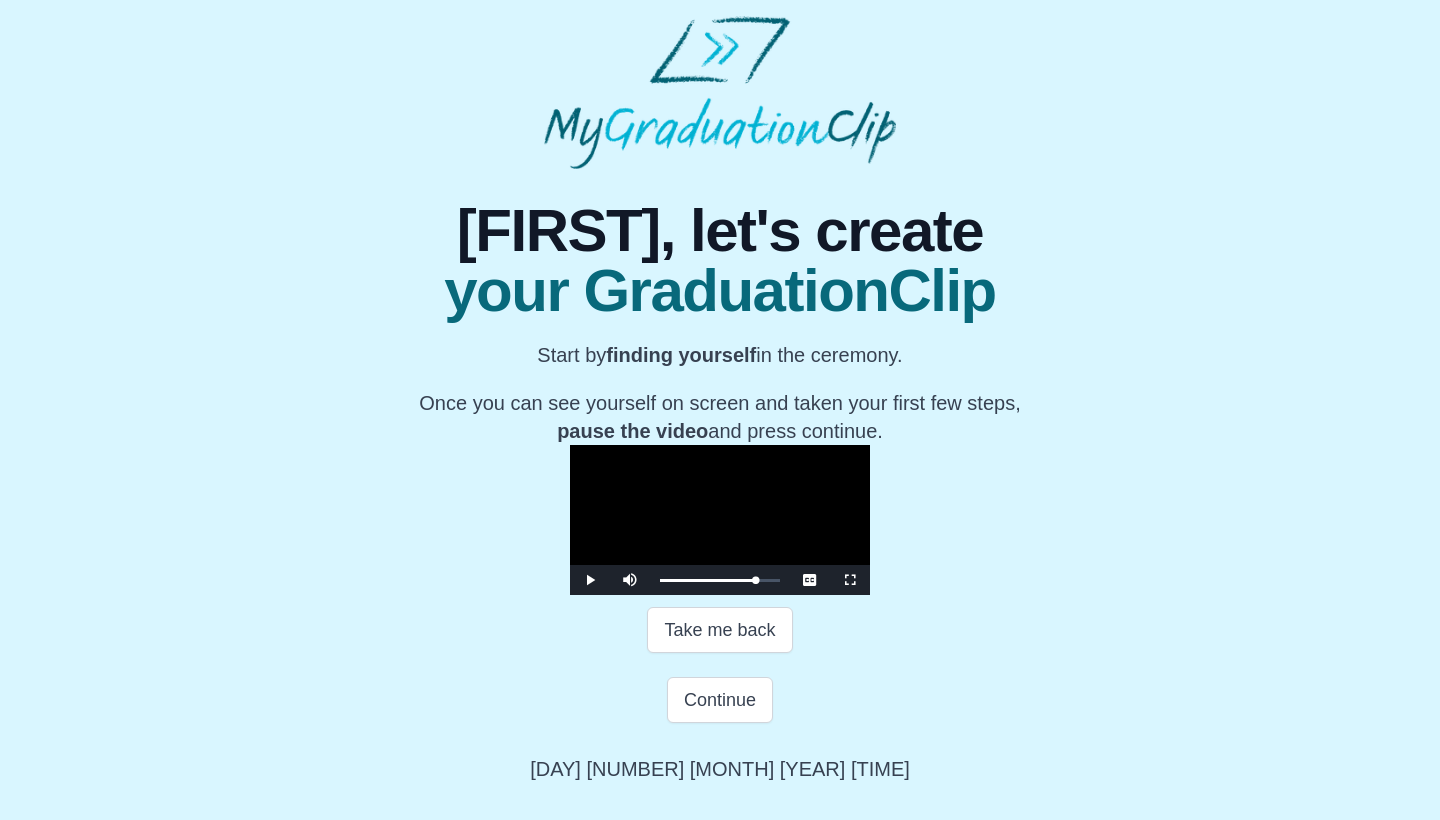scroll, scrollTop: 235, scrollLeft: 0, axis: vertical 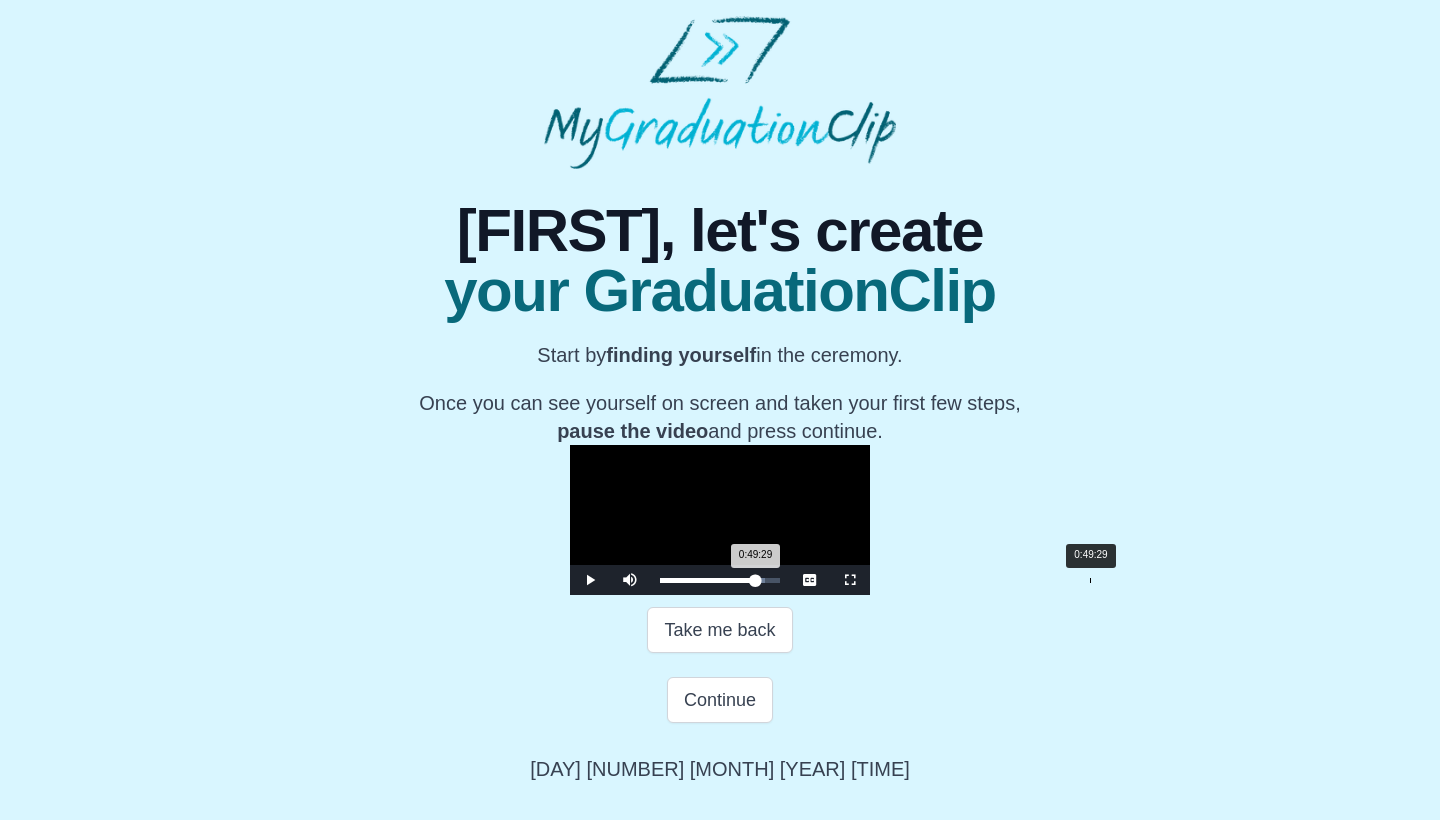 click on "0:49:29 Progress : 0%" at bounding box center (708, 580) 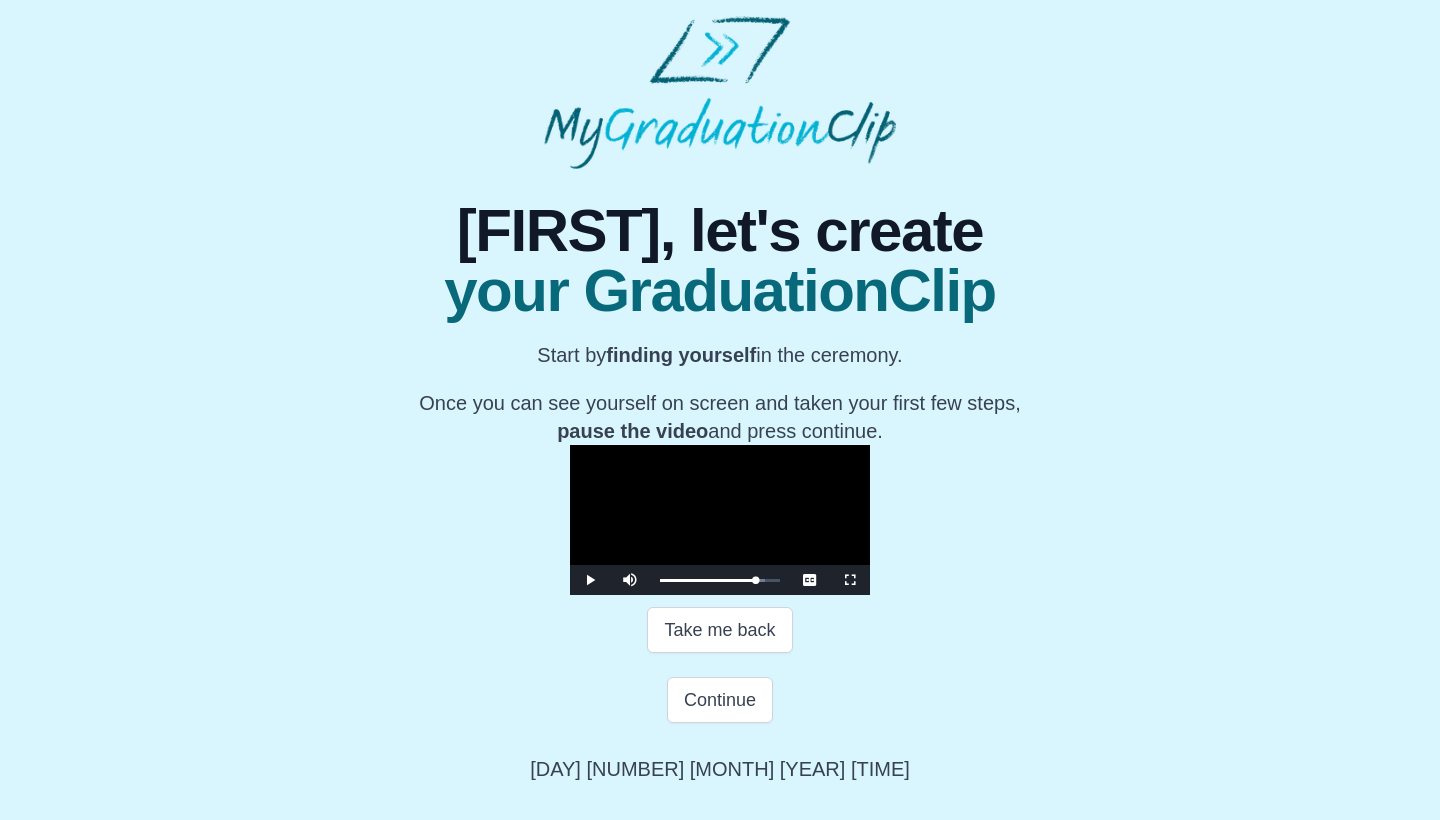 click at bounding box center [590, 580] 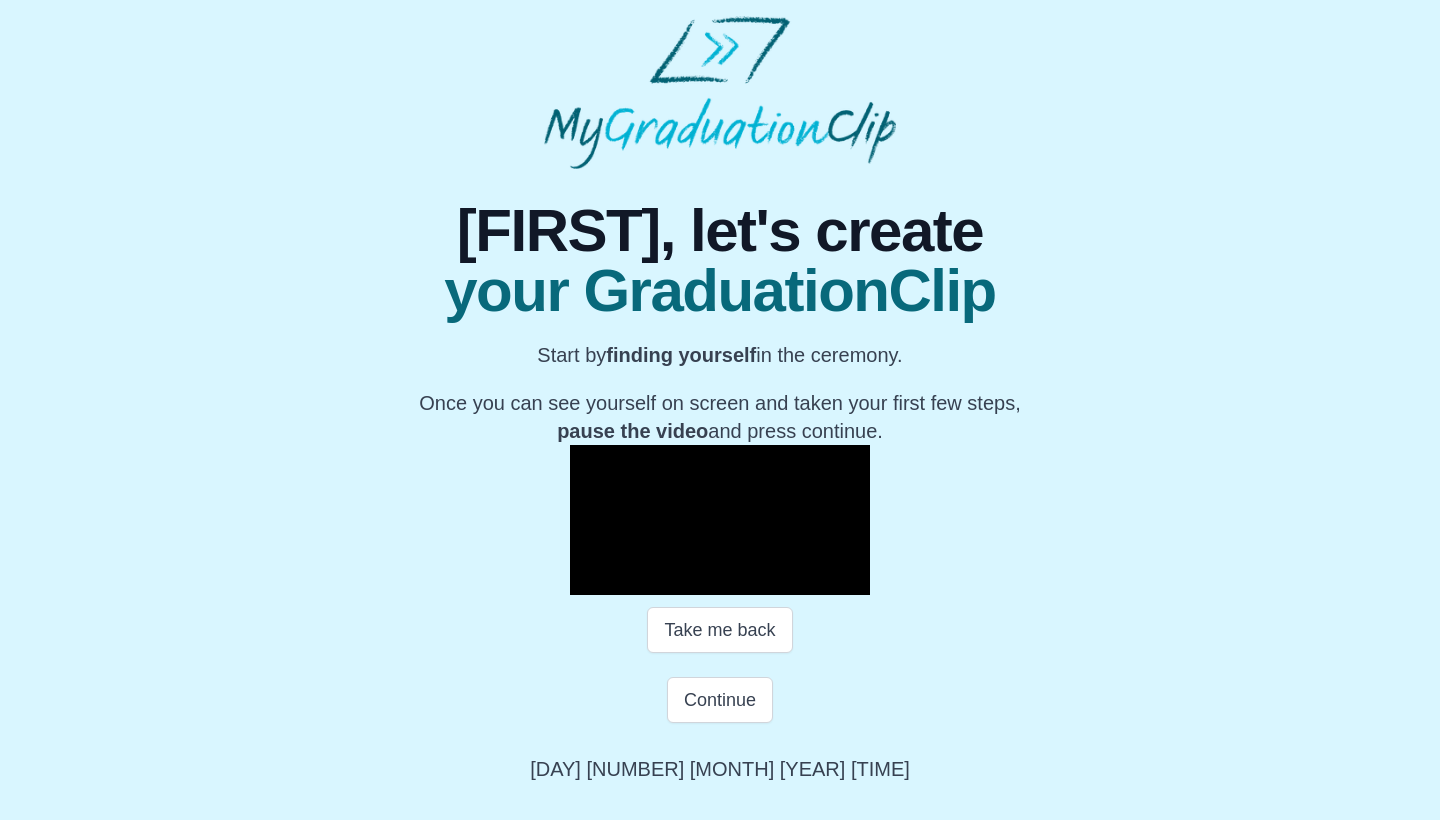 click at bounding box center [590, 580] 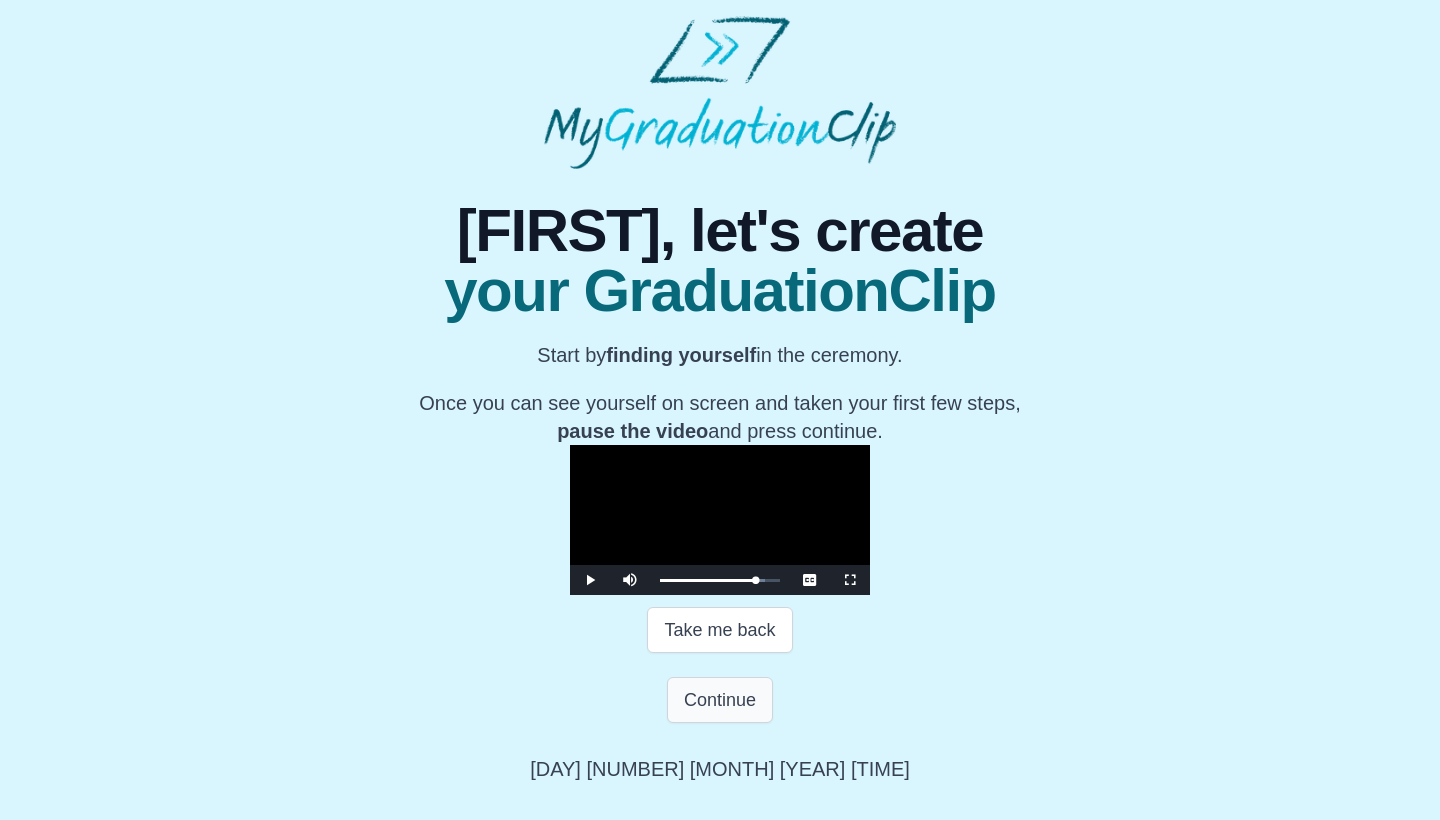 click on "Continue" at bounding box center (720, 700) 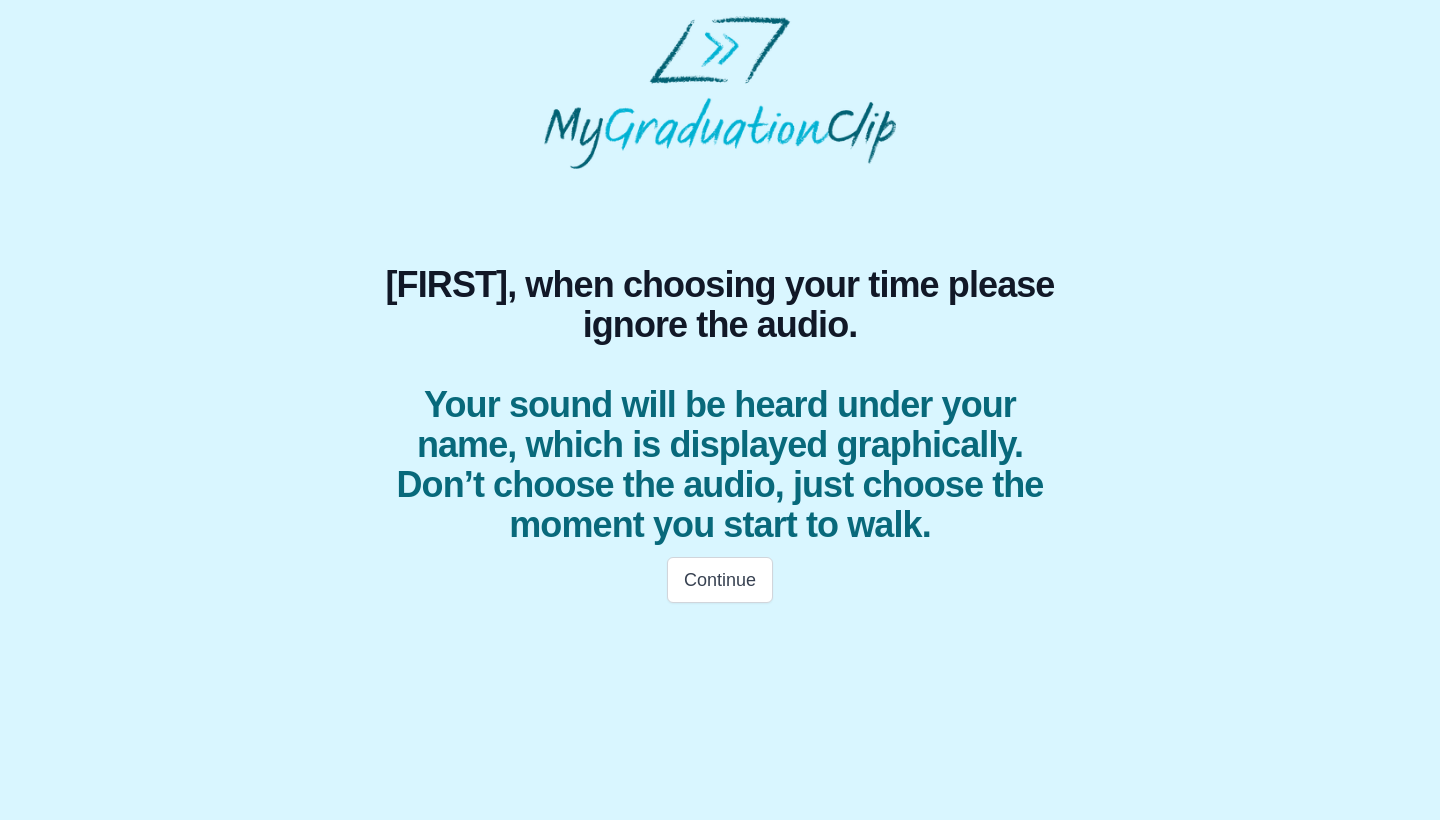 scroll, scrollTop: 0, scrollLeft: 0, axis: both 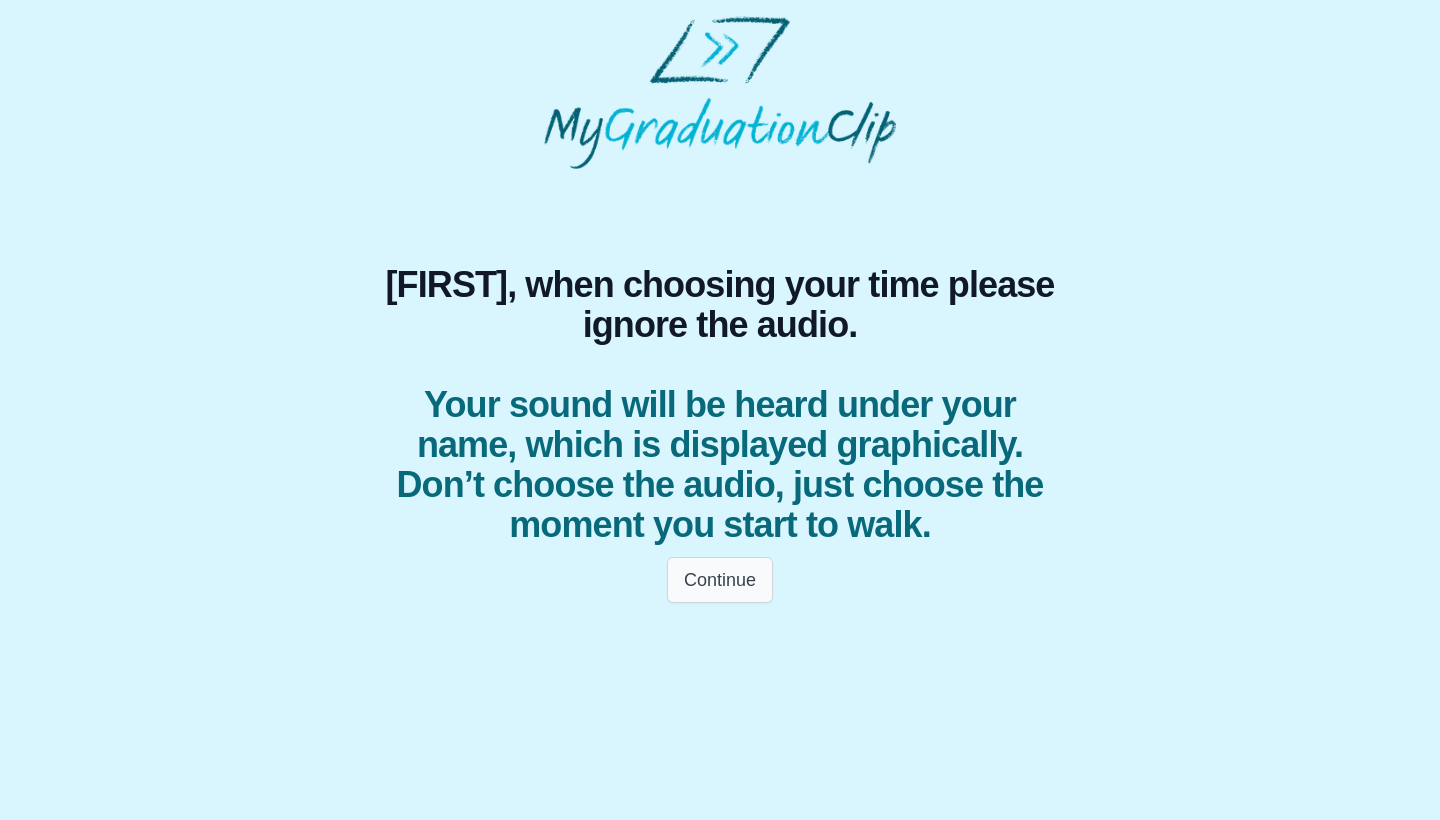 click on "Continue" at bounding box center [720, 580] 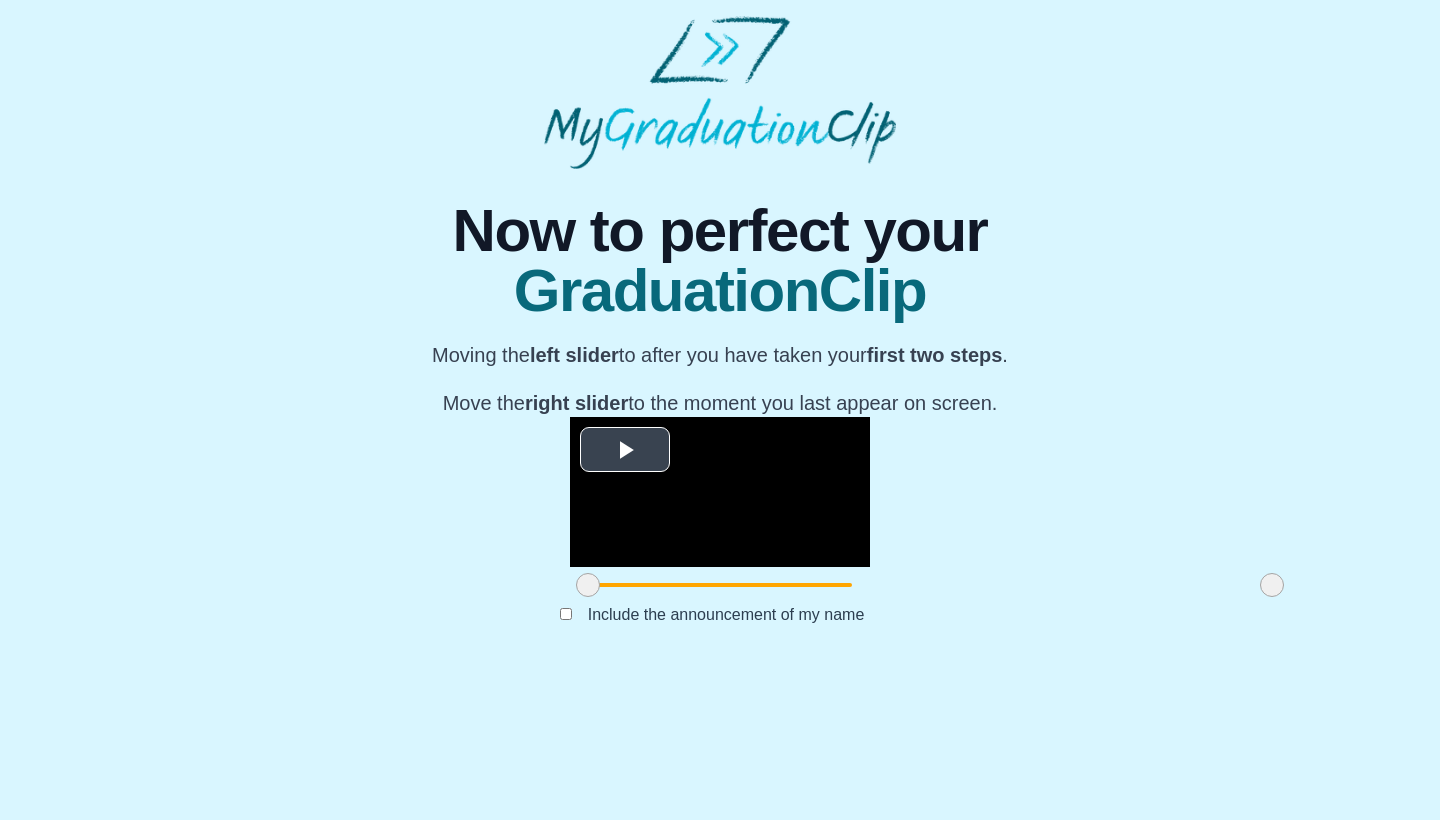 scroll, scrollTop: 117, scrollLeft: 0, axis: vertical 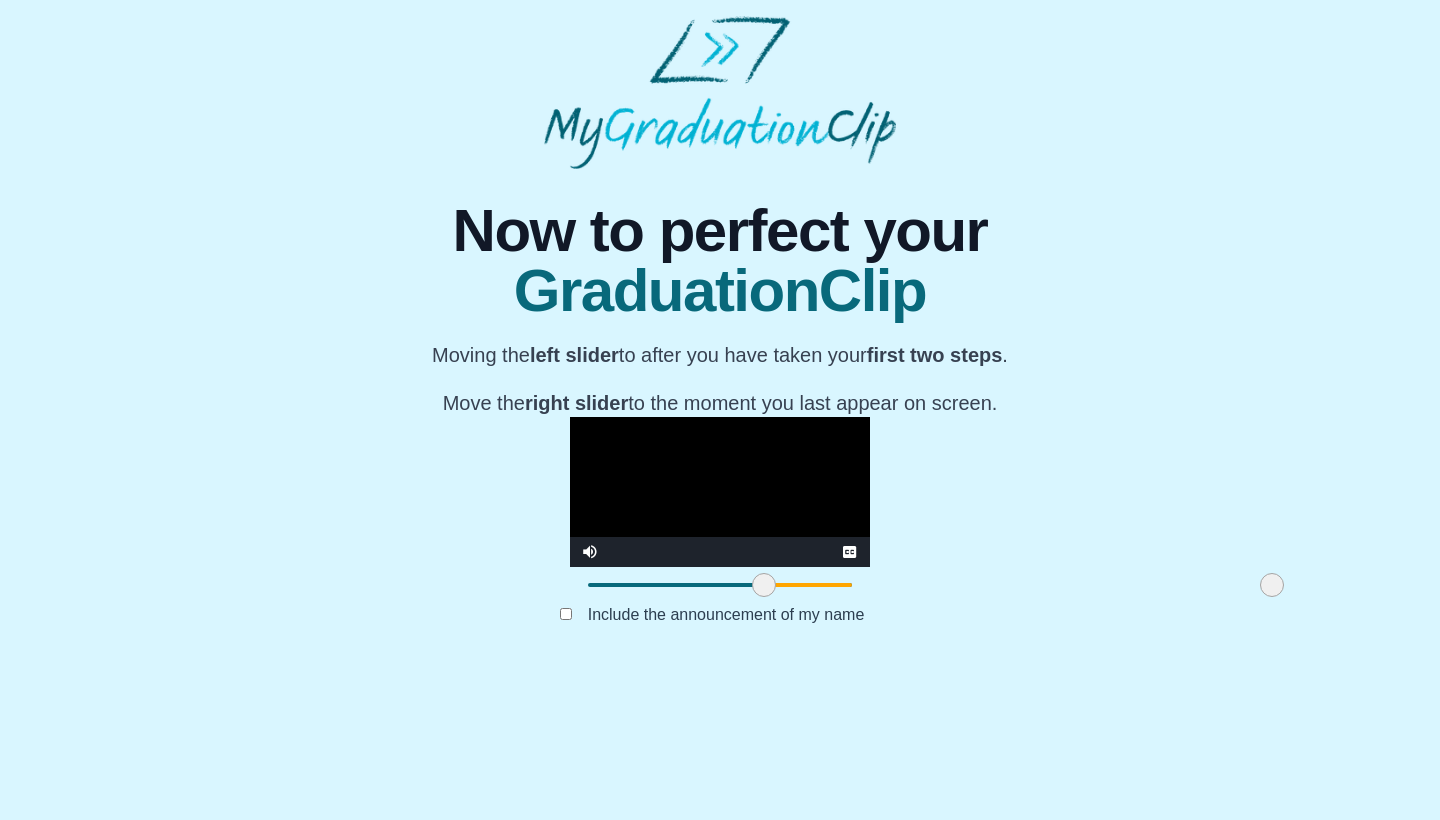 drag, startPoint x: 382, startPoint y: 724, endPoint x: 558, endPoint y: 713, distance: 176.34341 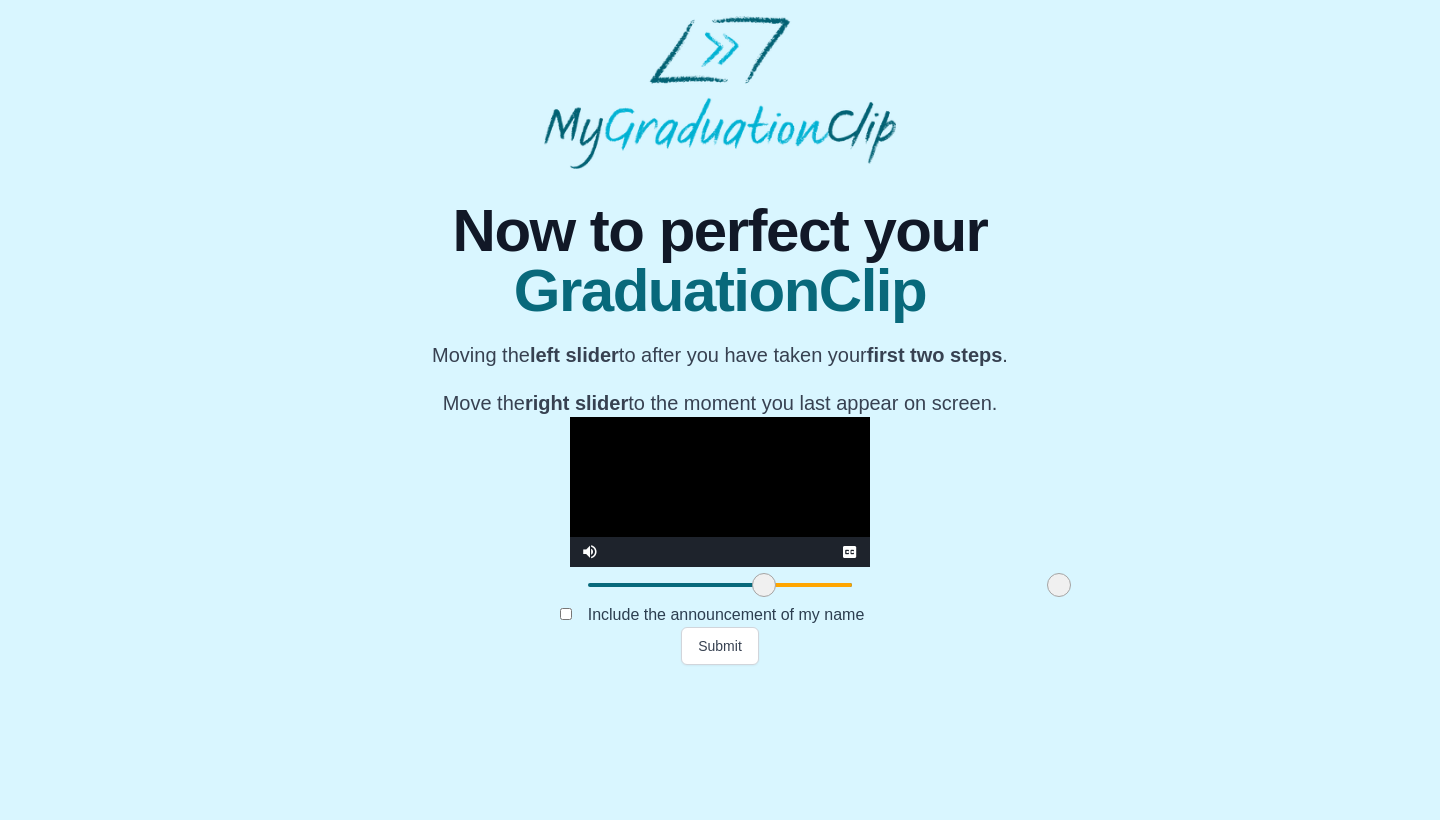 drag, startPoint x: 1058, startPoint y: 726, endPoint x: 844, endPoint y: 719, distance: 214.11446 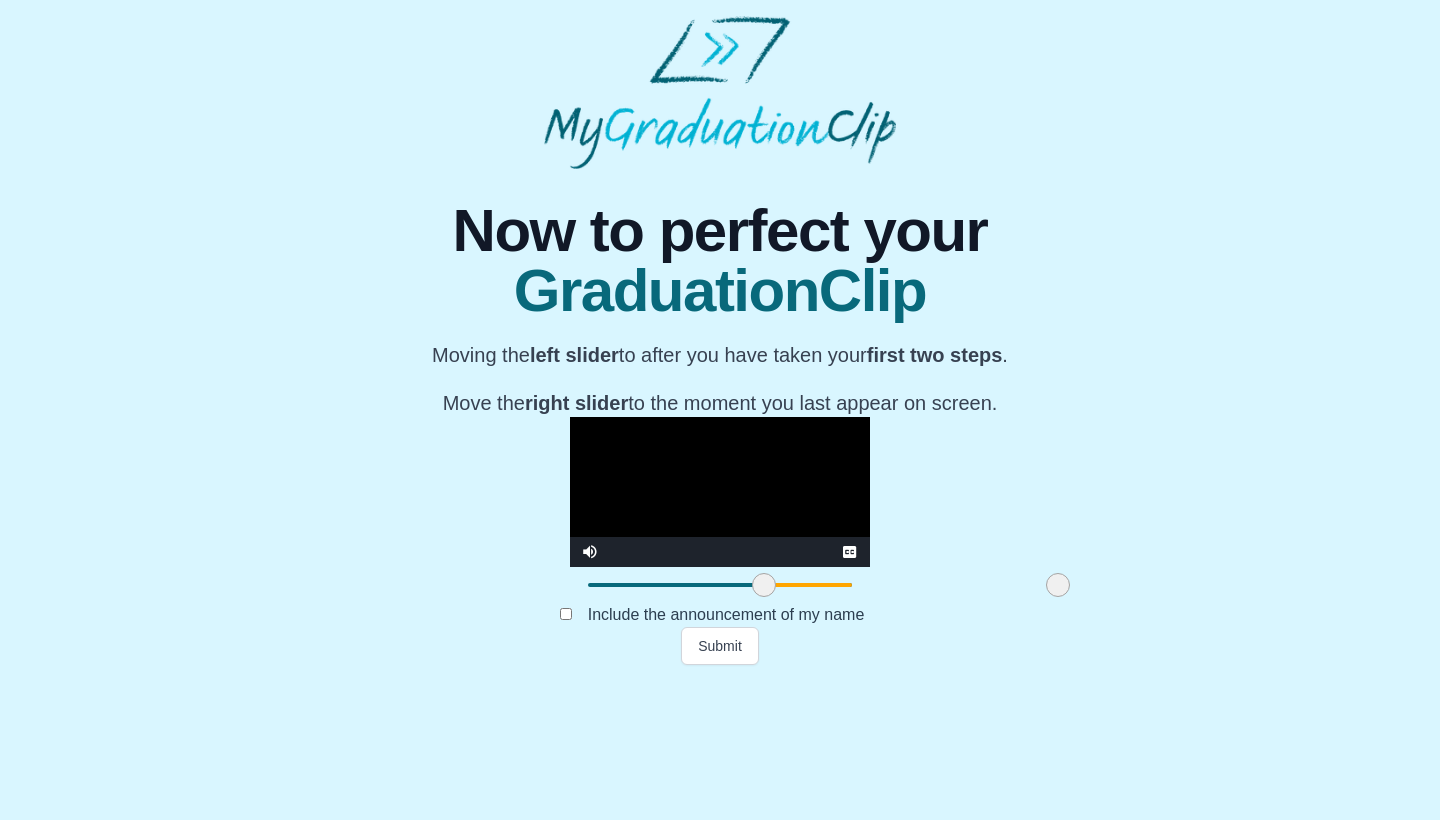 click at bounding box center [1058, 585] 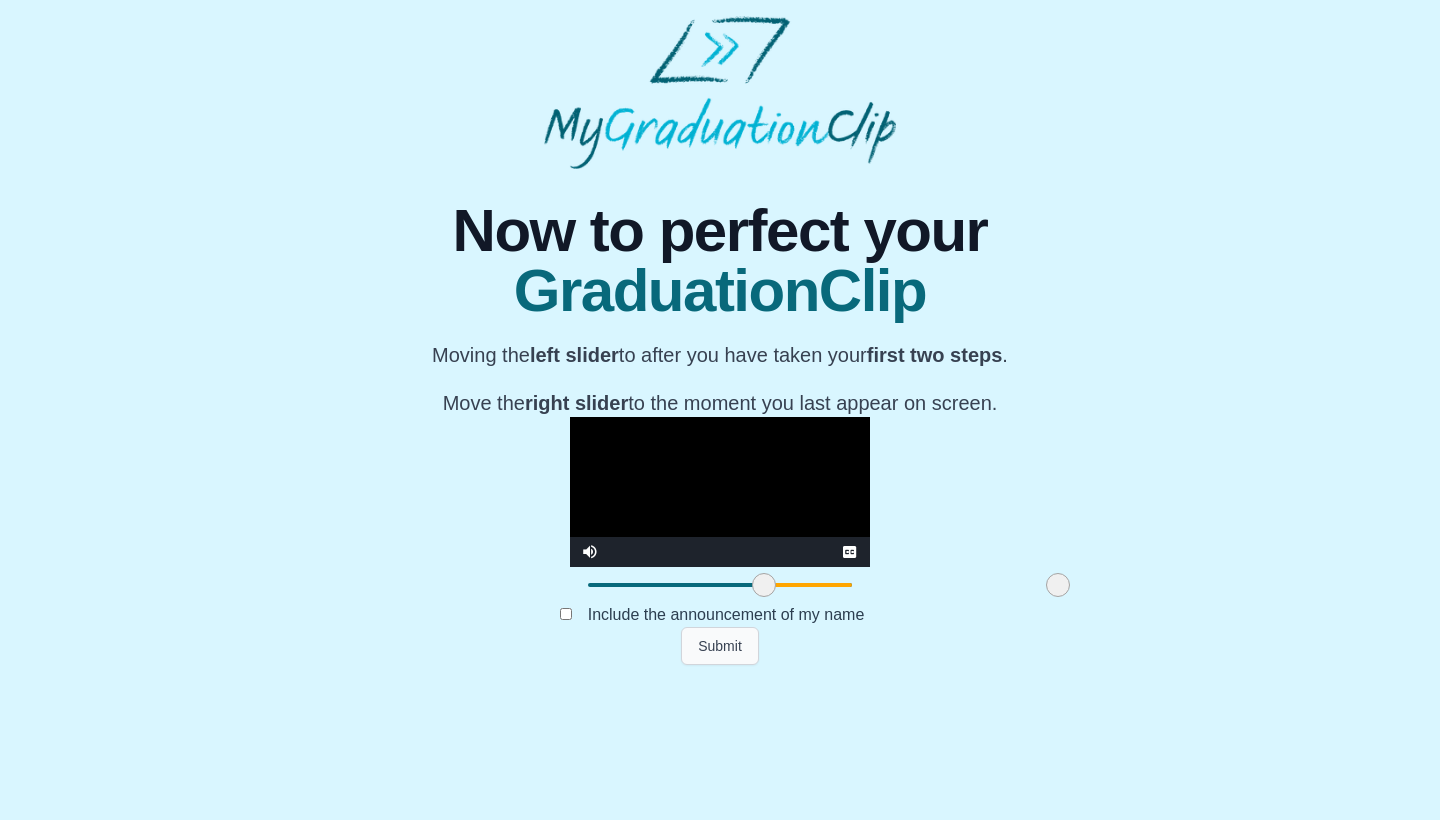 click on "Submit" at bounding box center [720, 646] 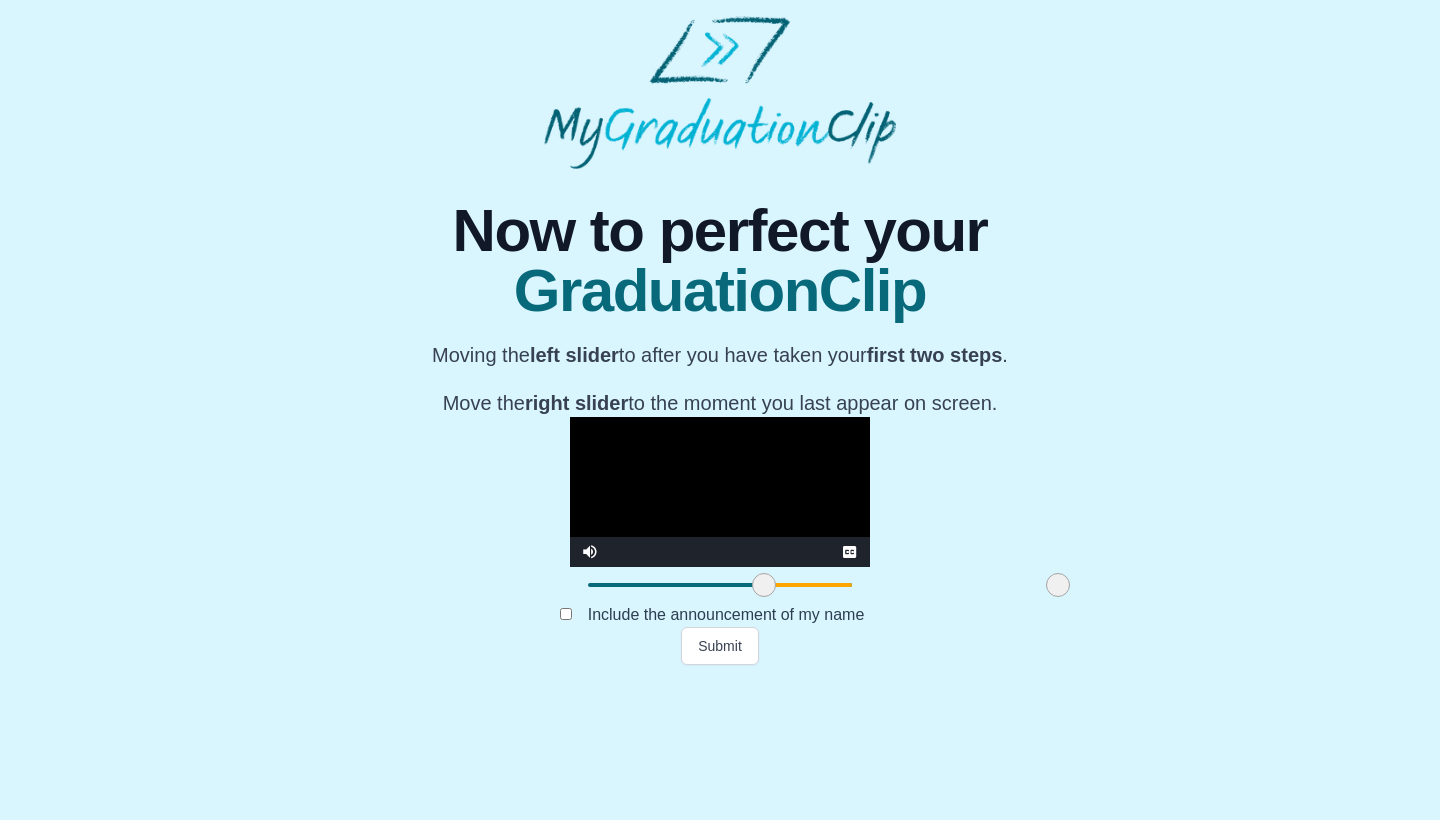 scroll, scrollTop: 0, scrollLeft: 0, axis: both 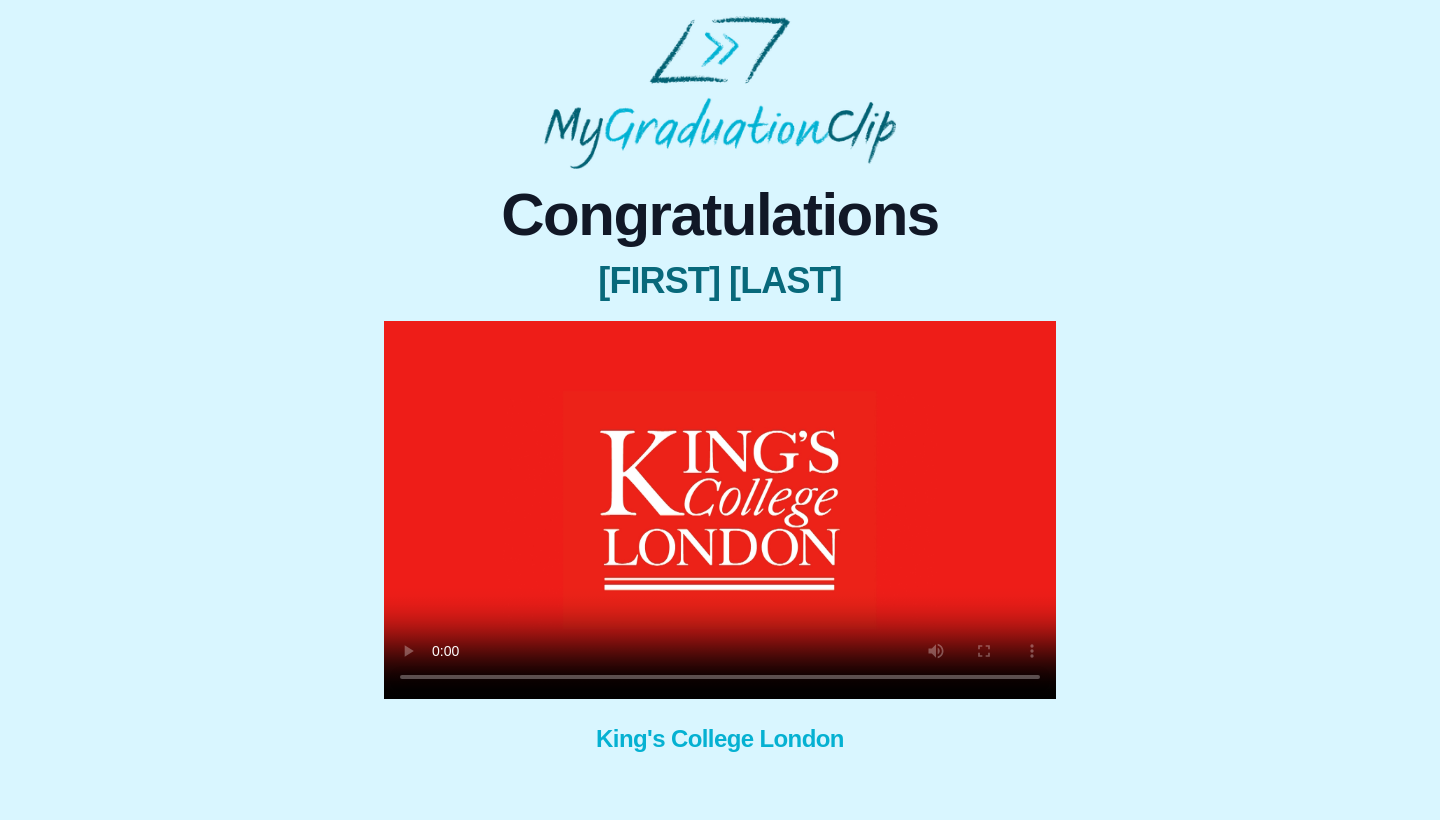 click at bounding box center (720, 510) 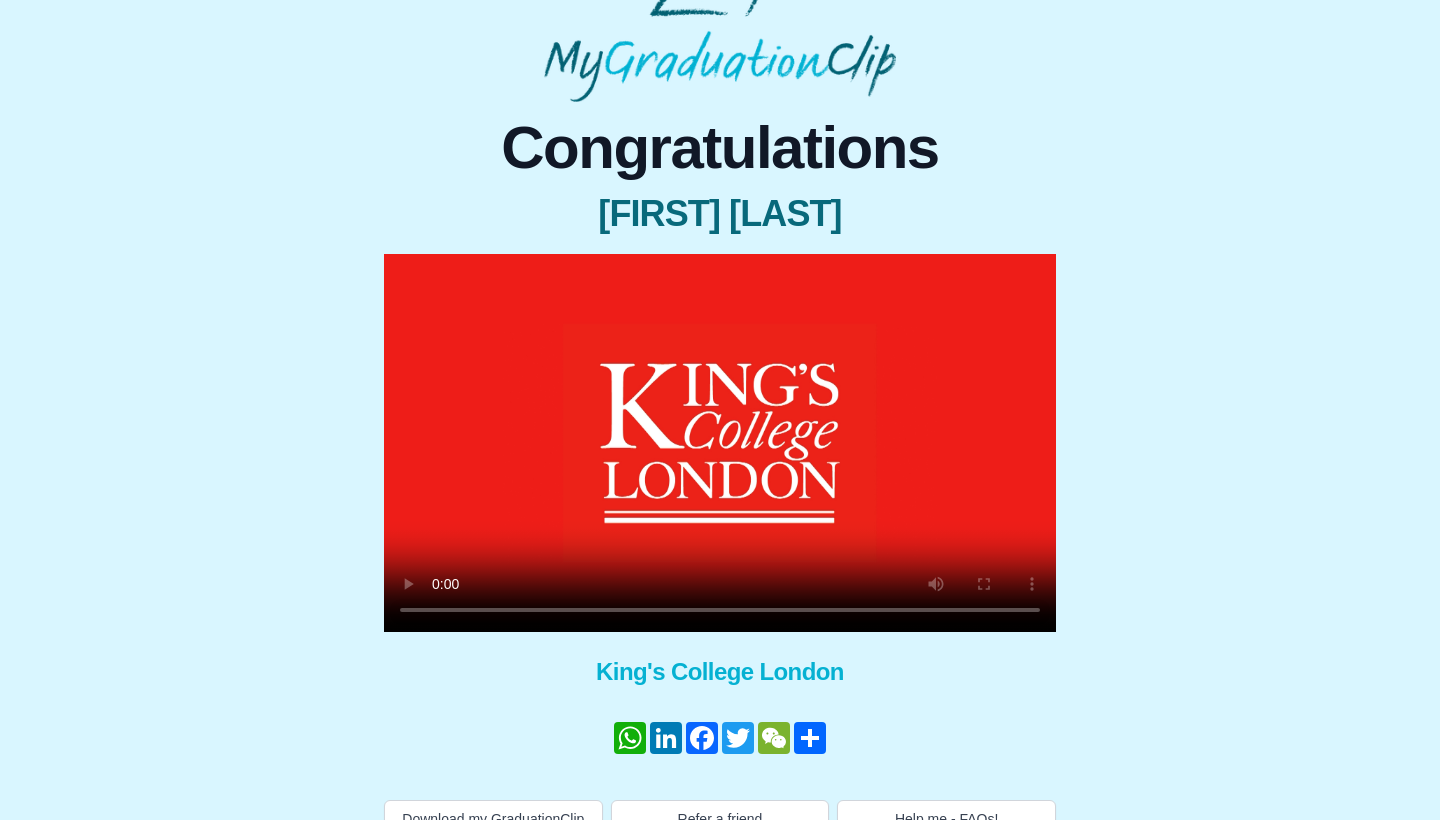 scroll, scrollTop: 73, scrollLeft: 0, axis: vertical 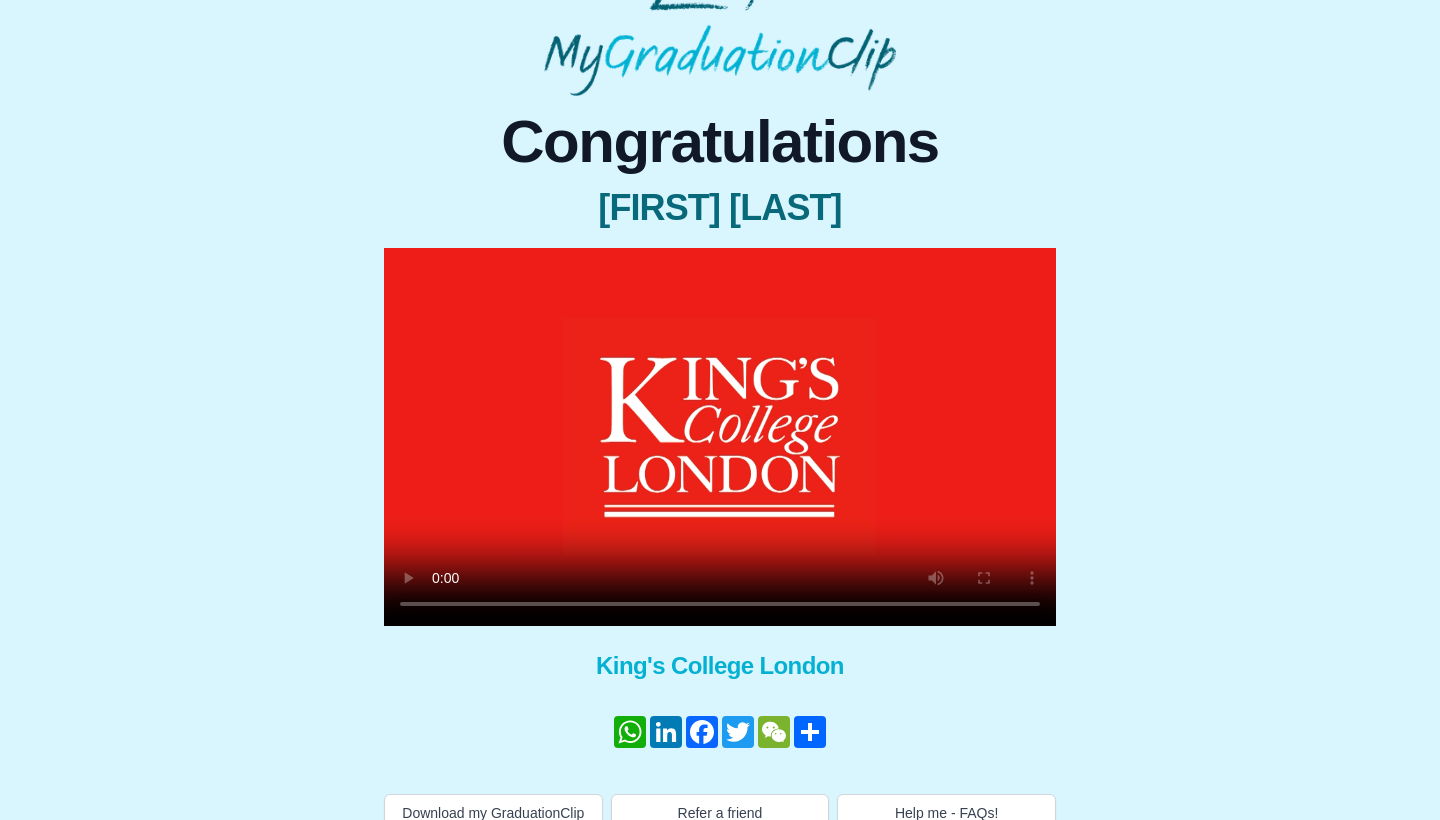 click at bounding box center [720, 437] 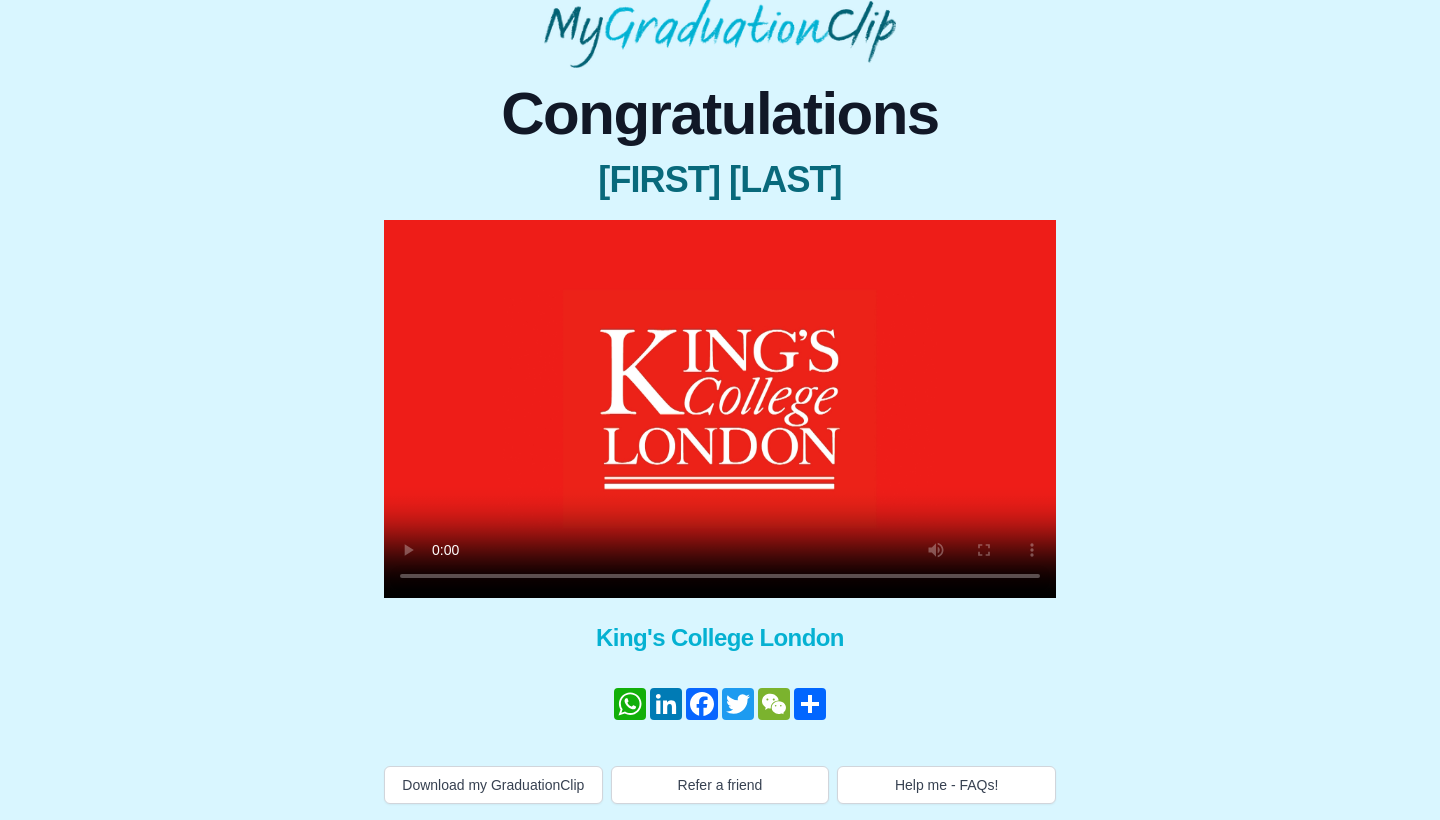 scroll, scrollTop: 121, scrollLeft: 0, axis: vertical 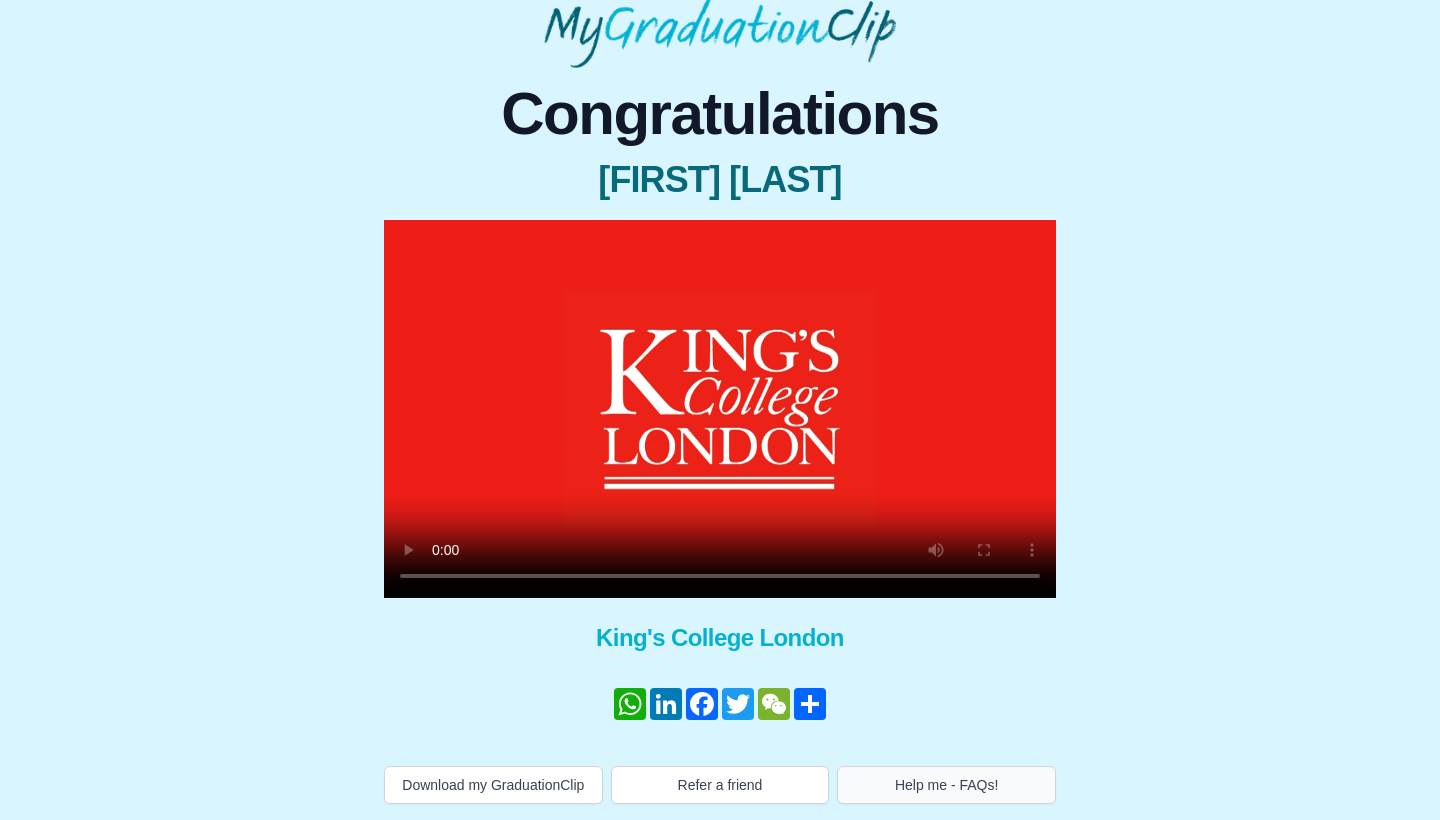 click on "Help me - FAQs!" at bounding box center [946, 785] 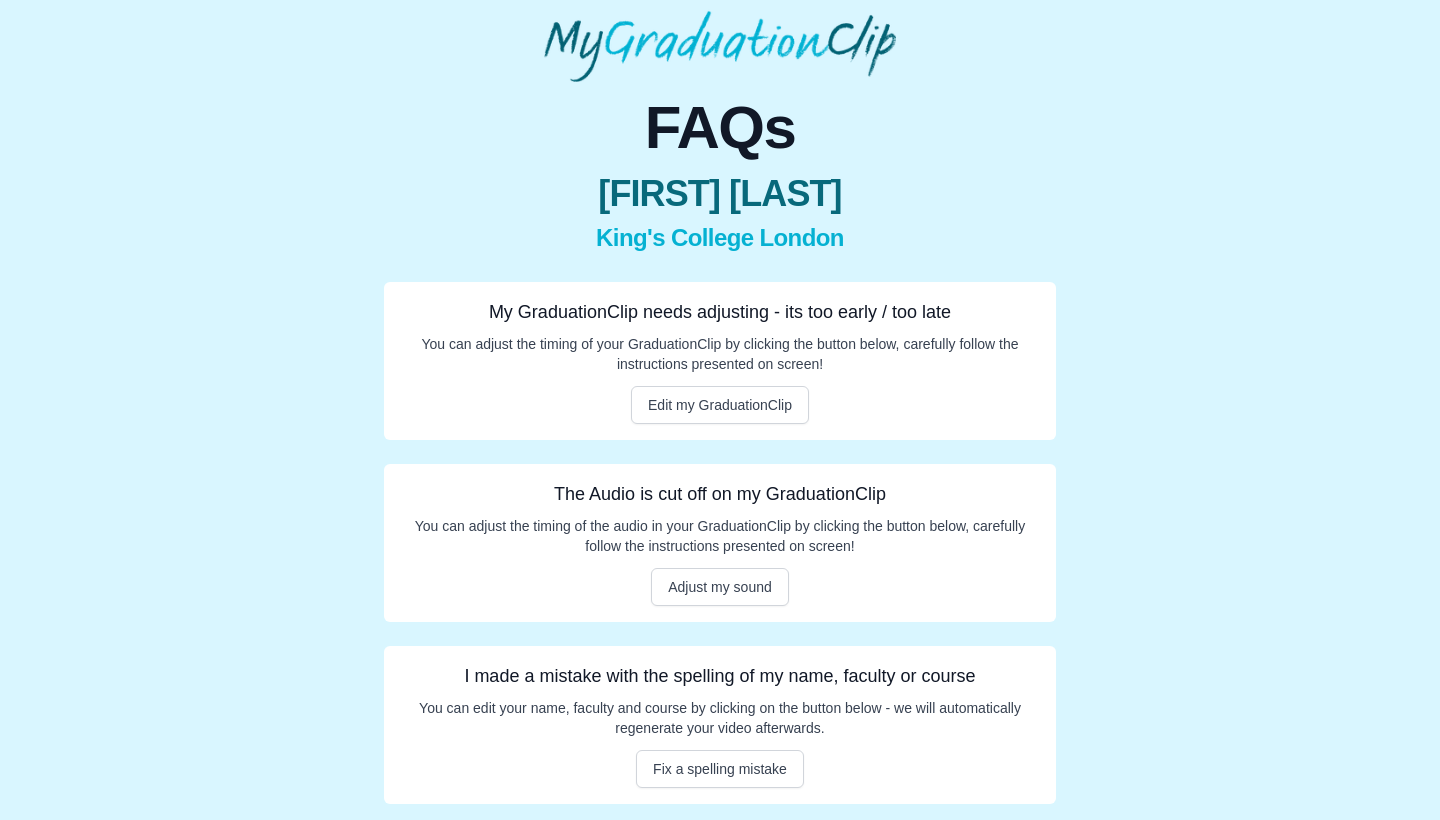 scroll, scrollTop: 87, scrollLeft: 0, axis: vertical 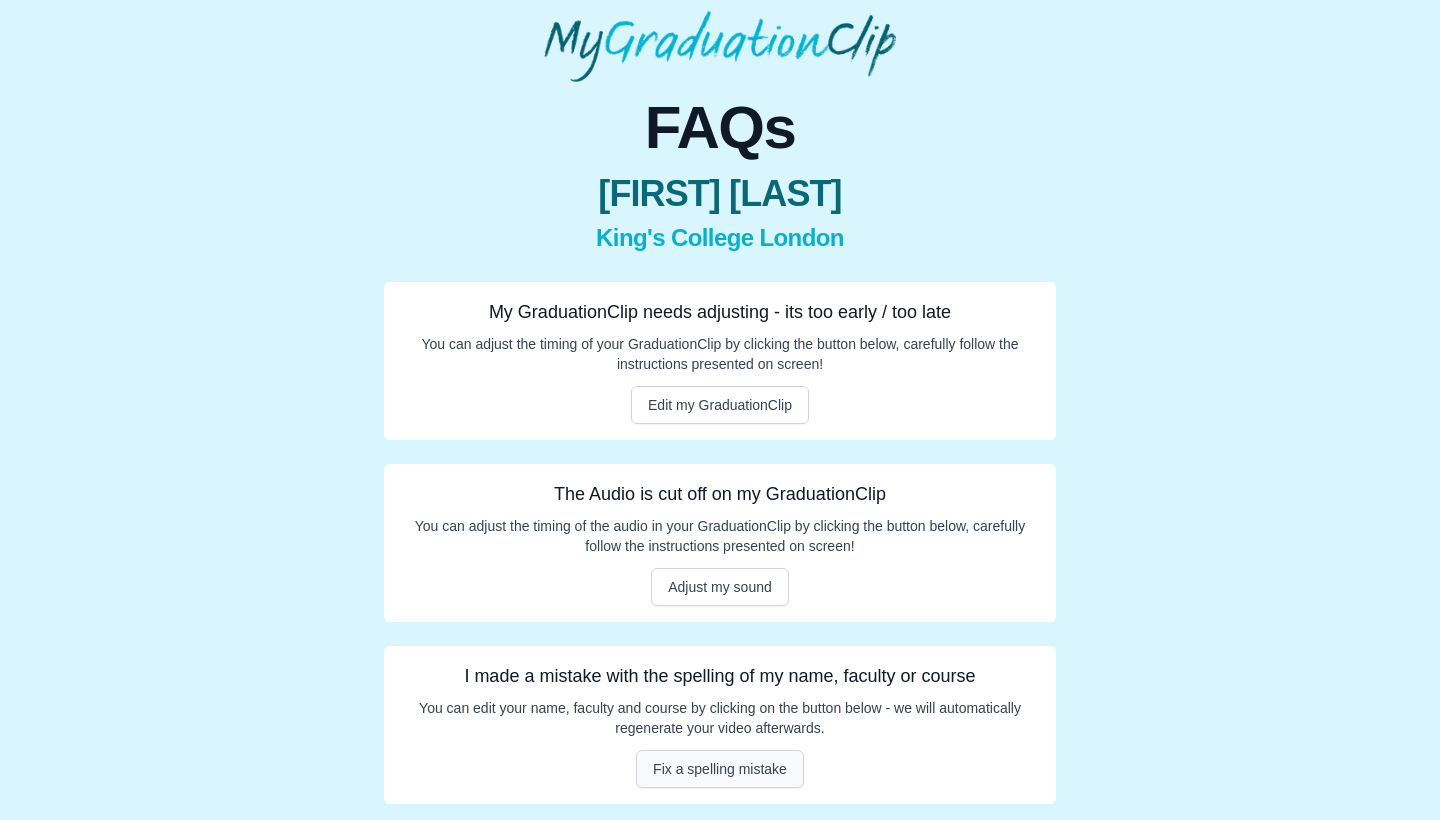 click on "Fix a spelling mistake" at bounding box center [720, 769] 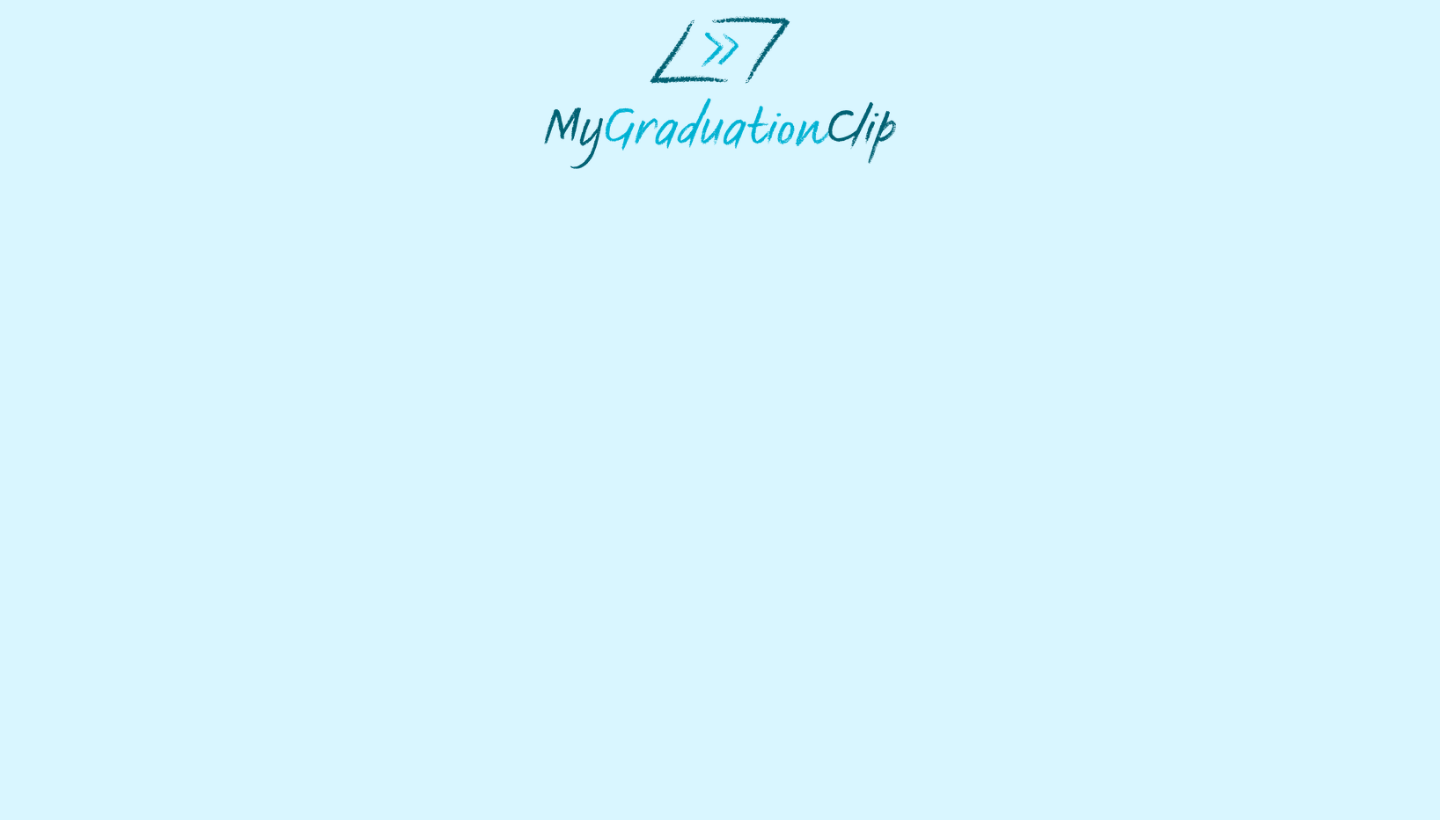 scroll, scrollTop: 0, scrollLeft: 0, axis: both 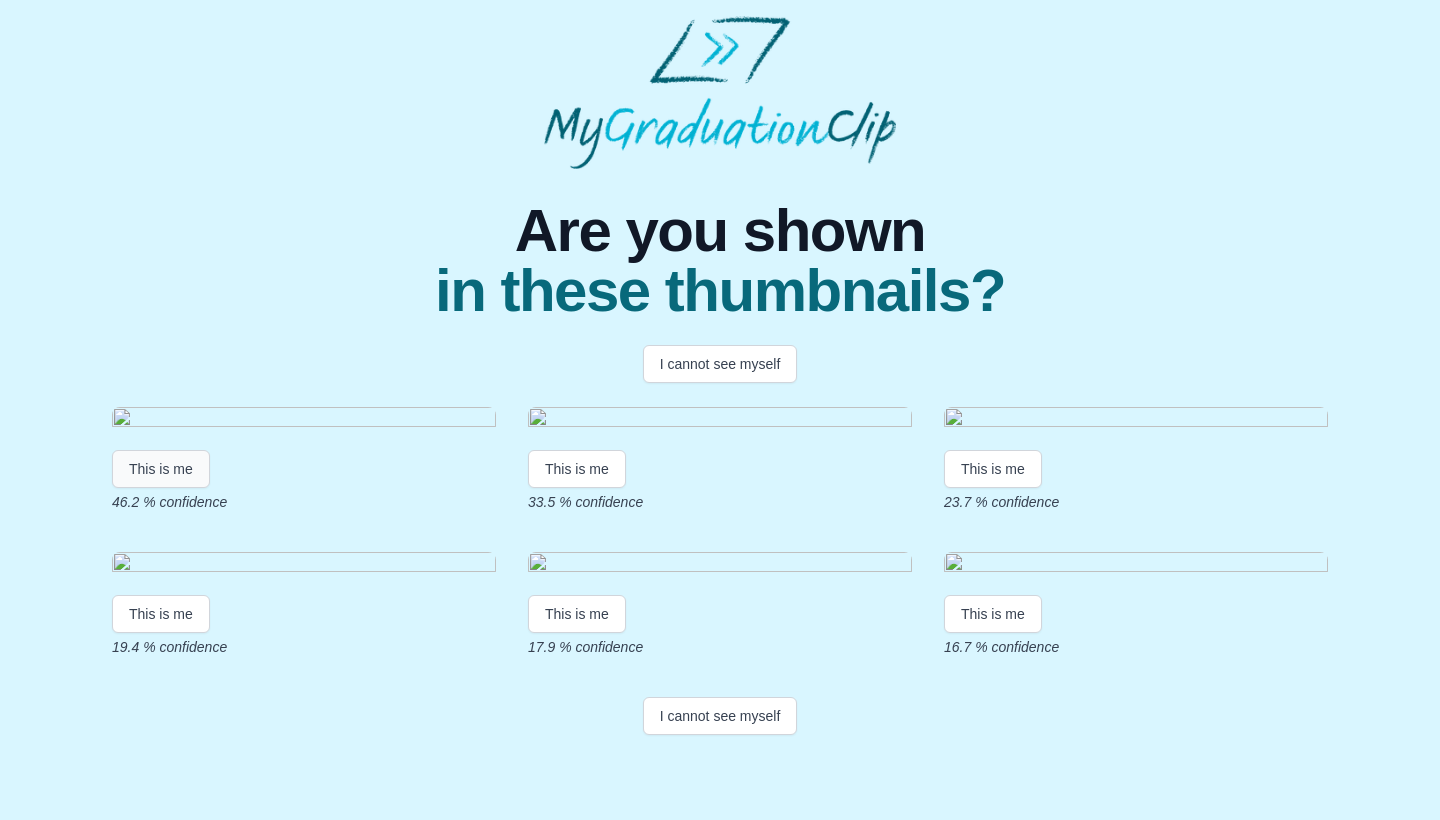 click on "This is me" at bounding box center [161, 469] 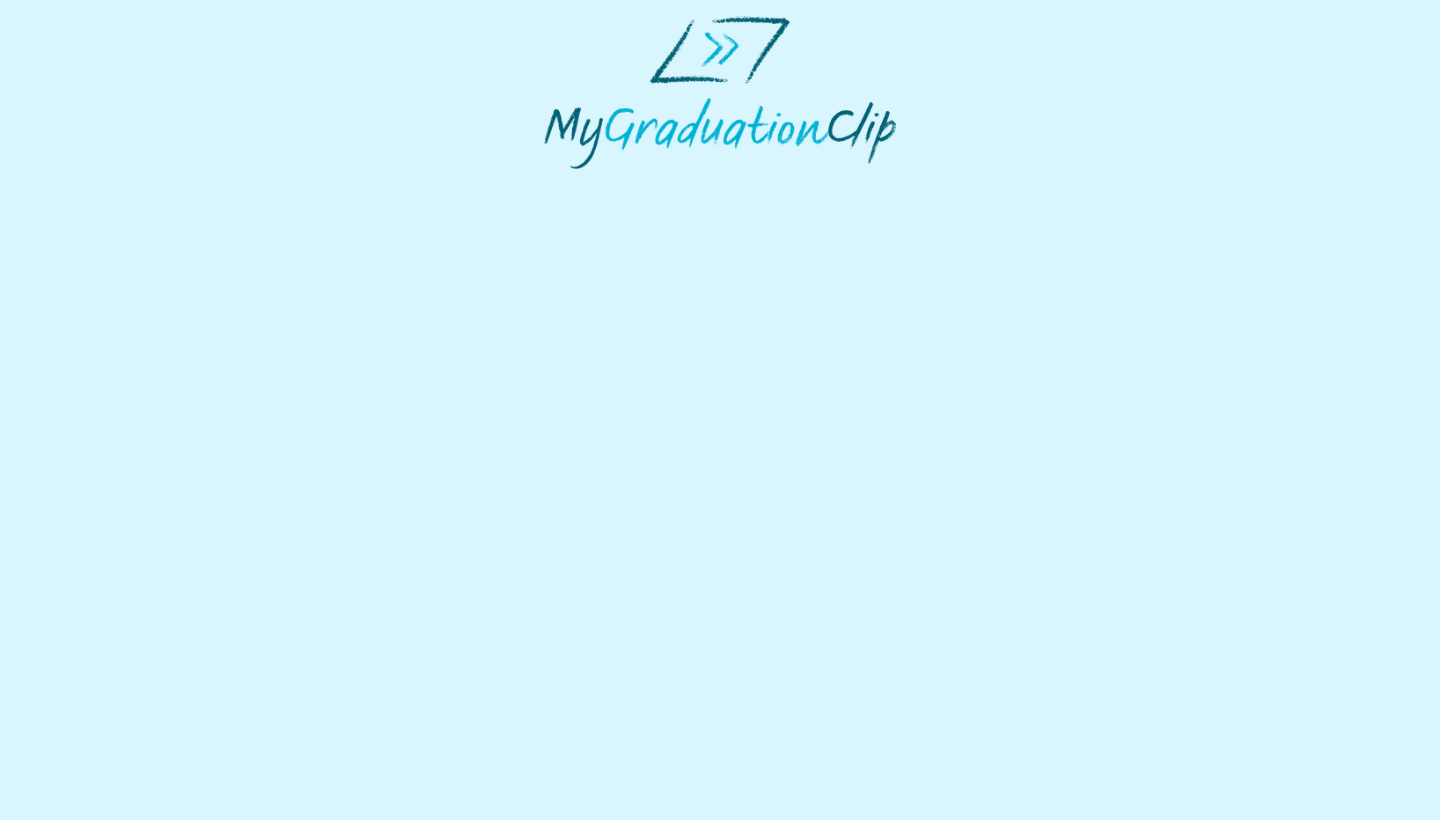scroll, scrollTop: 0, scrollLeft: 0, axis: both 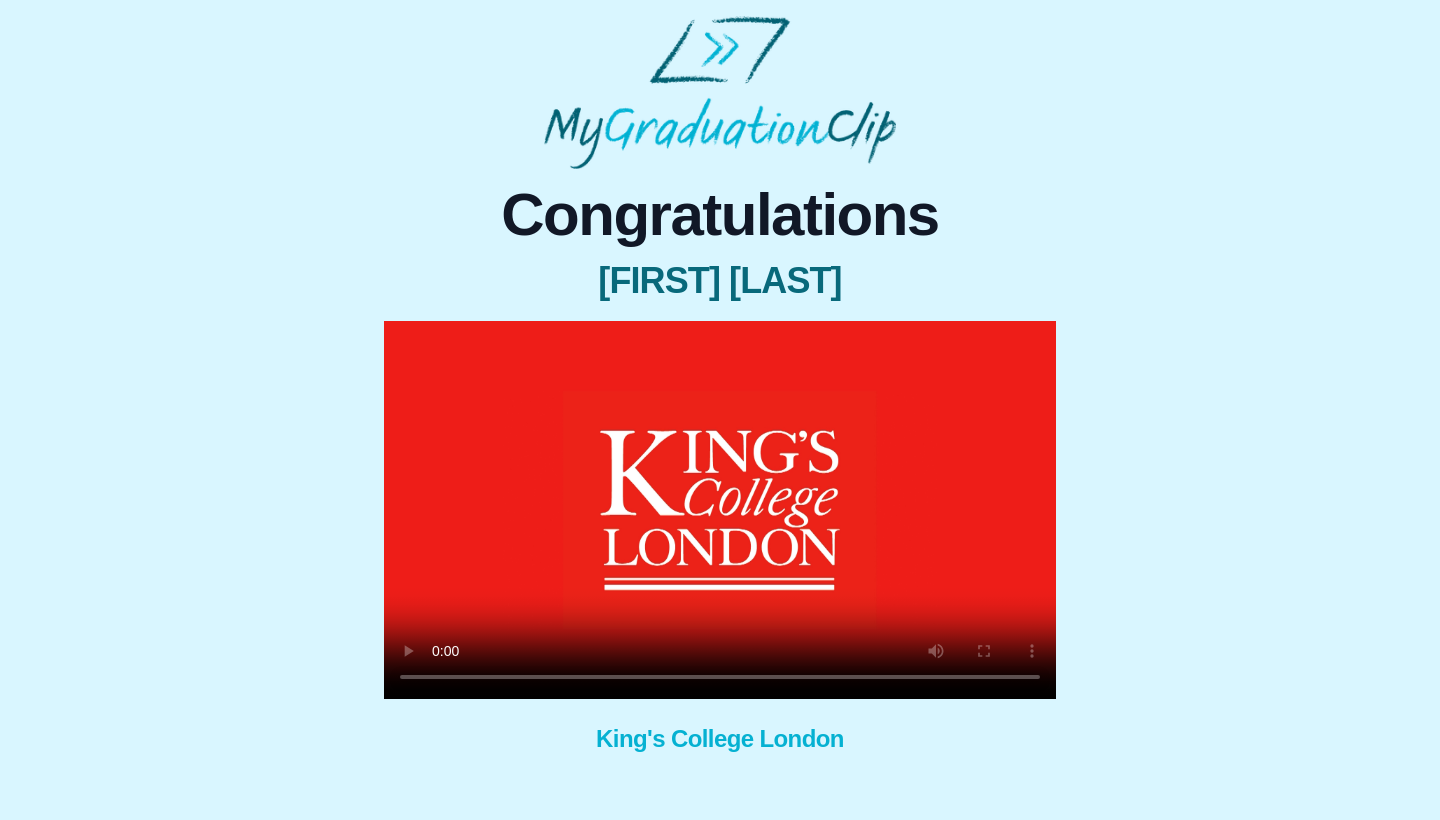 click at bounding box center [720, 510] 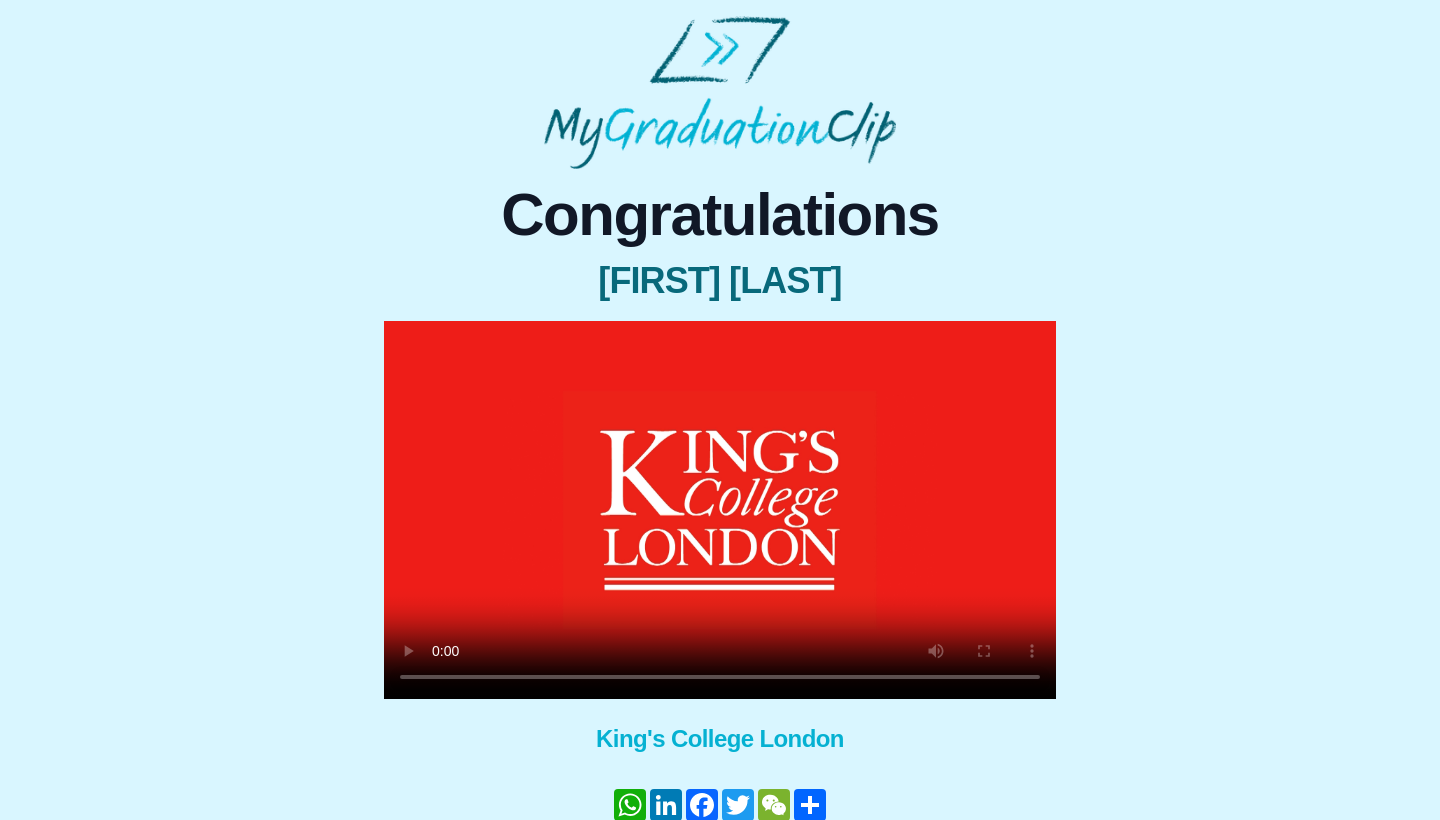 type 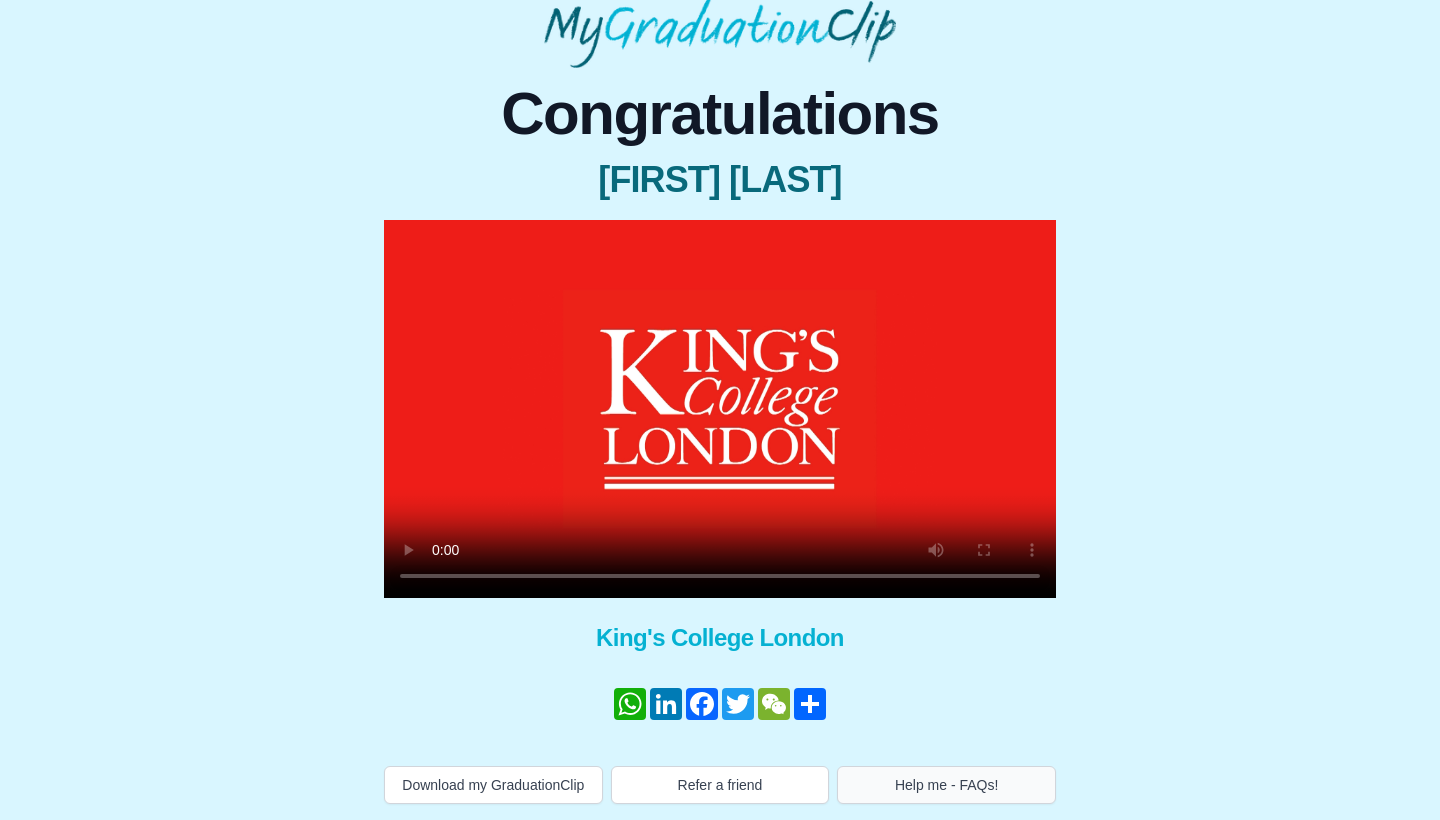 scroll, scrollTop: 121, scrollLeft: 0, axis: vertical 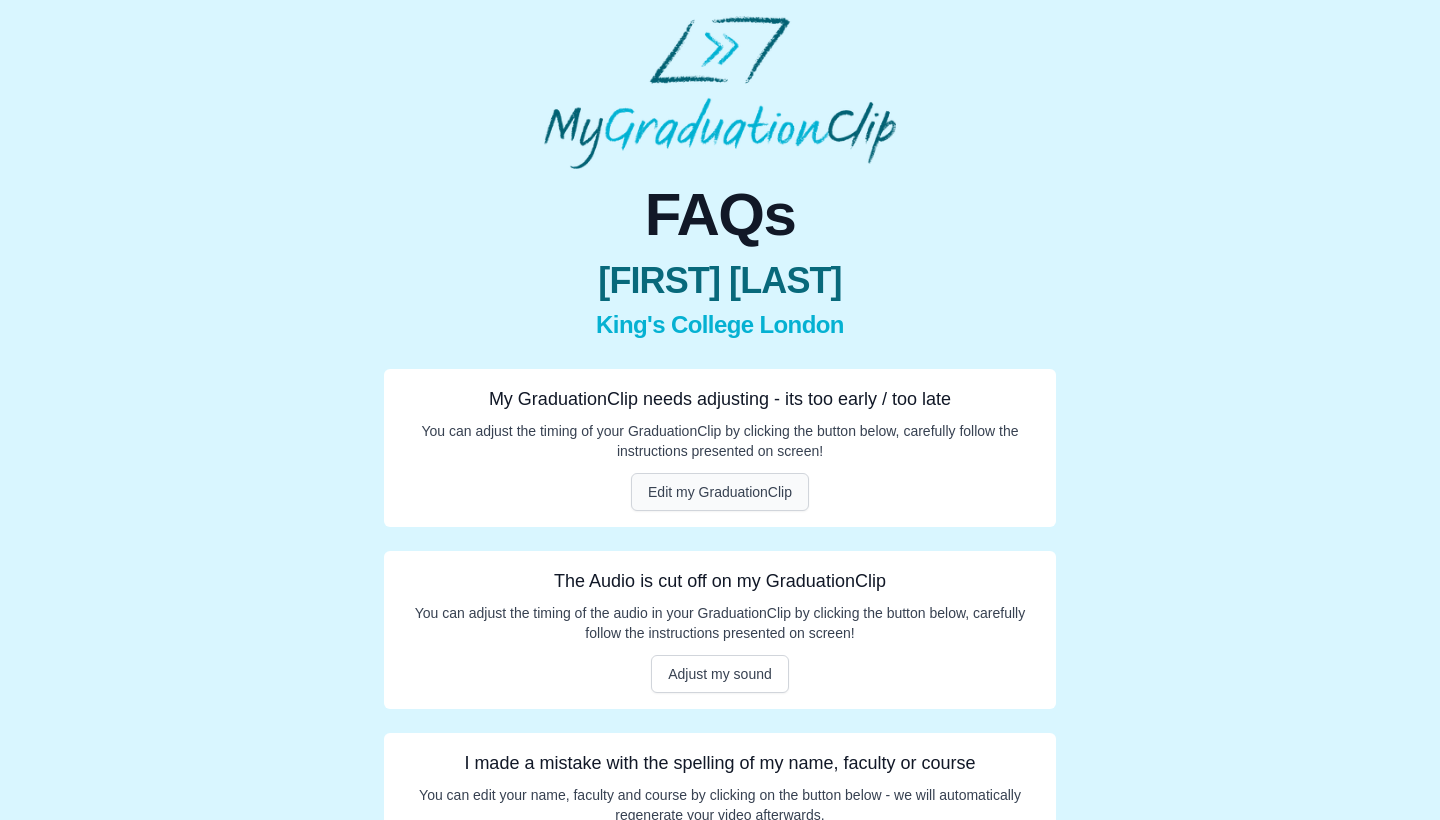 click on "Edit my GraduationClip" at bounding box center [720, 492] 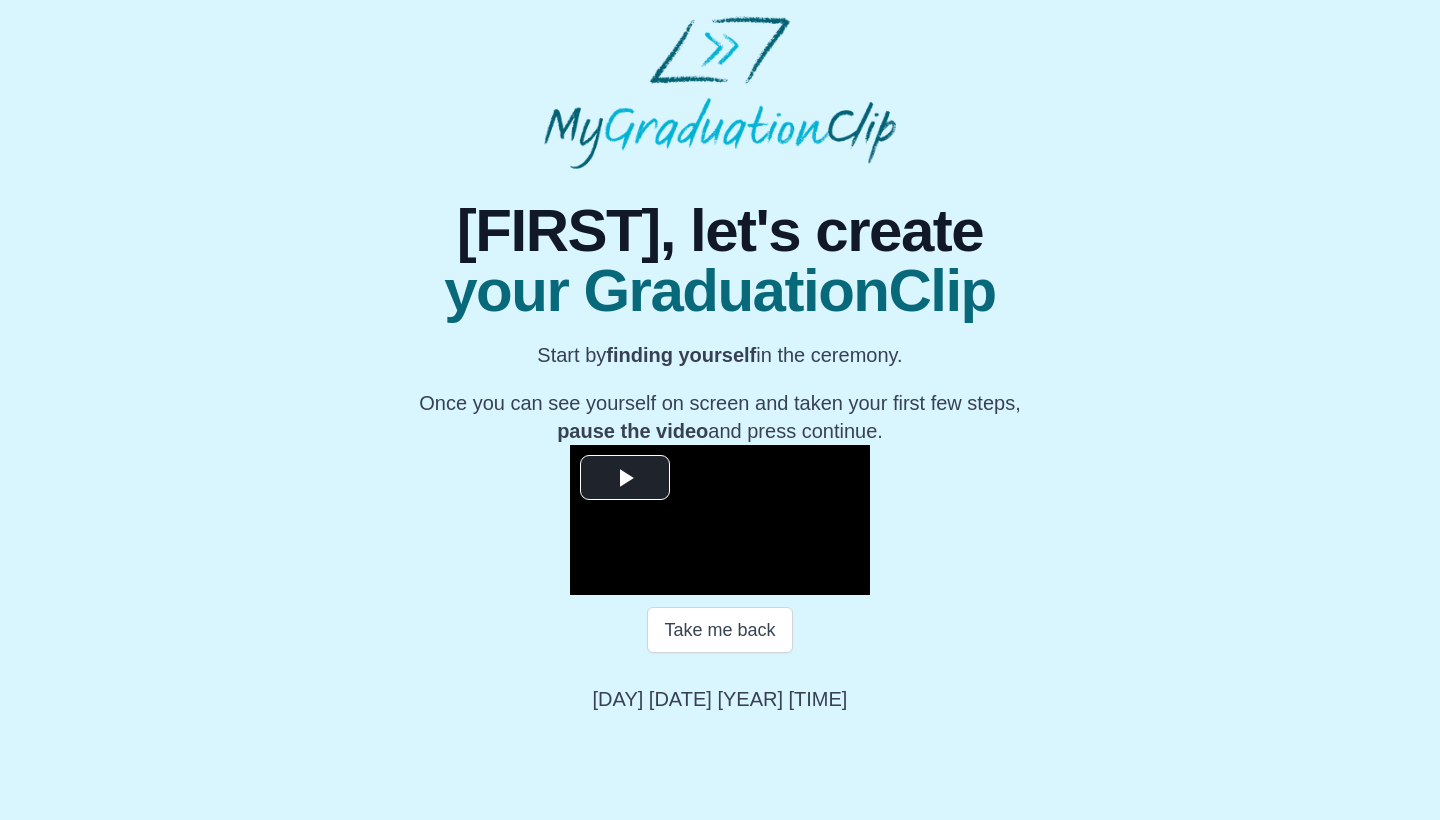 scroll, scrollTop: 165, scrollLeft: 0, axis: vertical 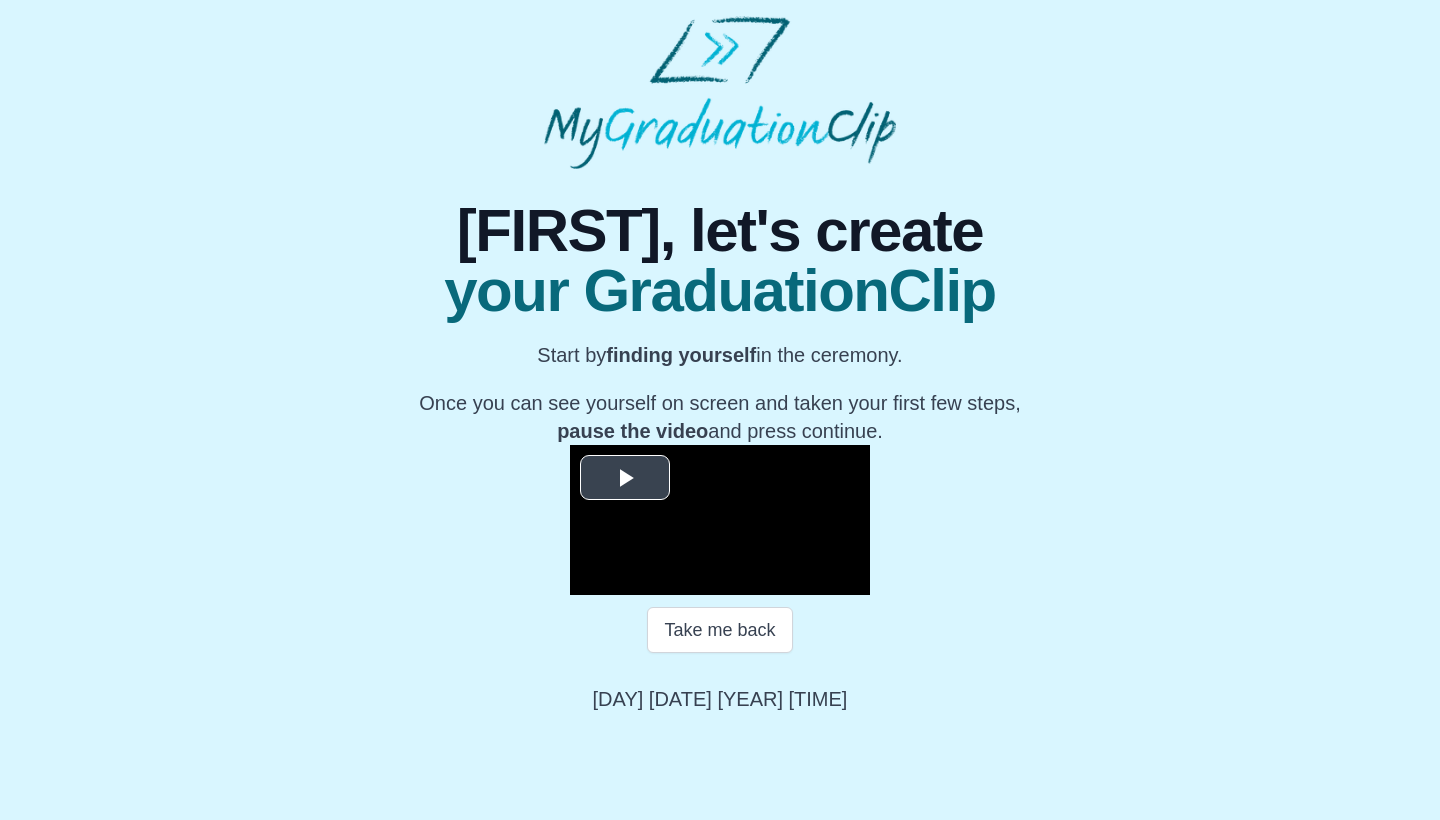 click at bounding box center [625, 478] 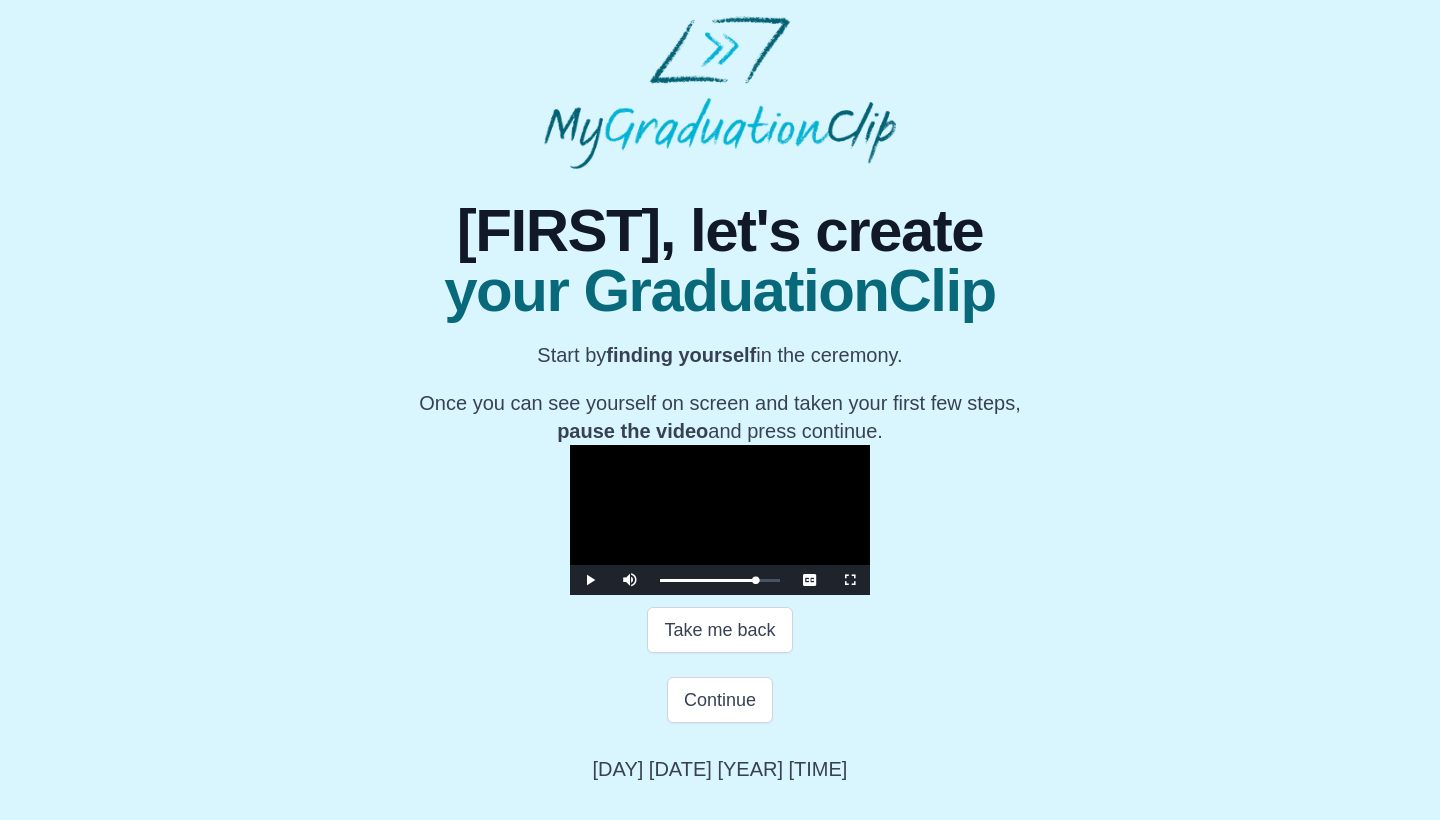 click at bounding box center (720, 520) 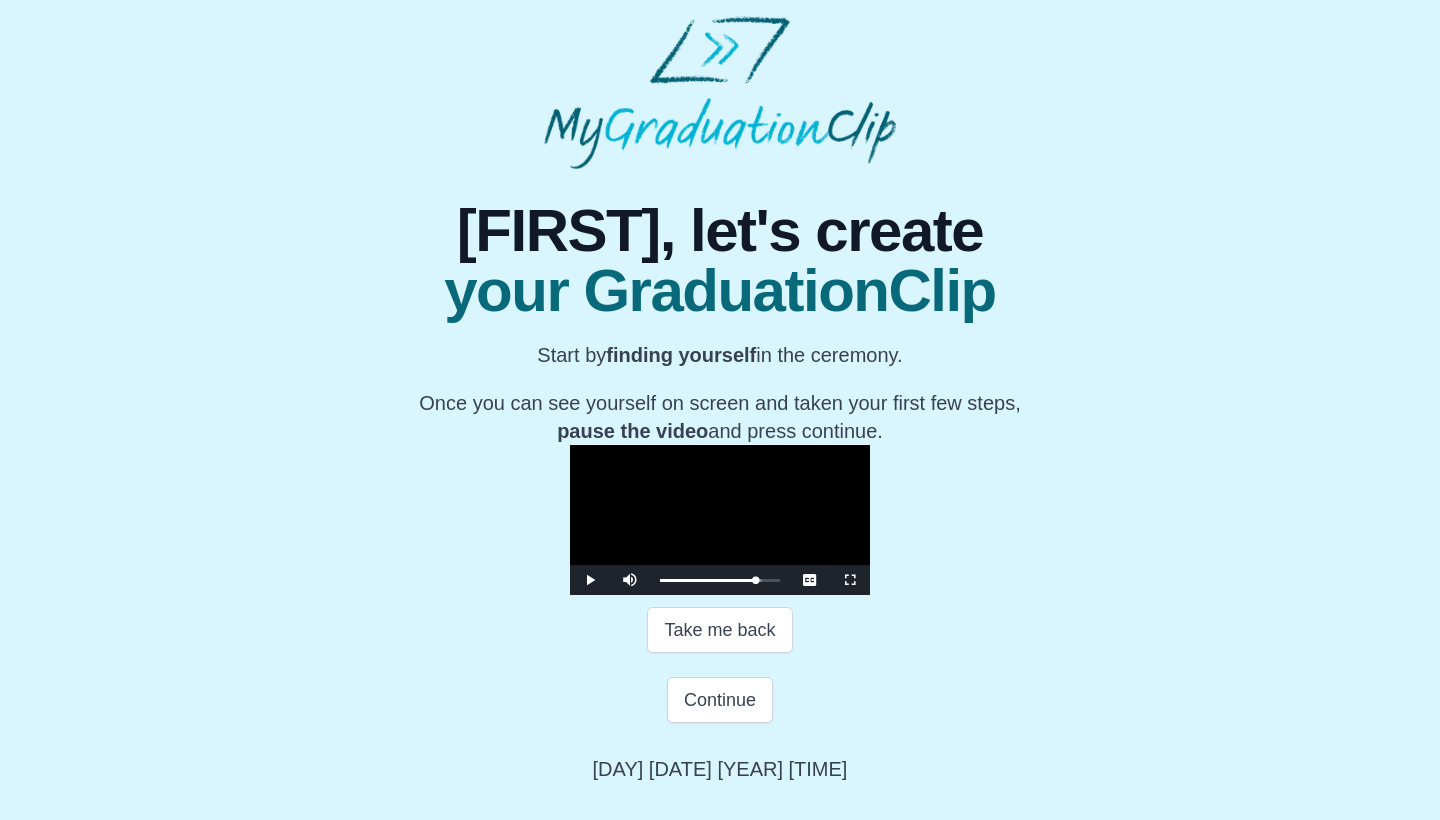 click at bounding box center (720, 520) 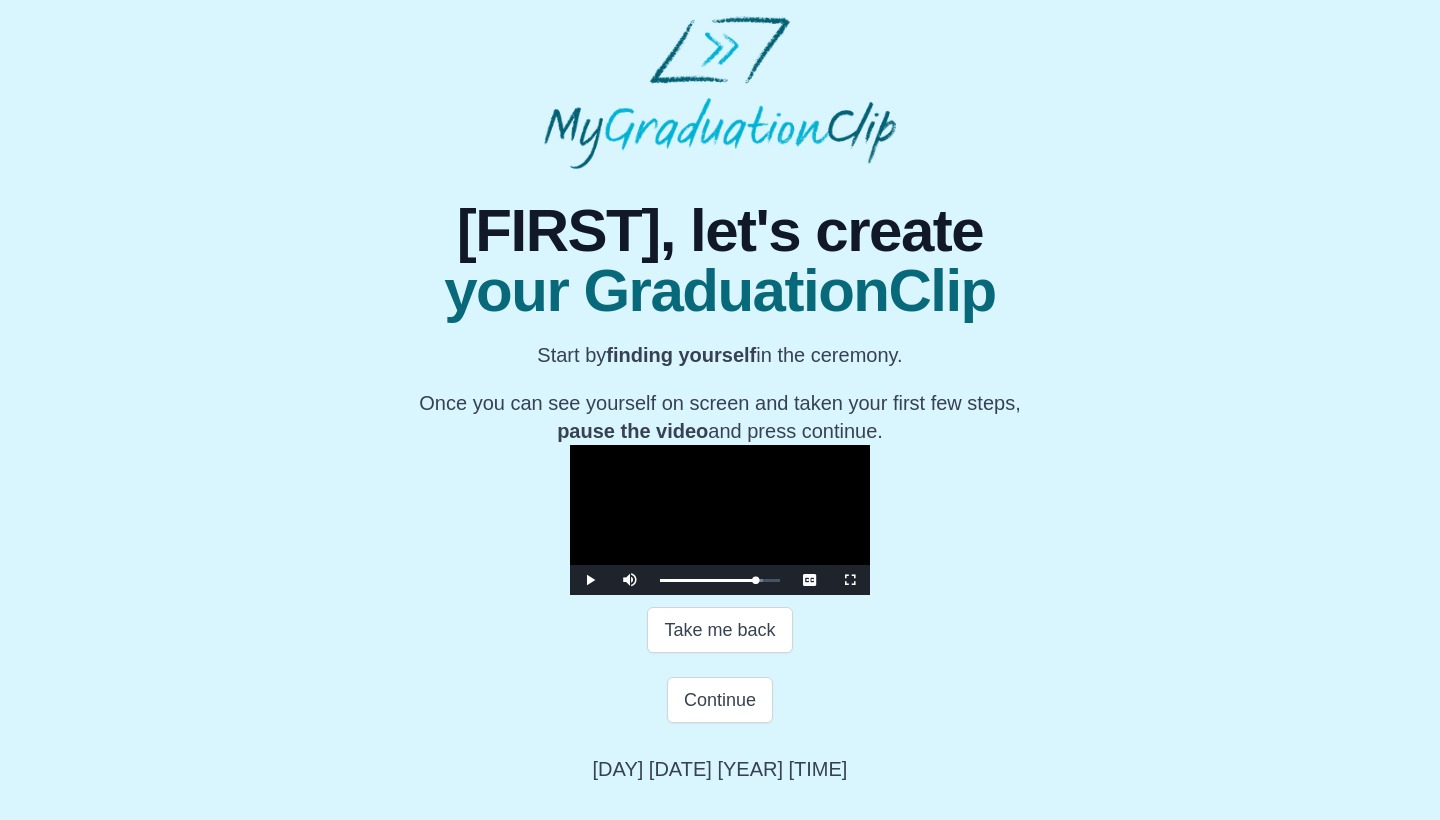click at bounding box center [720, 520] 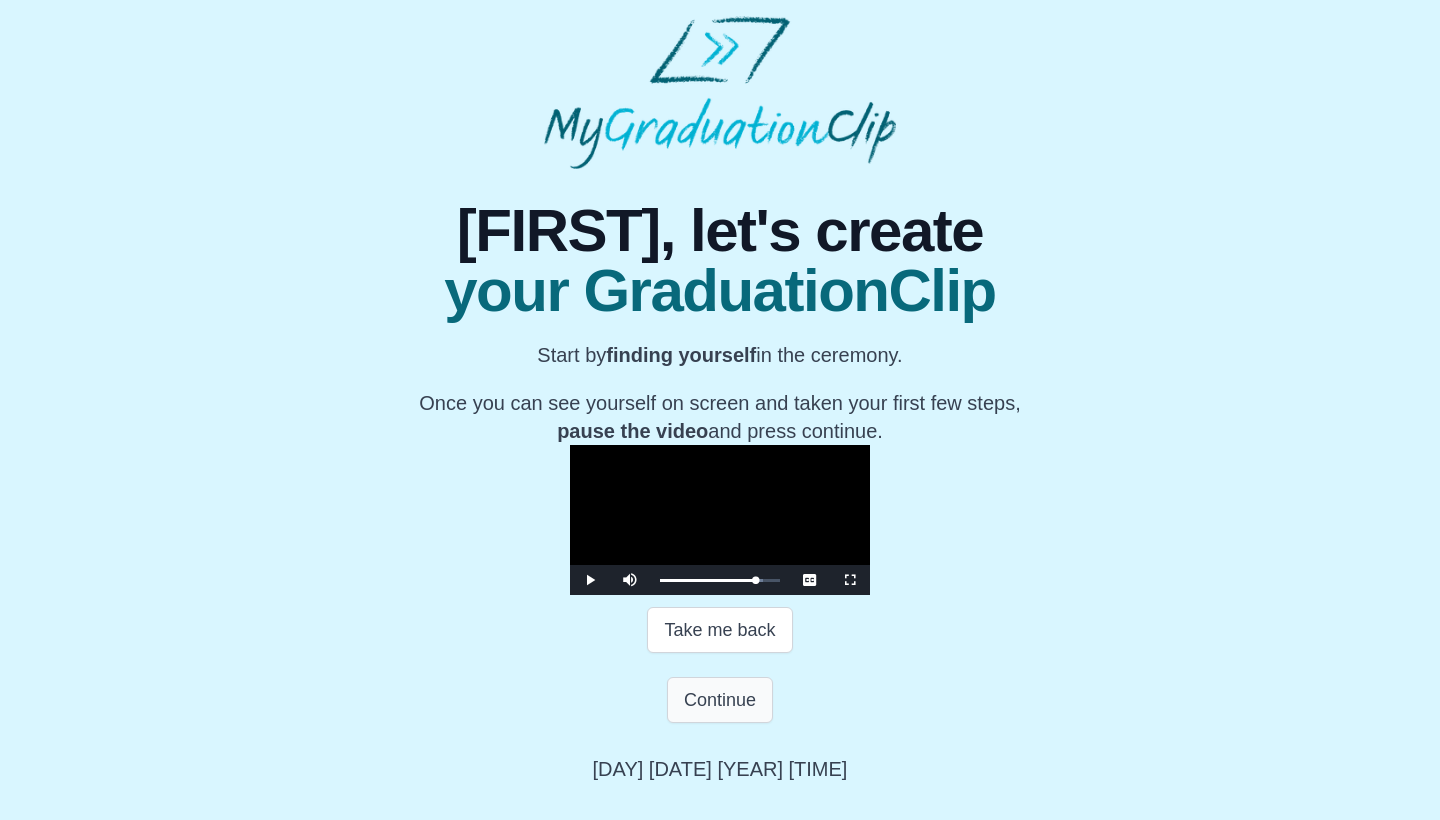 click on "Continue" at bounding box center (720, 700) 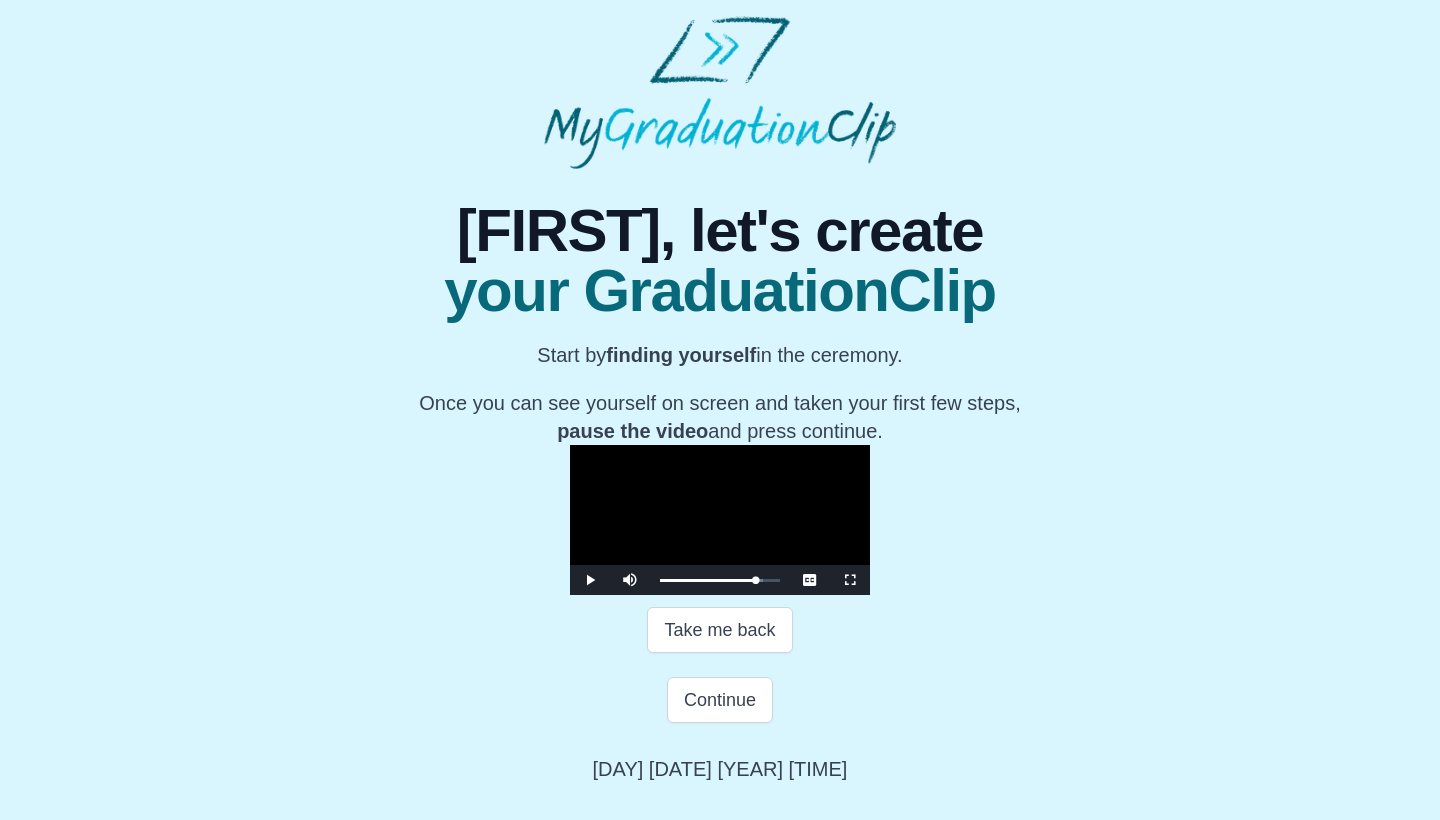 scroll, scrollTop: 0, scrollLeft: 0, axis: both 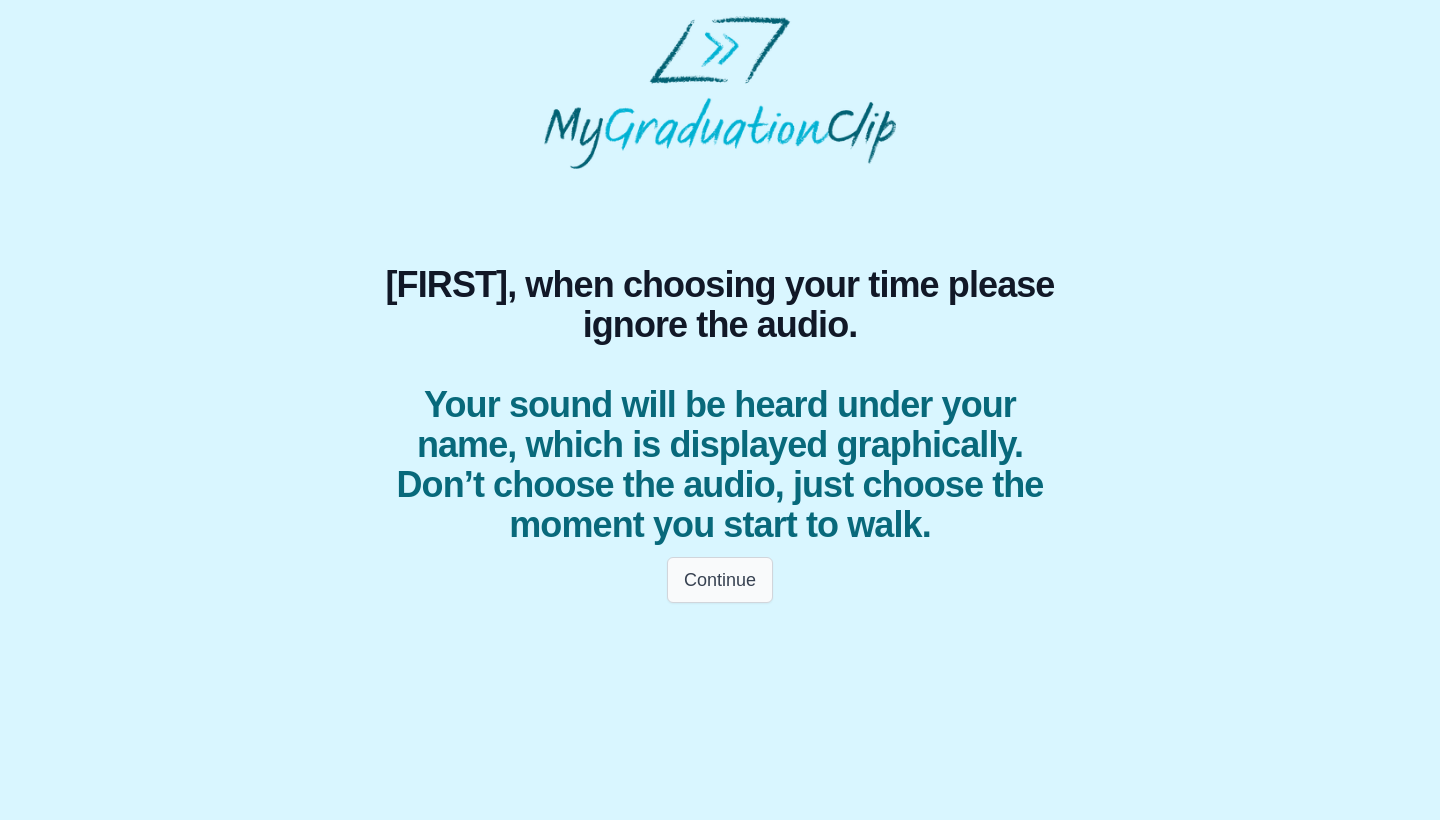 click on "Continue" at bounding box center (720, 580) 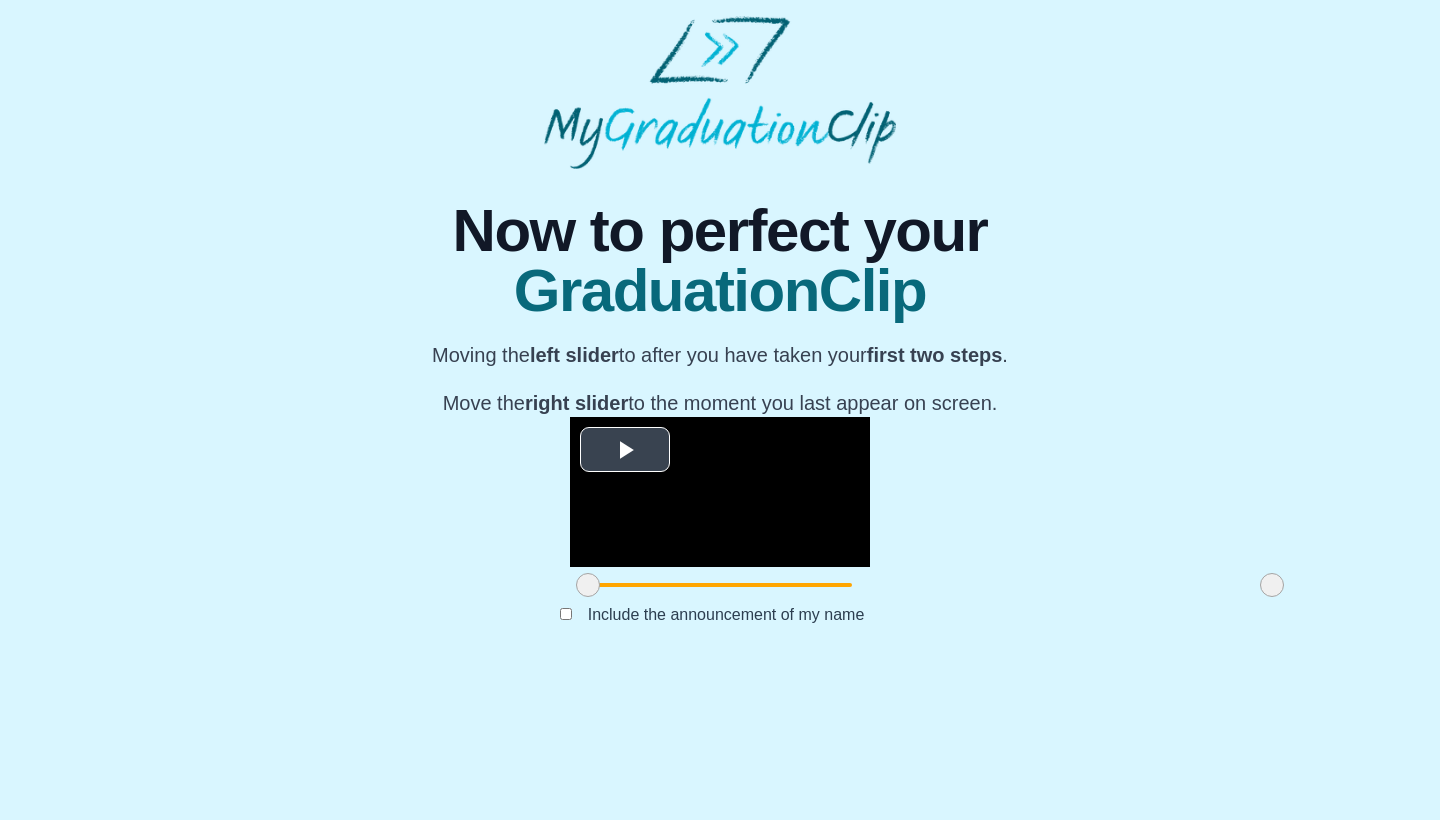 scroll, scrollTop: 117, scrollLeft: 0, axis: vertical 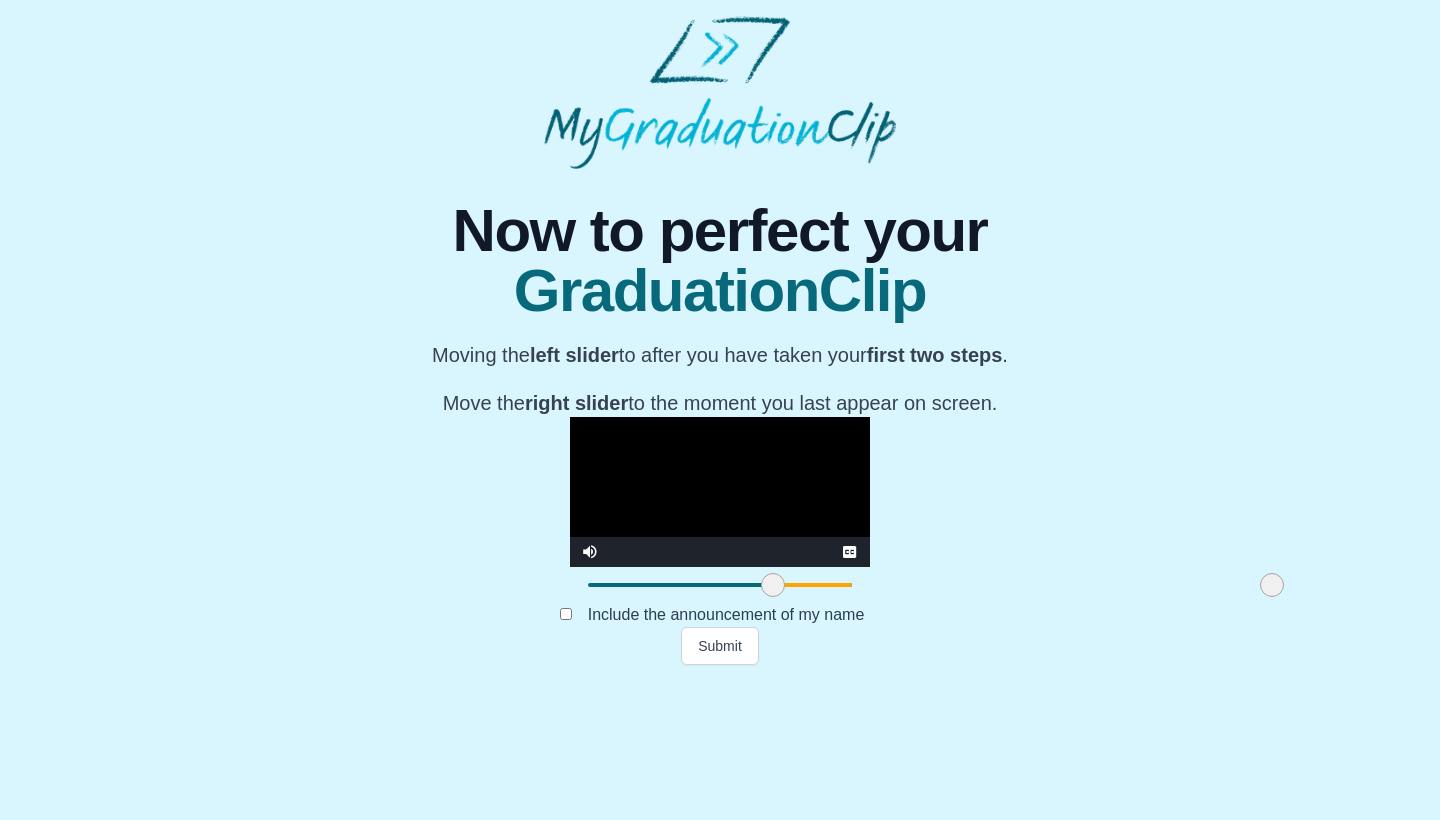 drag, startPoint x: 378, startPoint y: 717, endPoint x: 559, endPoint y: 721, distance: 181.04419 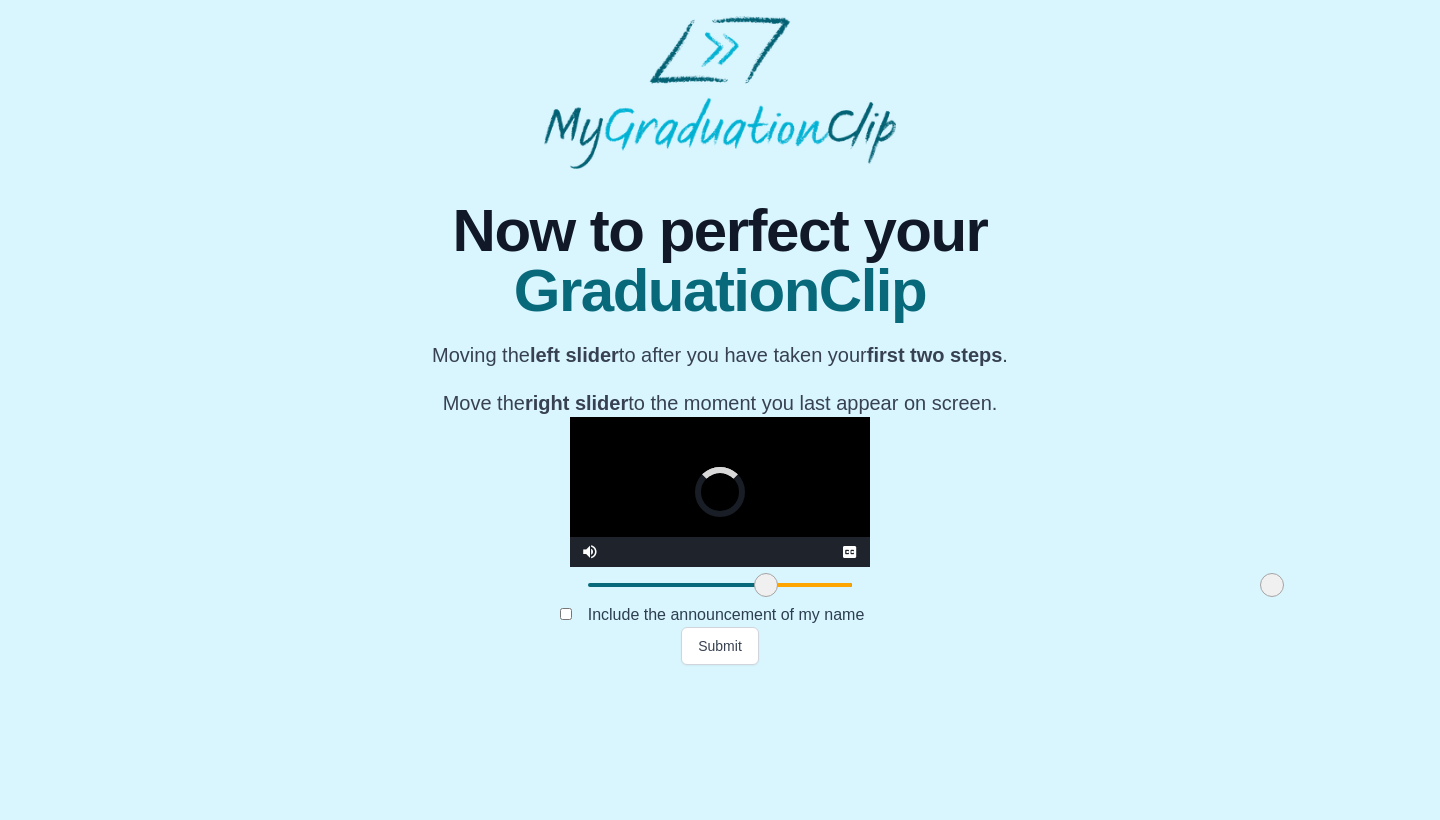click at bounding box center (766, 585) 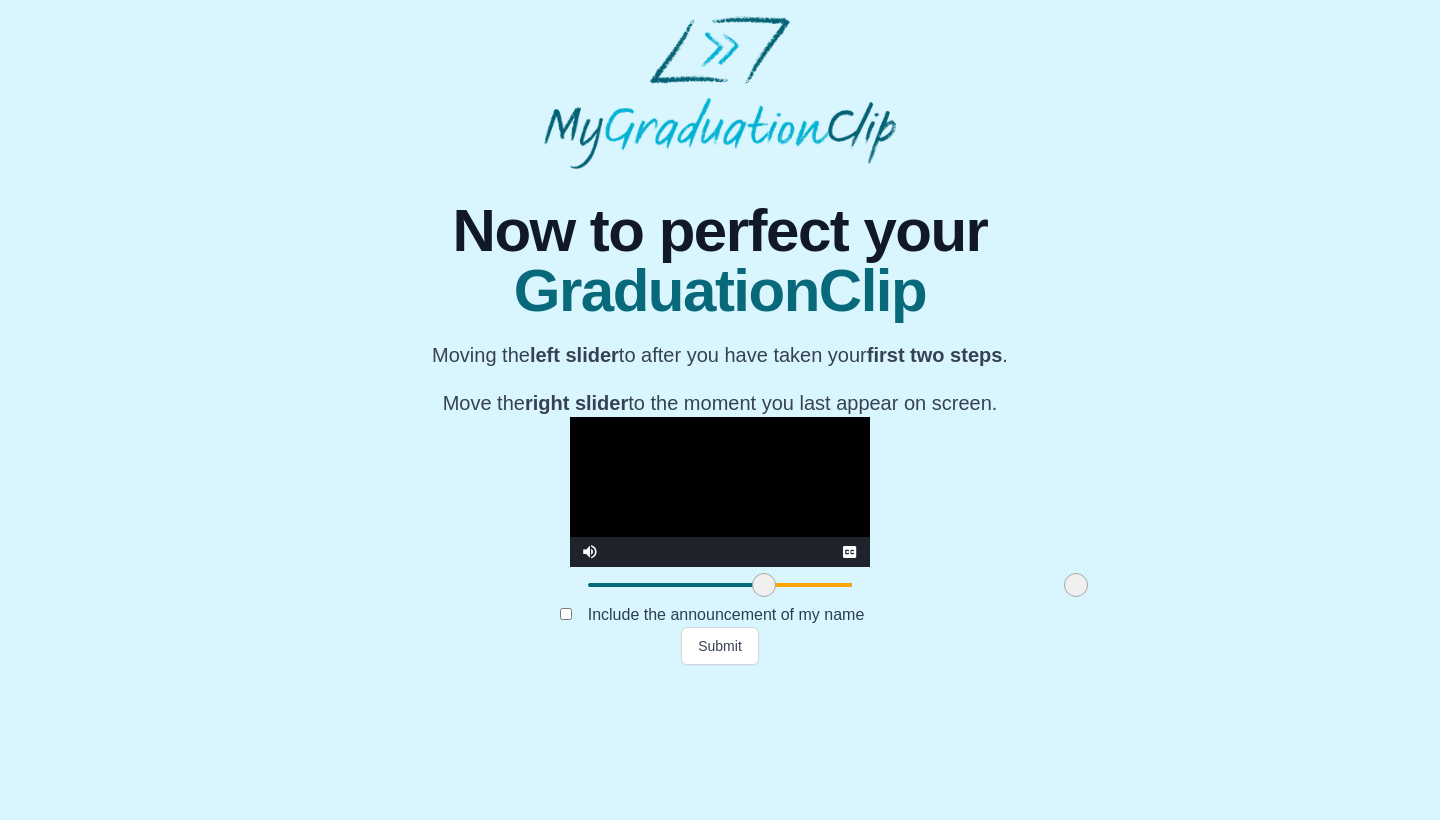 drag, startPoint x: 1066, startPoint y: 726, endPoint x: 870, endPoint y: 737, distance: 196.30843 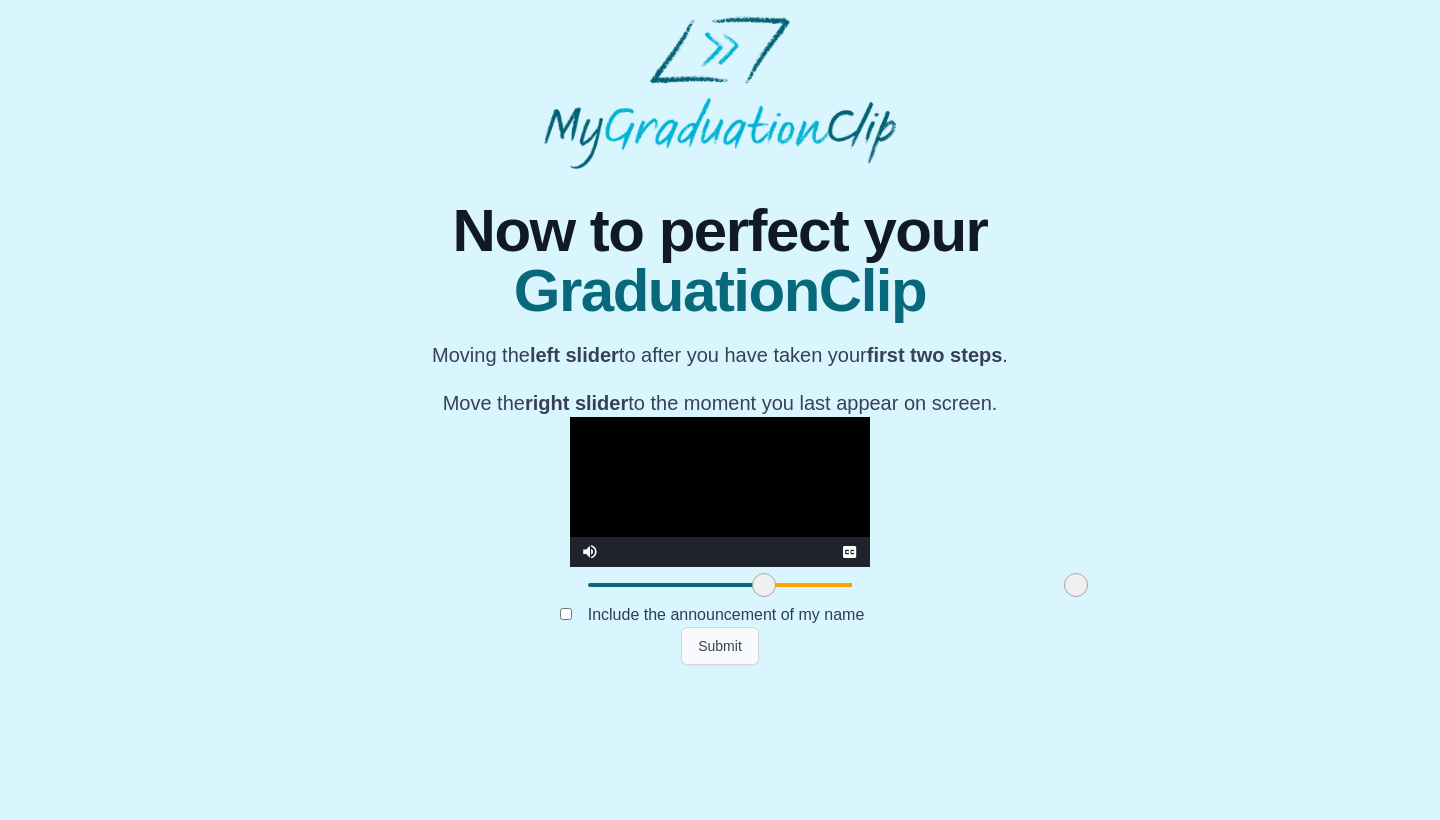 click on "Submit" at bounding box center (720, 646) 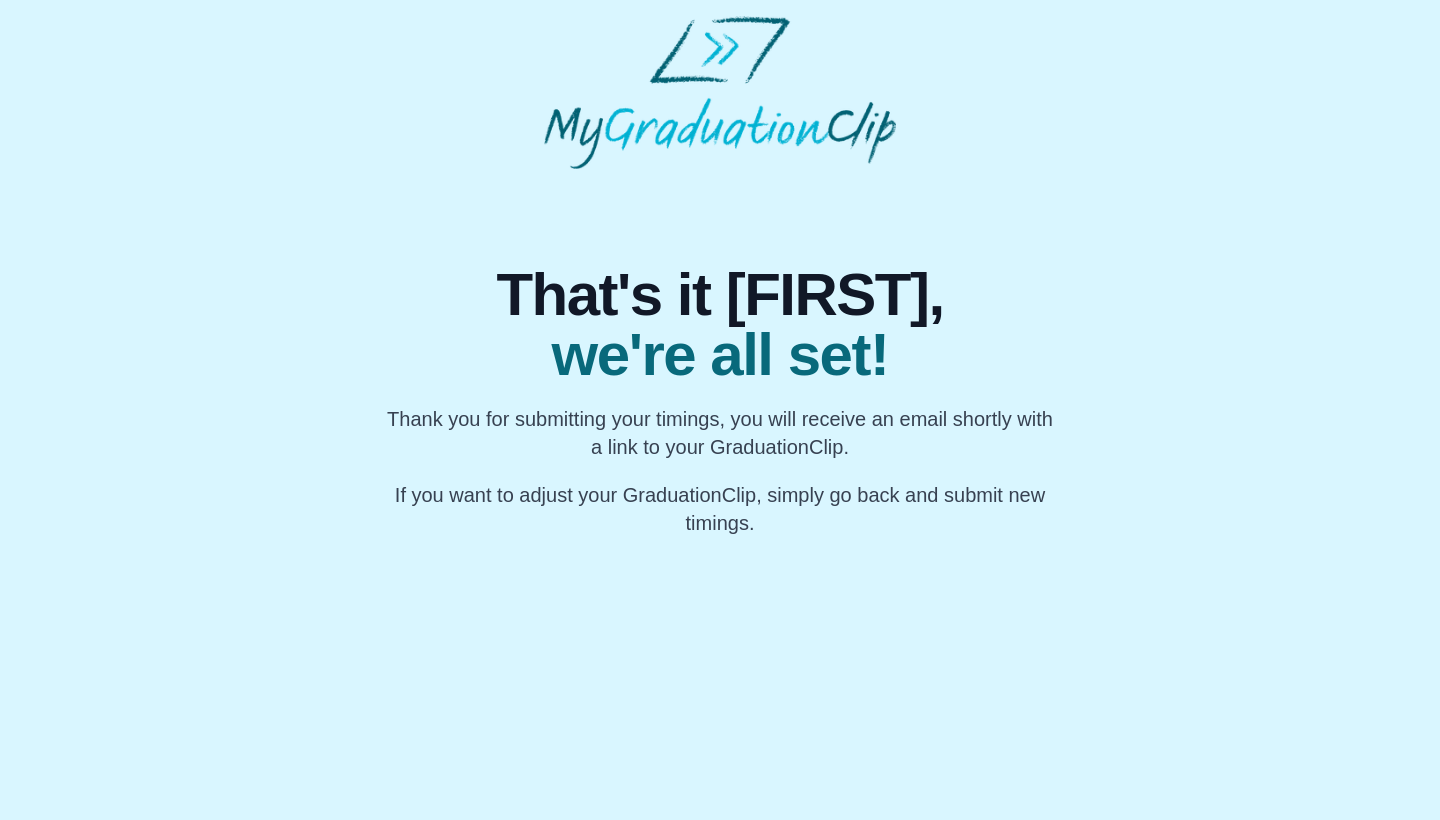 scroll, scrollTop: 0, scrollLeft: 0, axis: both 